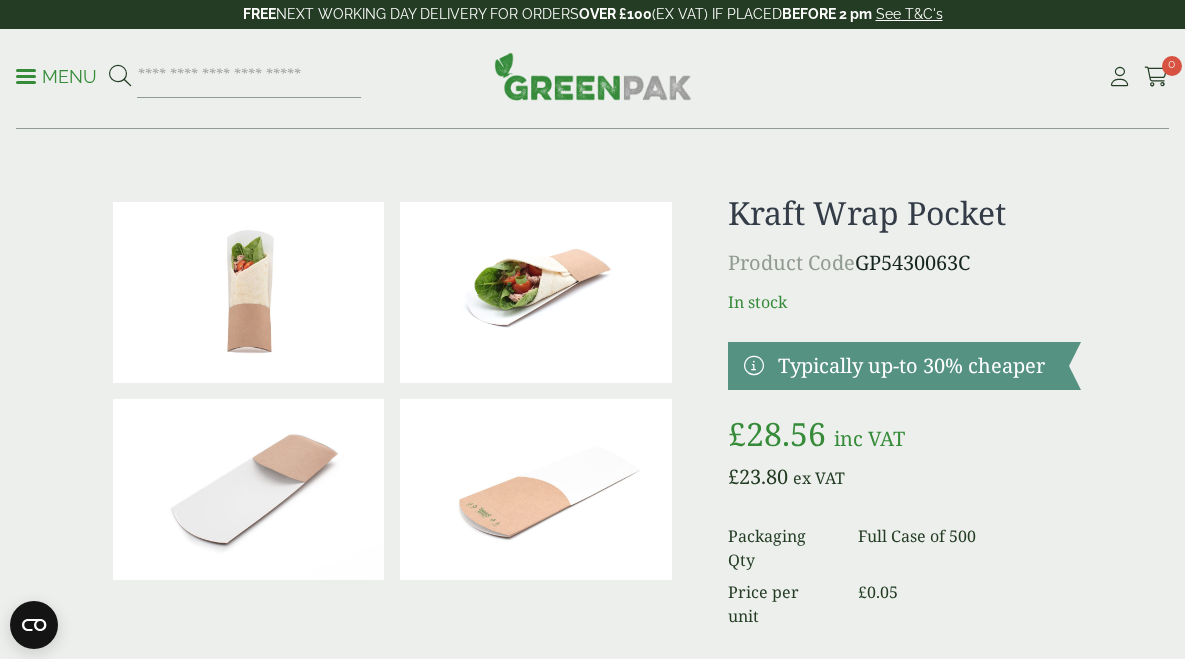 scroll, scrollTop: 0, scrollLeft: 0, axis: both 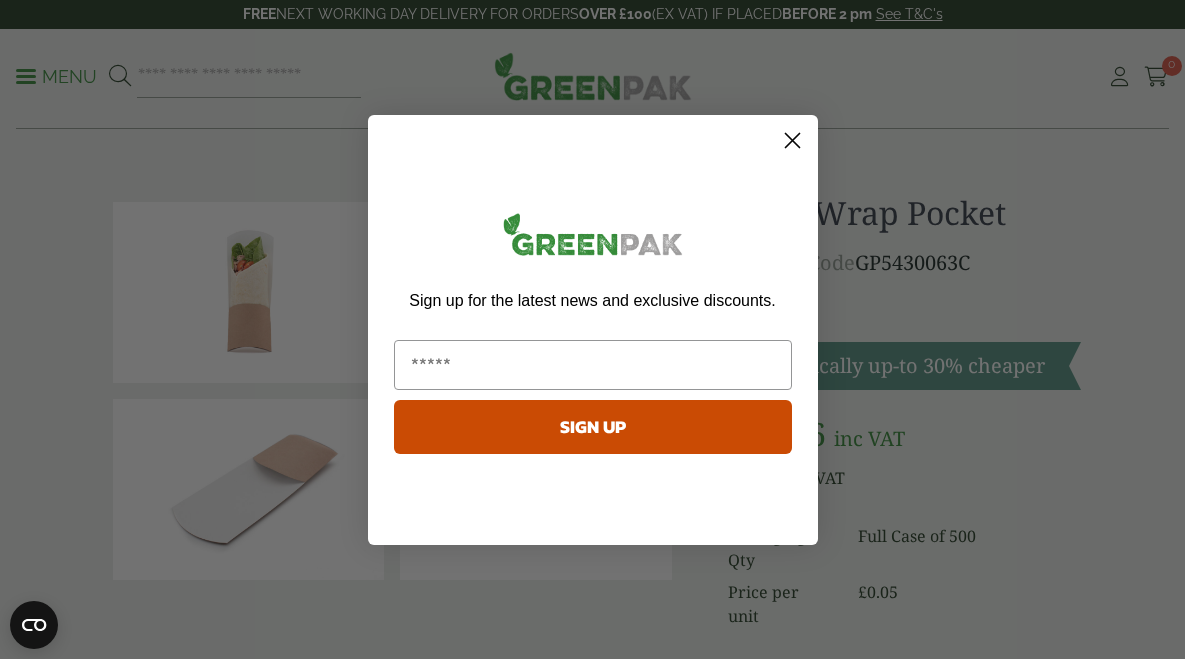 click 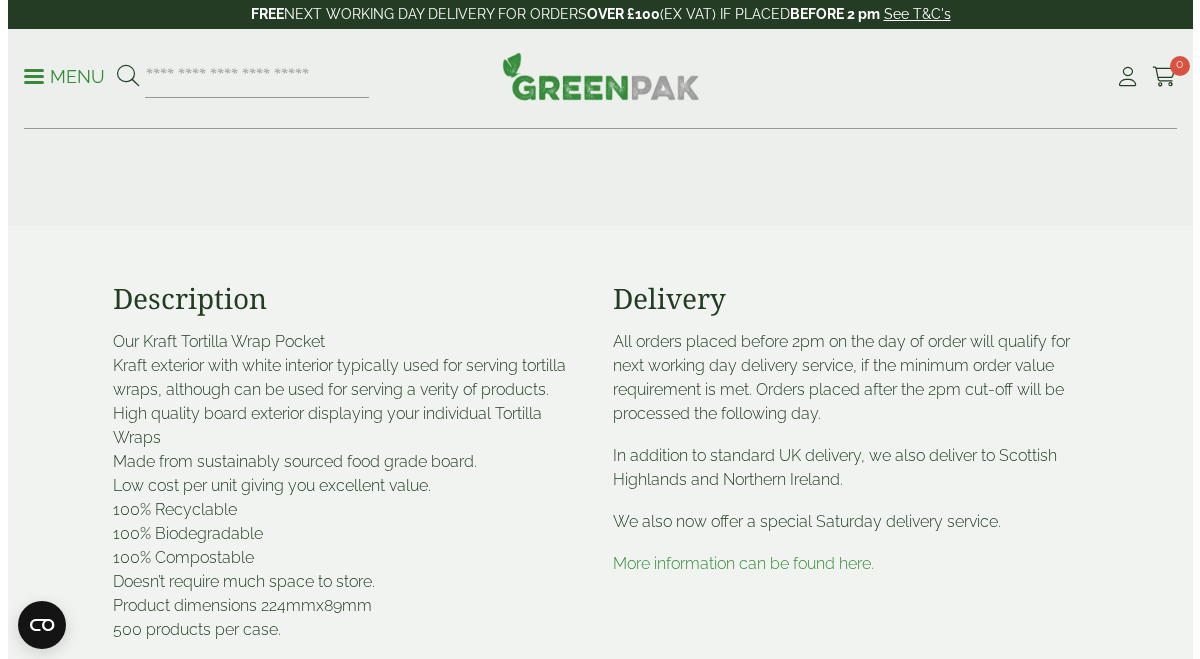 scroll, scrollTop: 0, scrollLeft: 0, axis: both 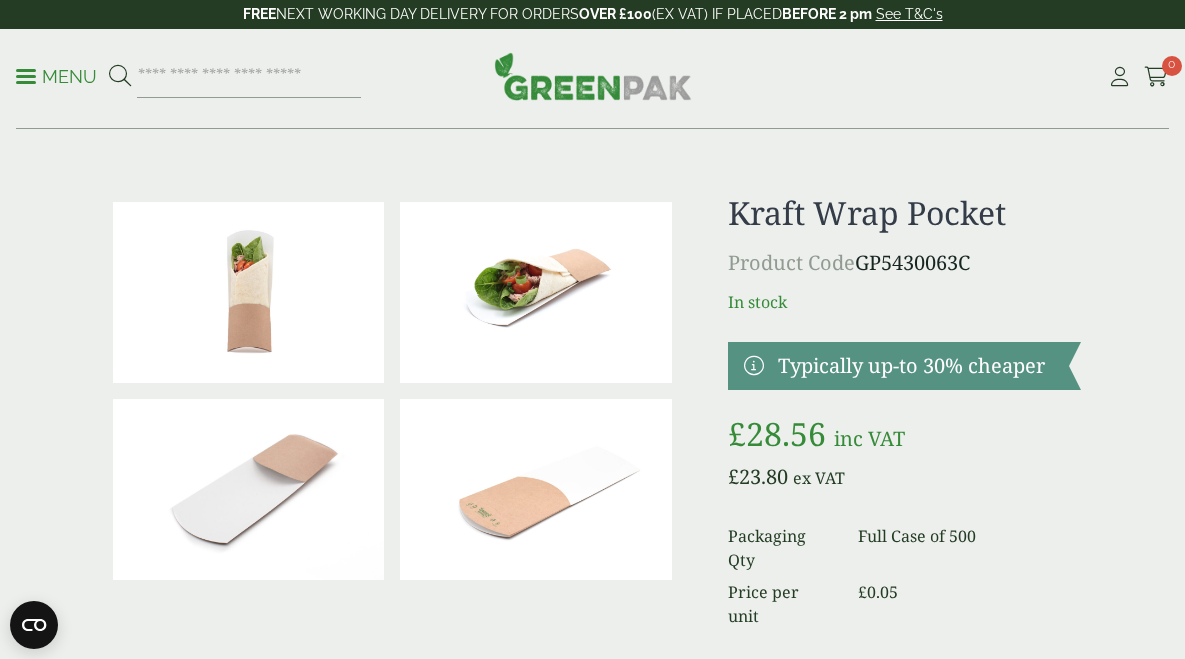 drag, startPoint x: 995, startPoint y: 269, endPoint x: 874, endPoint y: 264, distance: 121.103264 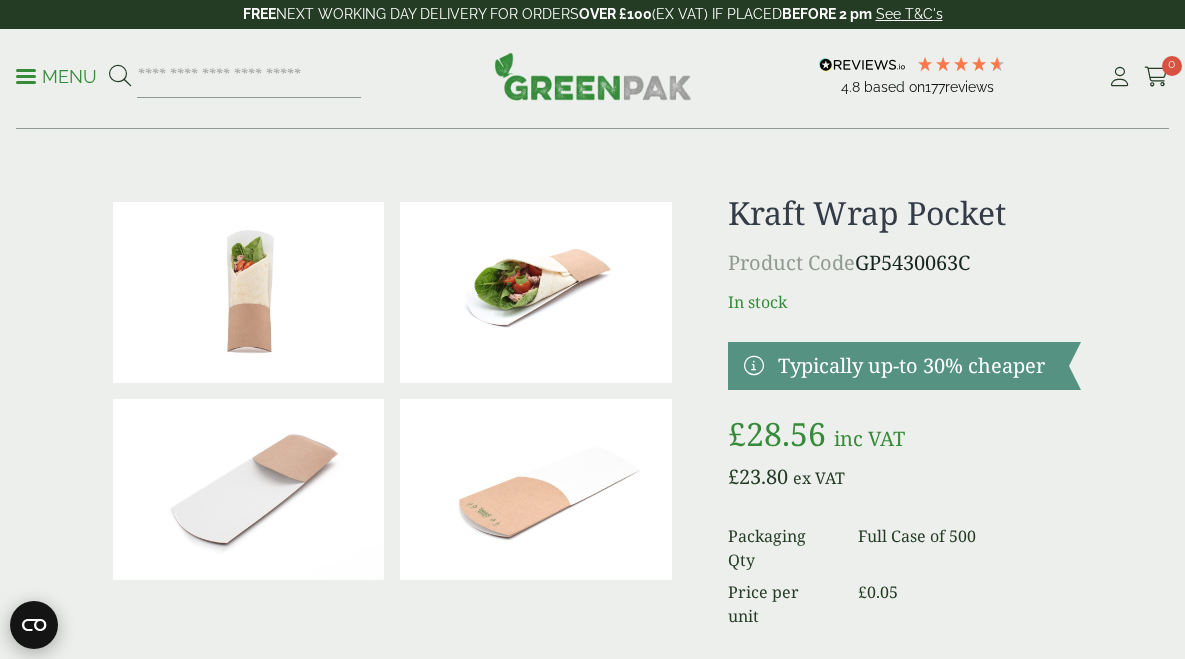 click 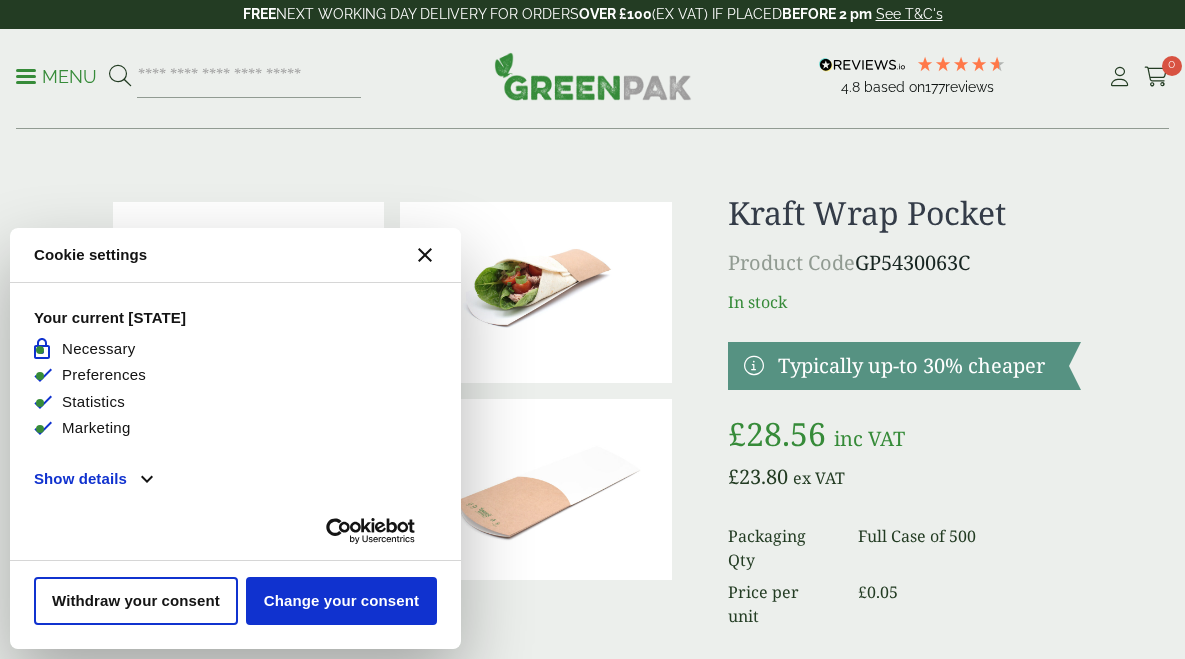 click 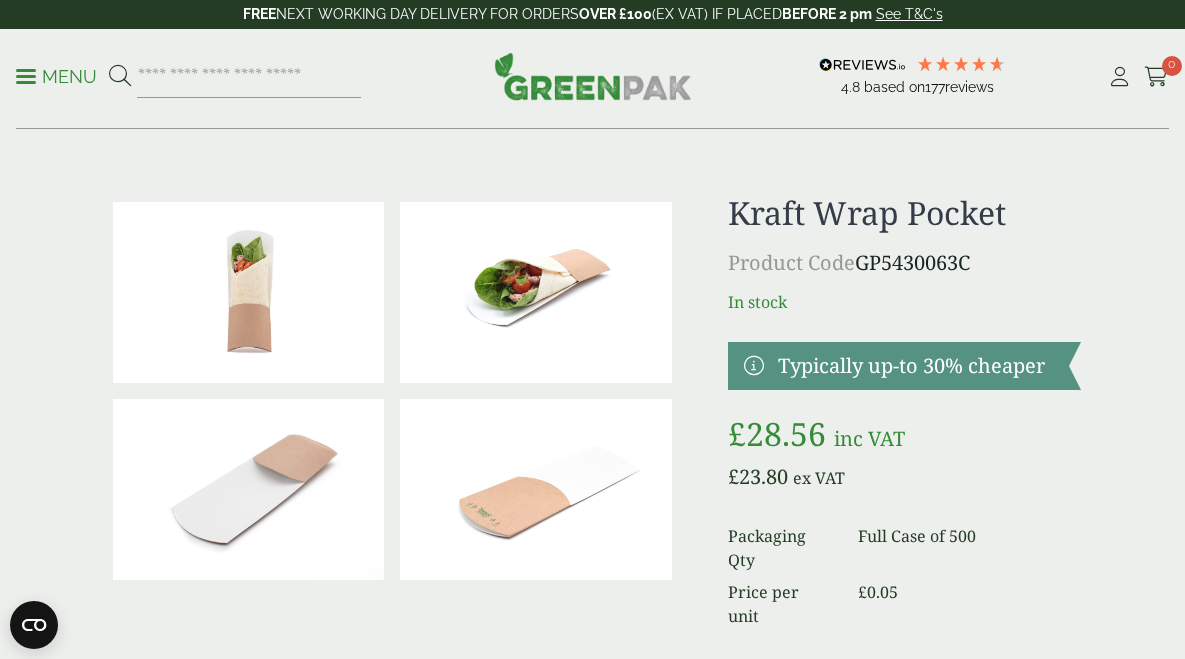 click on "Menu" at bounding box center [56, 77] 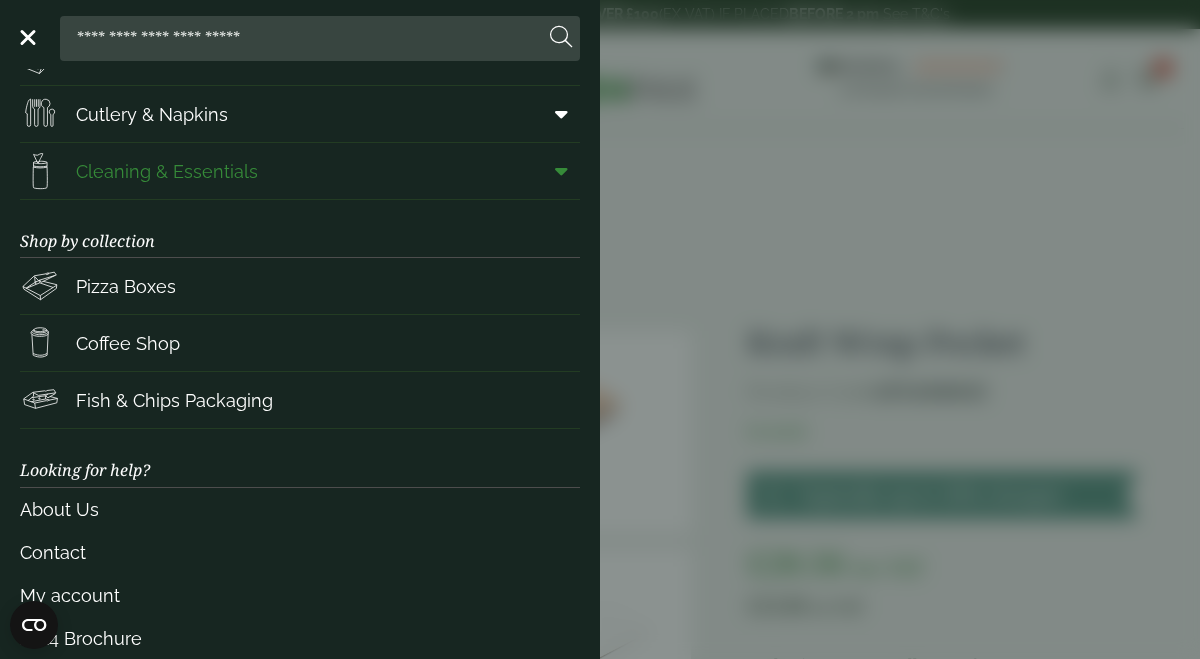 scroll, scrollTop: 289, scrollLeft: 0, axis: vertical 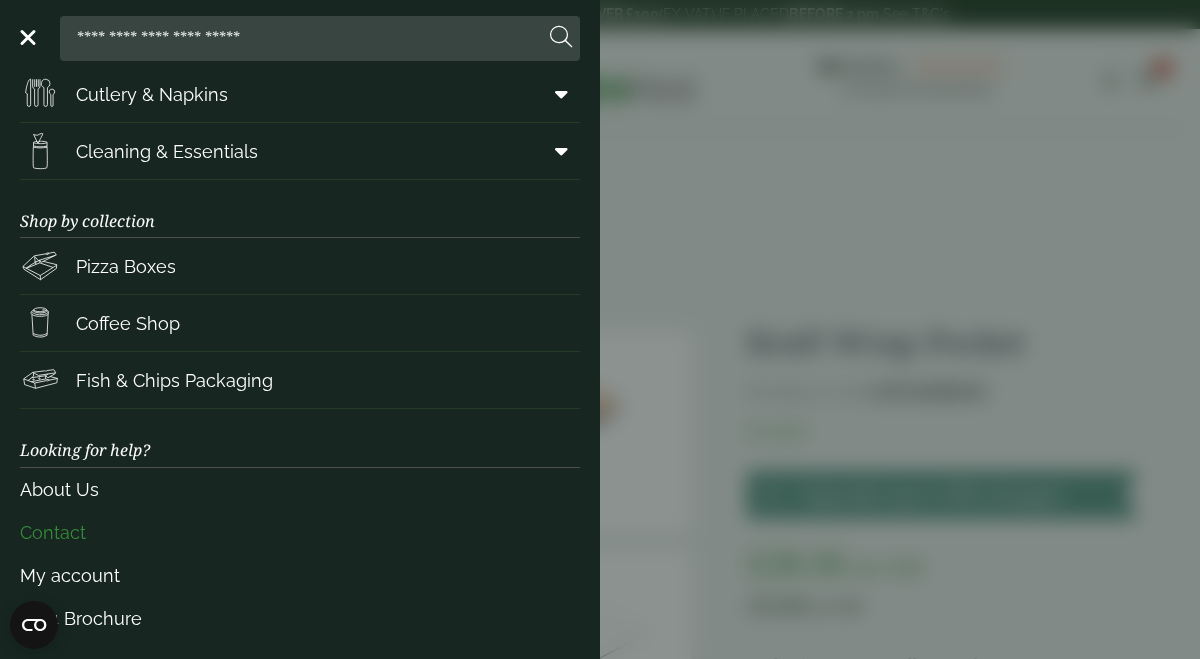 click on "Contact" at bounding box center [300, 532] 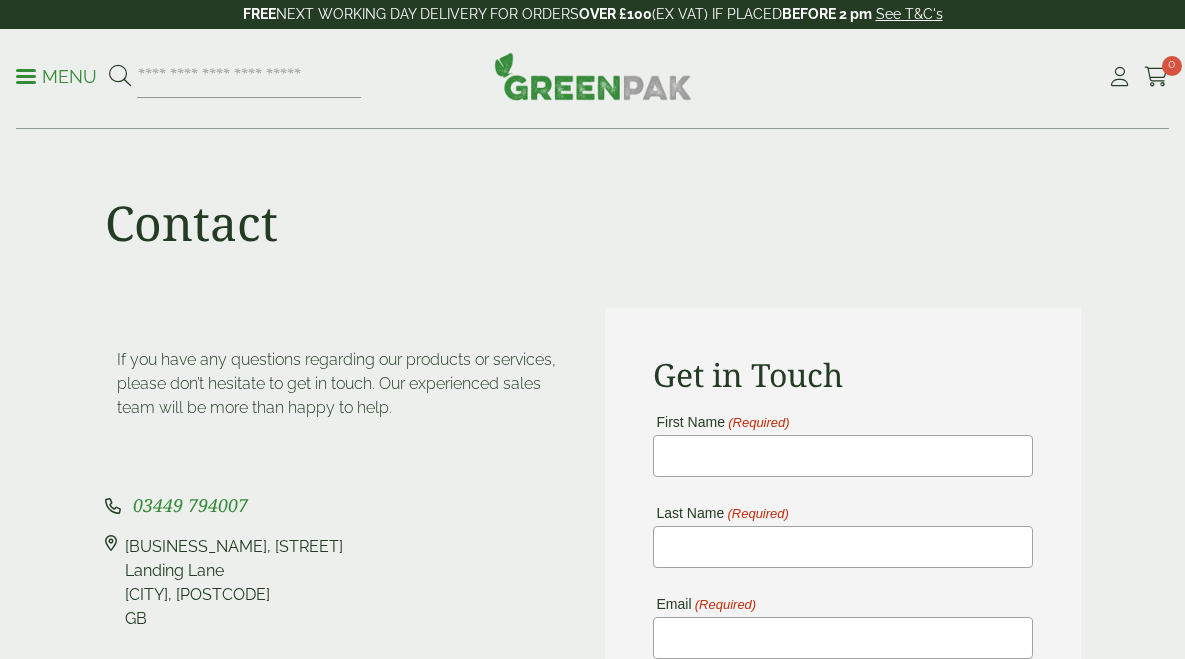 scroll, scrollTop: 0, scrollLeft: 0, axis: both 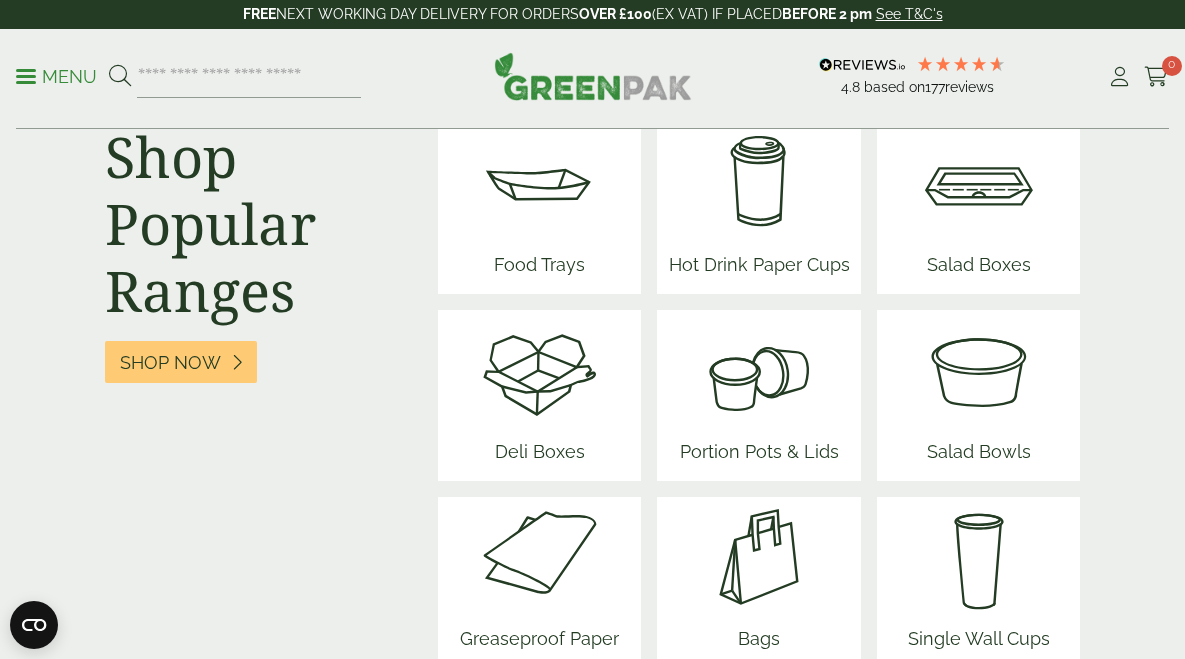 click on "Menu" at bounding box center (56, 77) 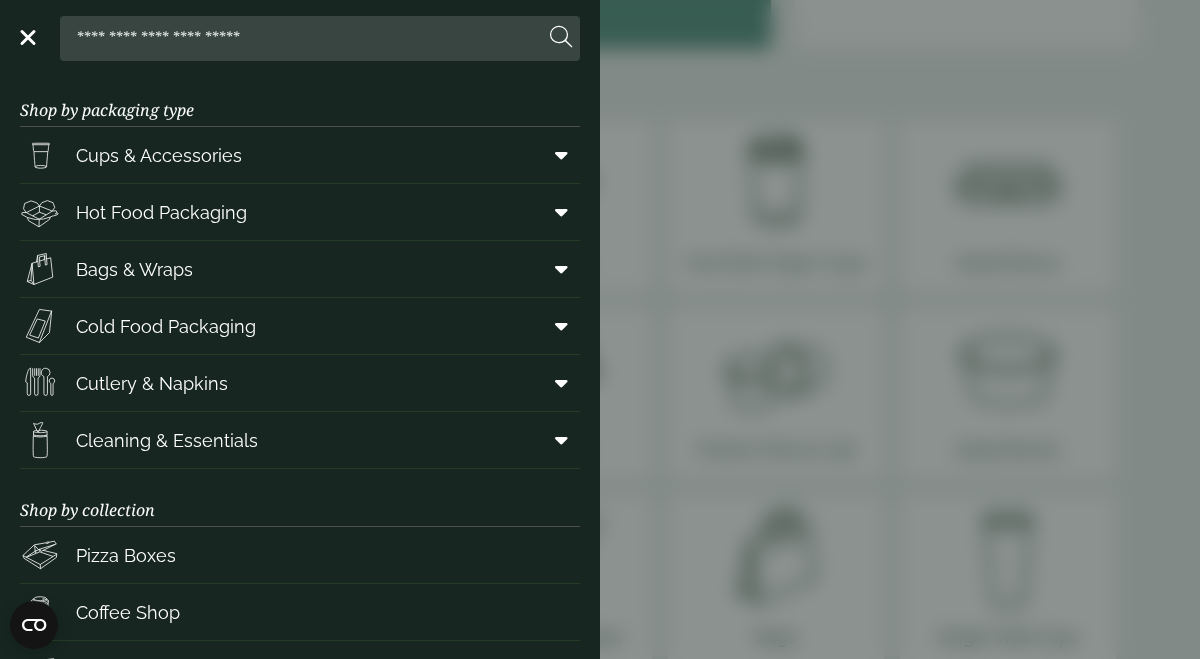 scroll, scrollTop: 289, scrollLeft: 0, axis: vertical 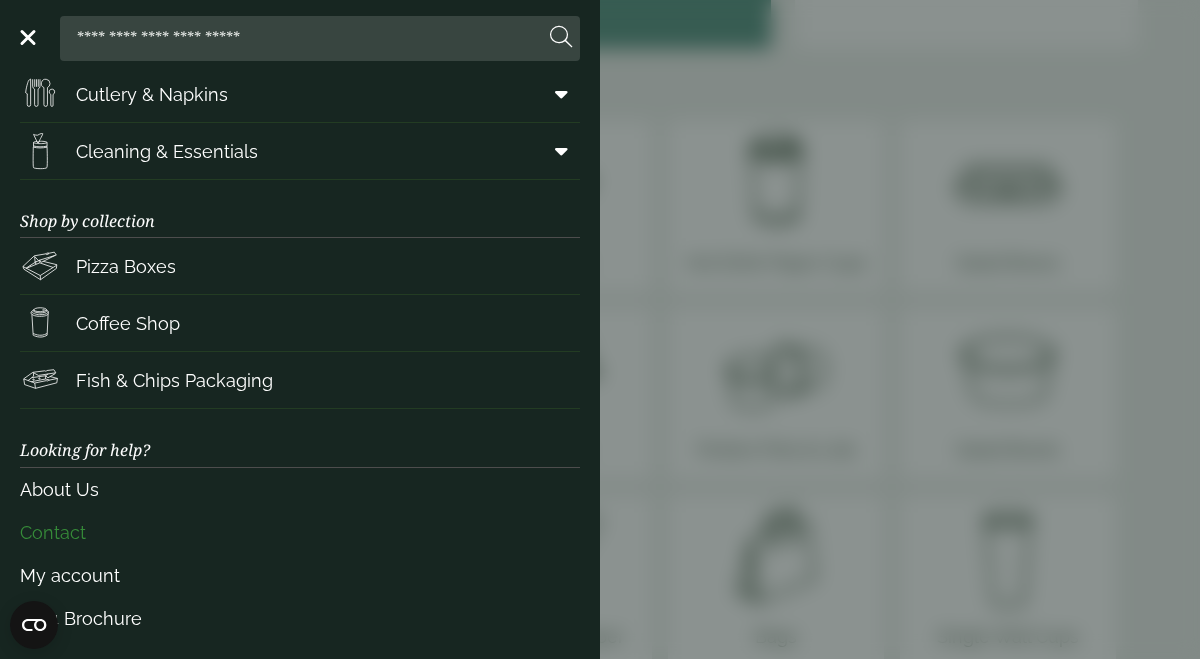 click on "Contact" at bounding box center [300, 532] 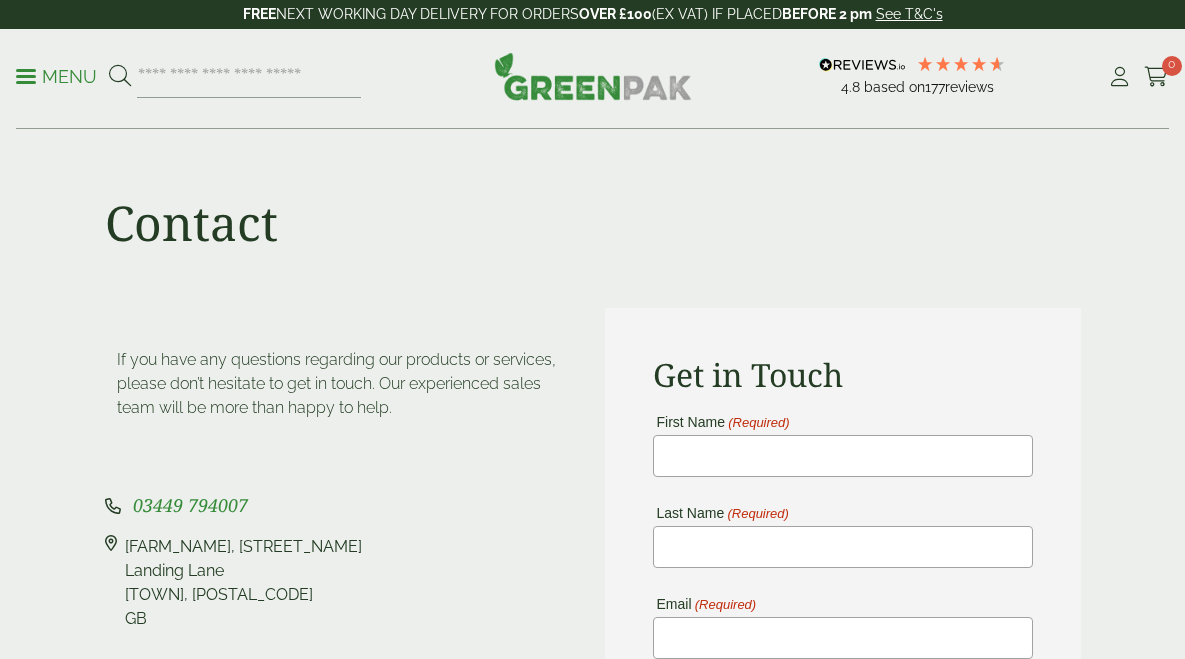 scroll, scrollTop: 0, scrollLeft: 0, axis: both 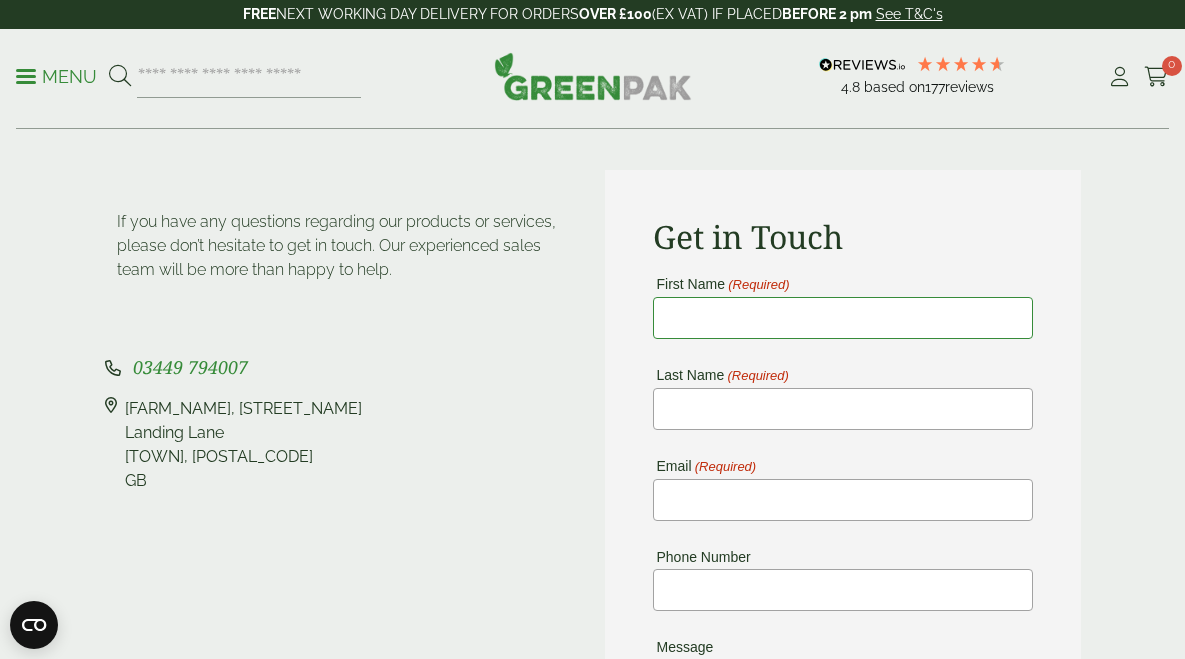 click on "First Name (Required)" at bounding box center [843, 318] 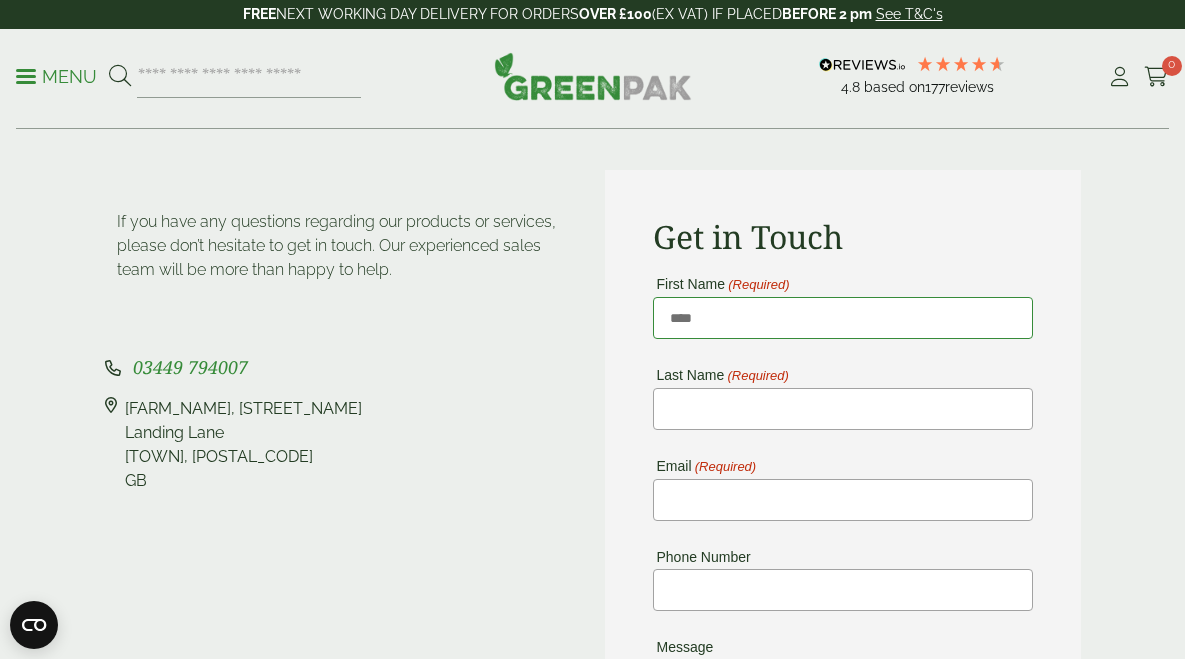 type on "****" 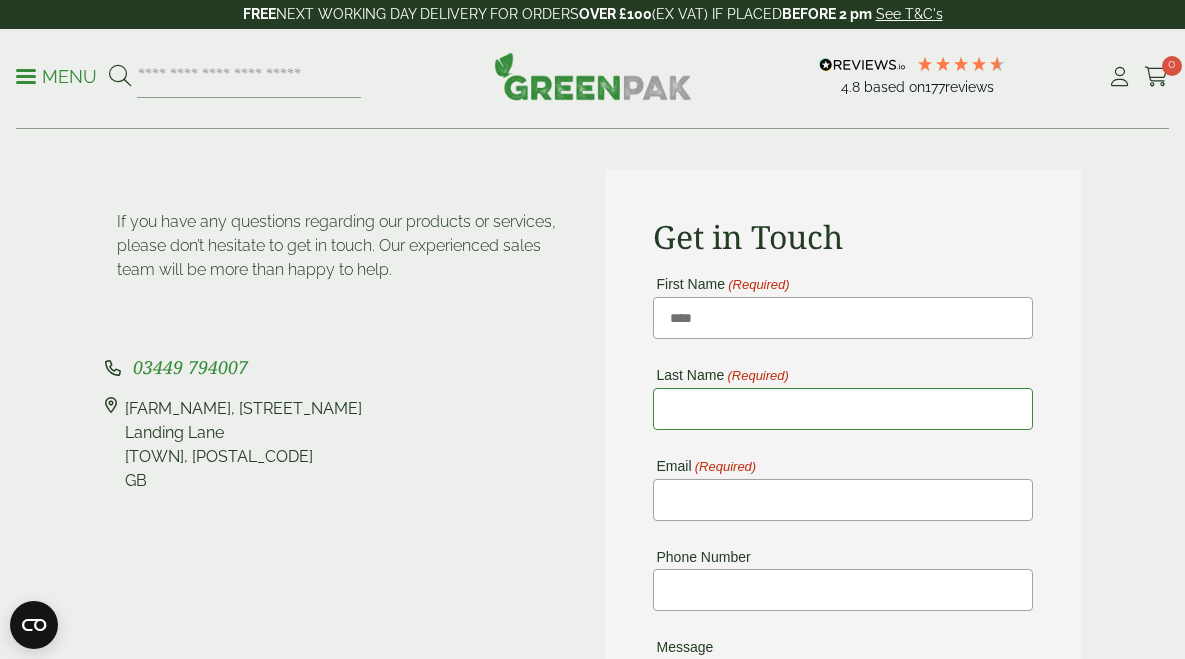click on "Last Name (Required)" at bounding box center [843, 409] 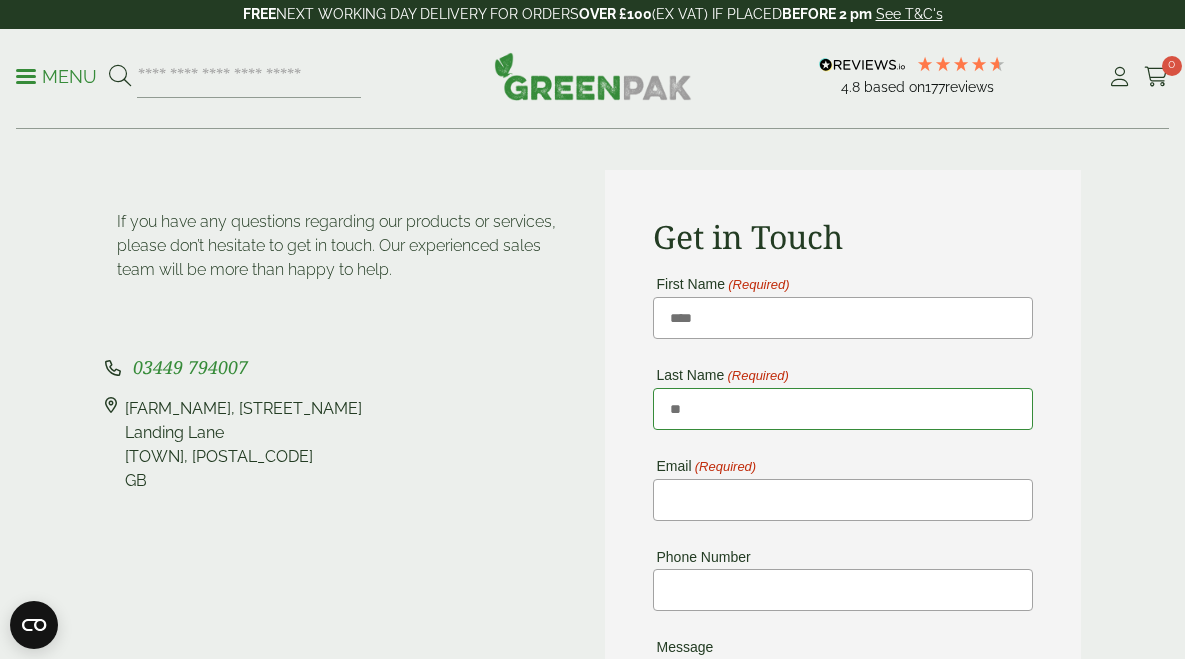 type on "*" 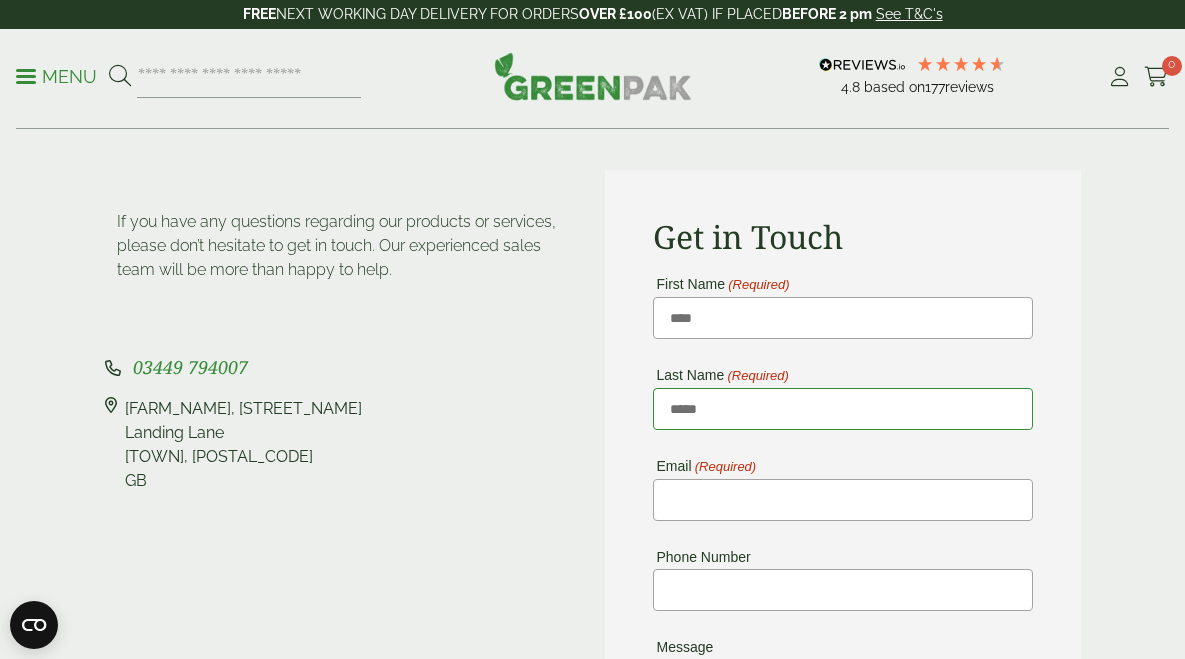 type on "*****" 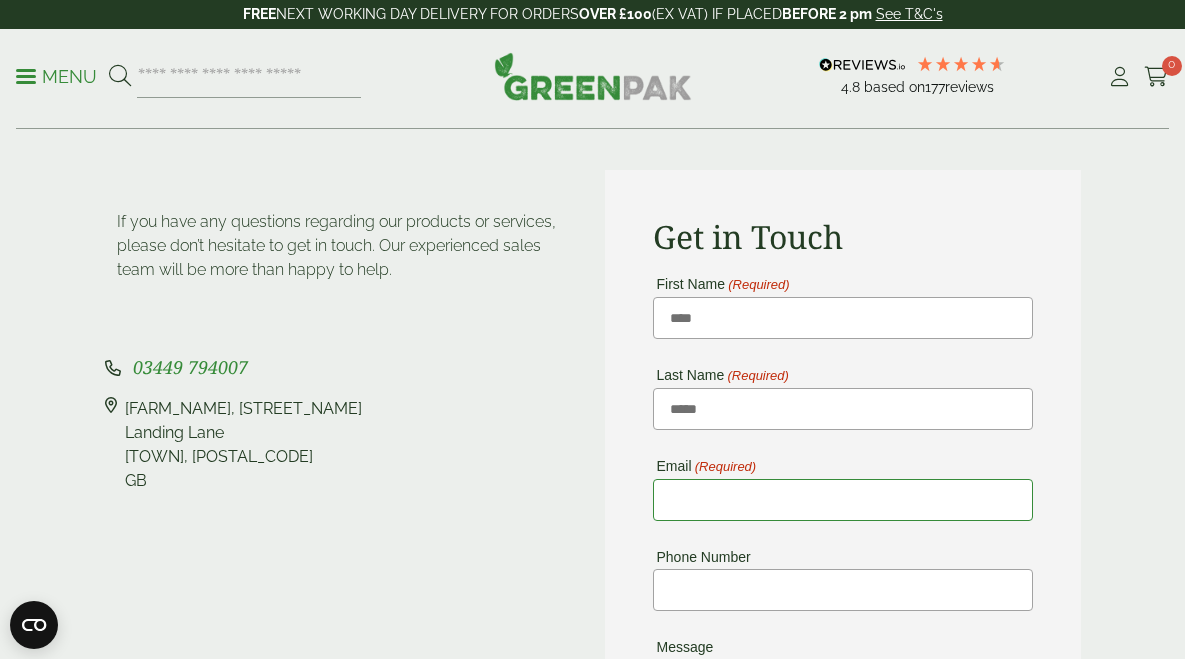 click on "Email (Required)" at bounding box center [843, 500] 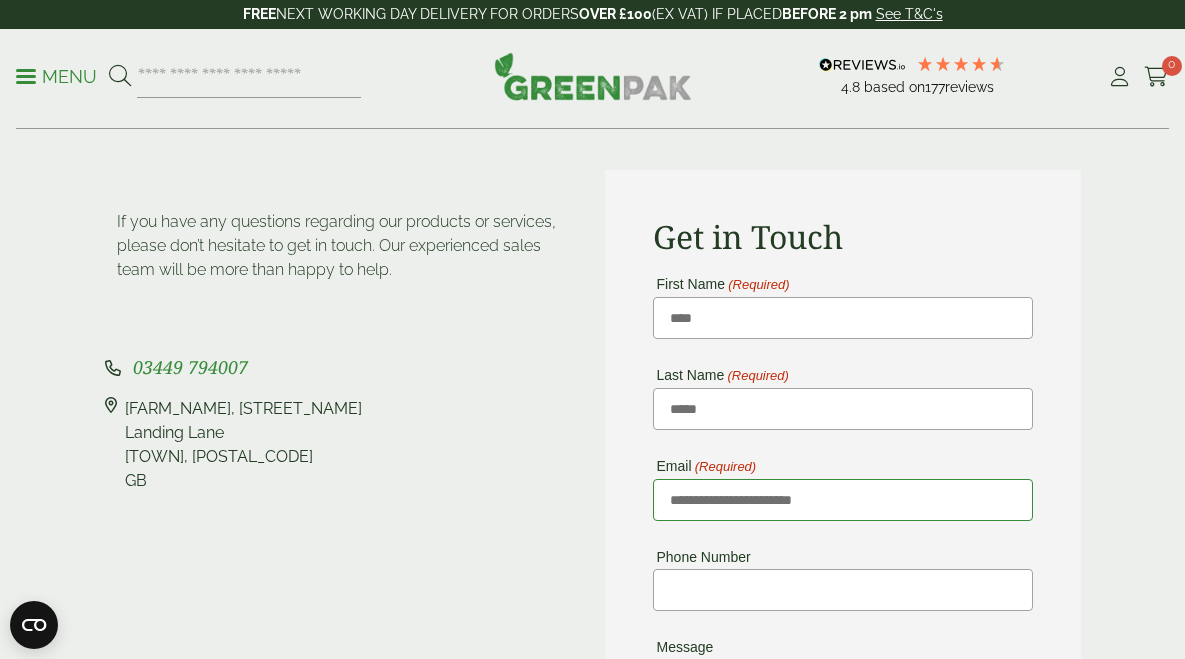 type on "**********" 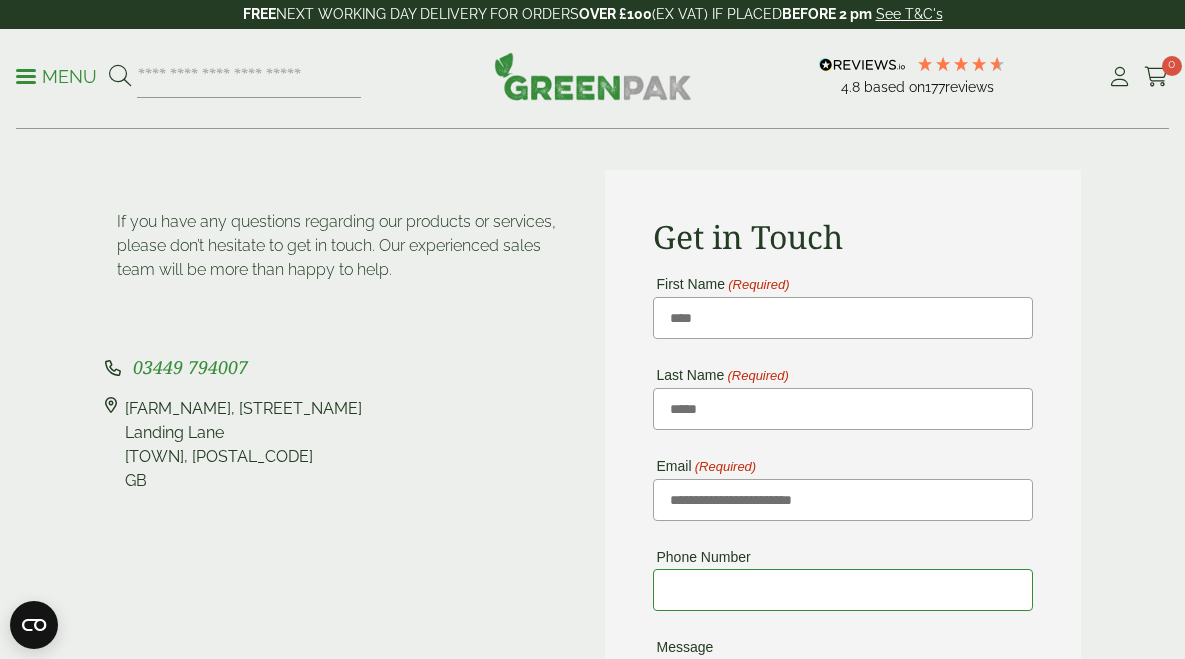 click on "Phone Number" at bounding box center [843, 590] 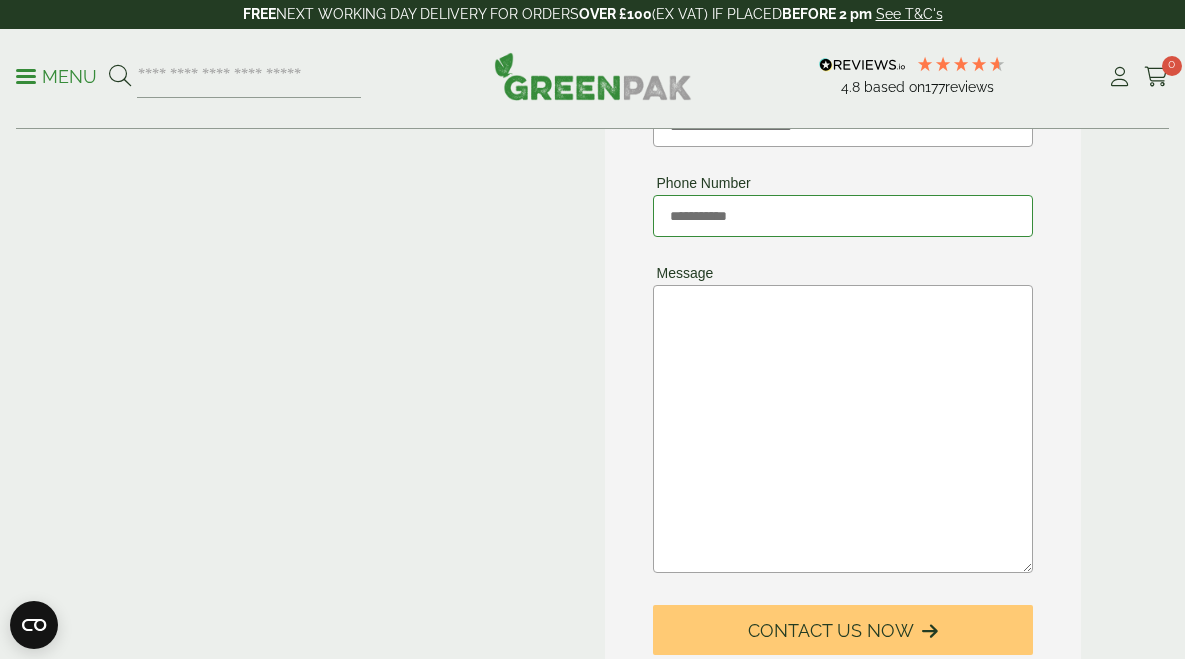 scroll, scrollTop: 516, scrollLeft: 0, axis: vertical 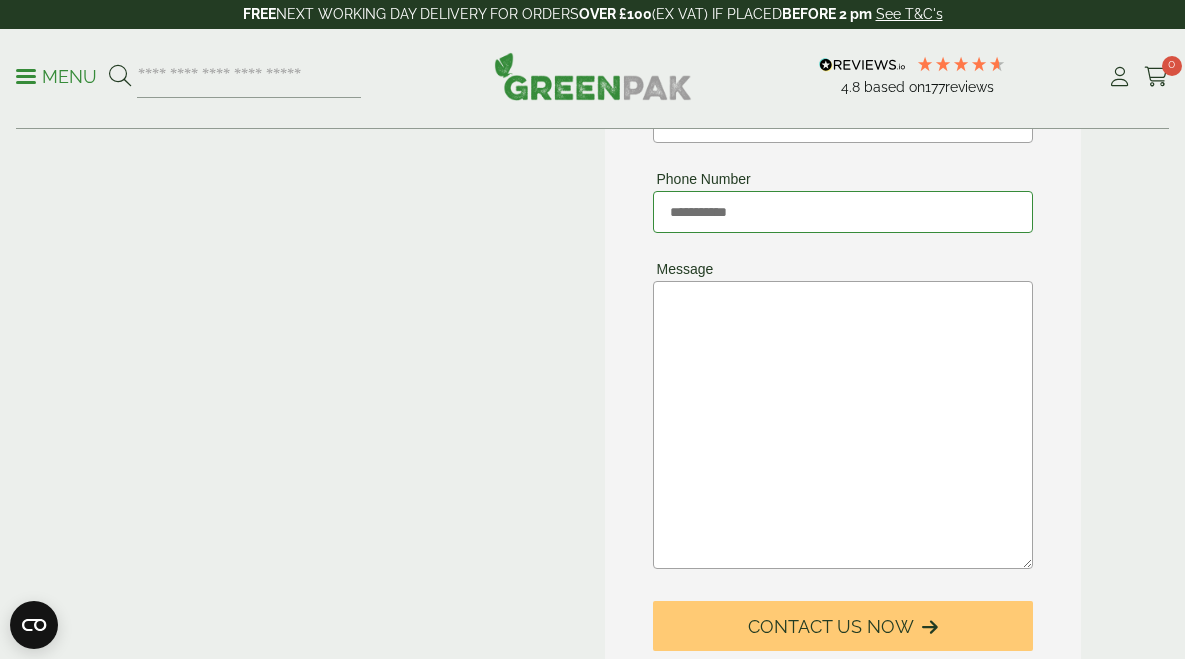 type on "**********" 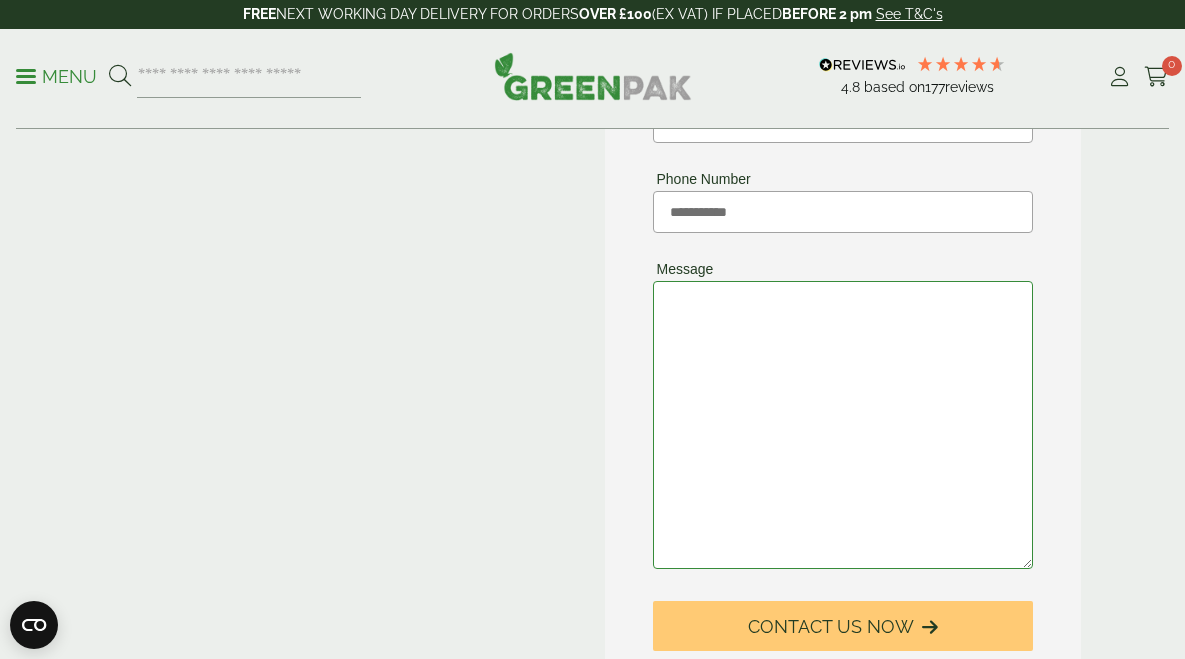 click on "Message" at bounding box center (843, 425) 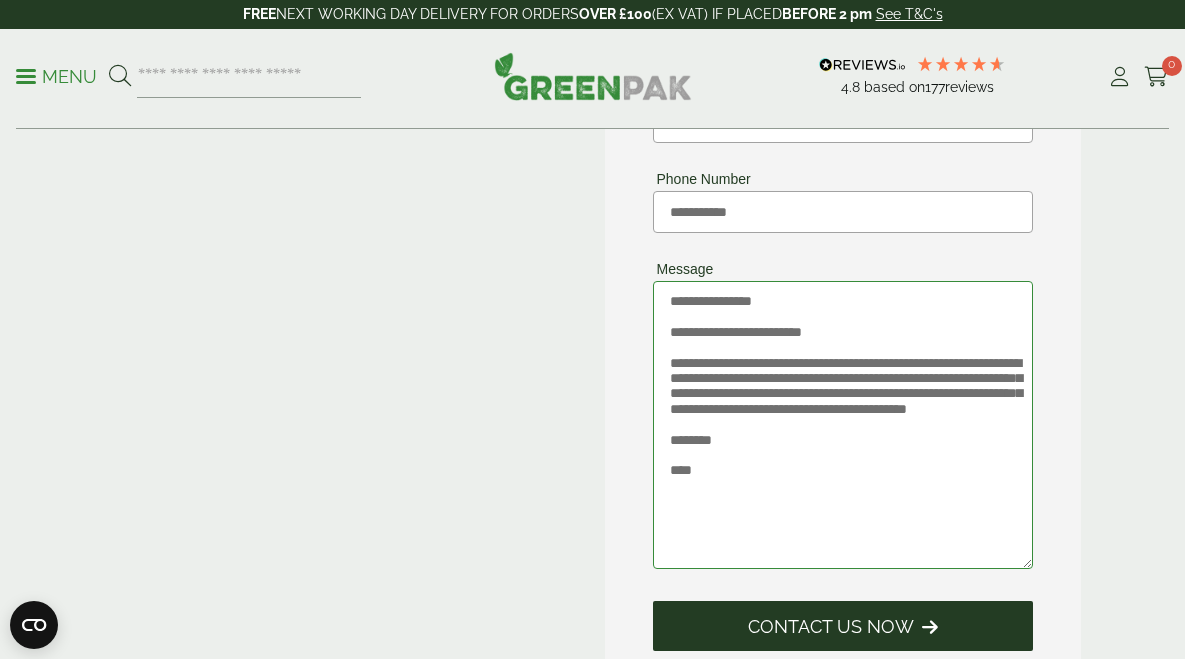 type on "**********" 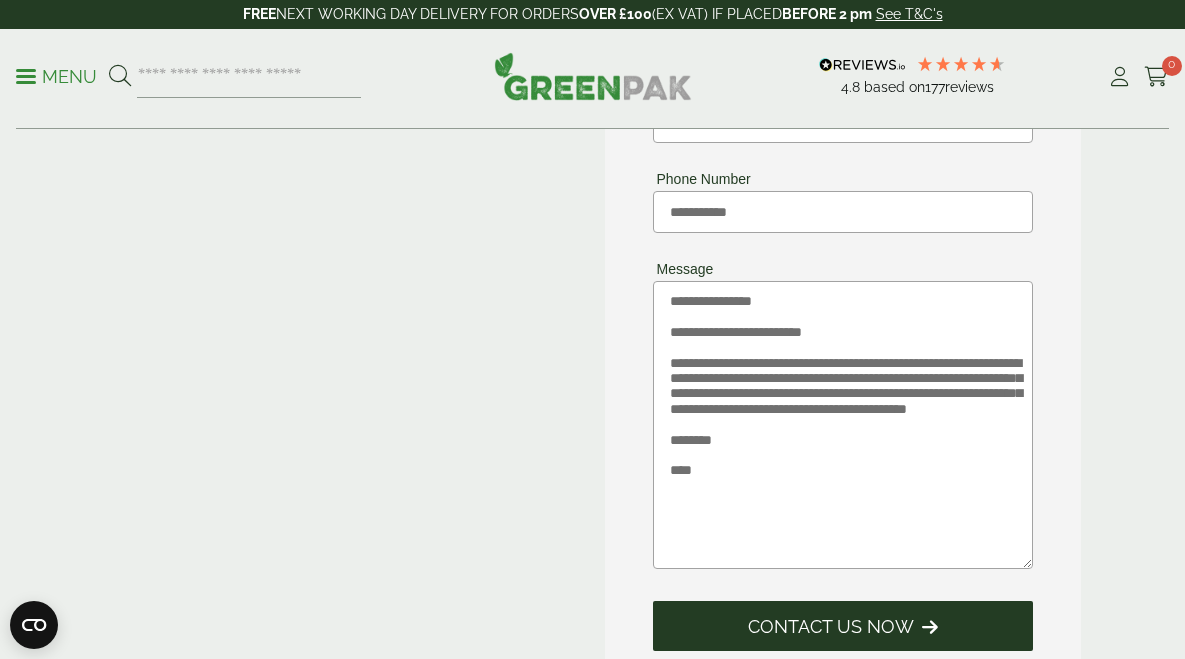click on "Contact Us Now" at bounding box center [843, 626] 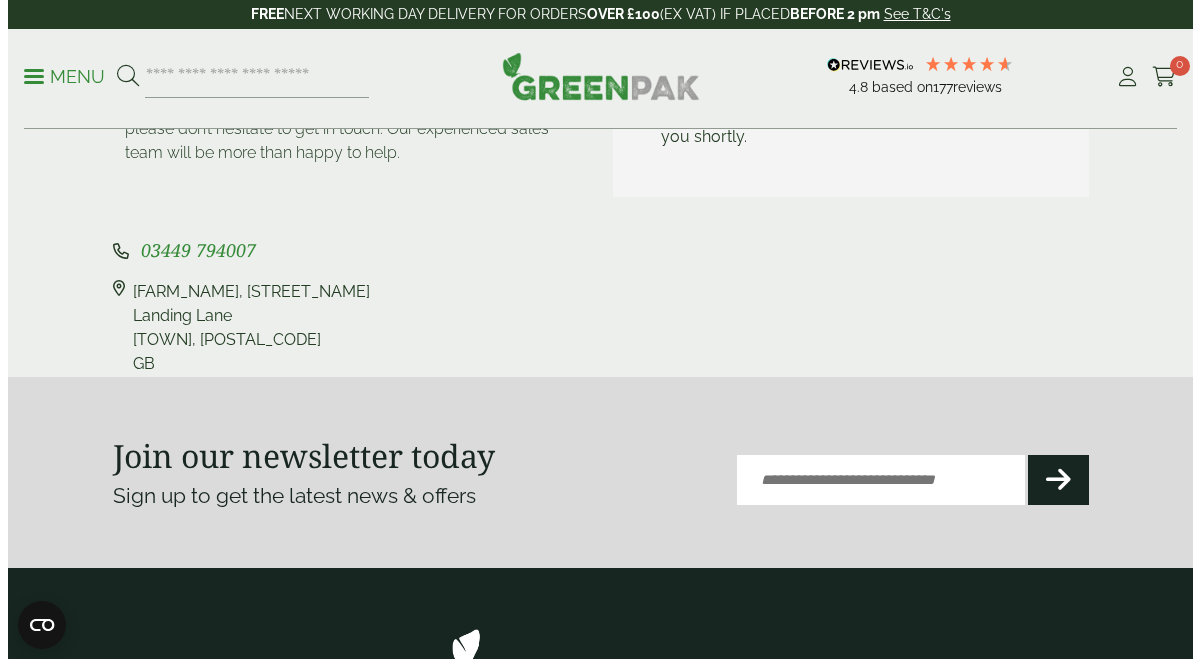 scroll, scrollTop: 0, scrollLeft: 0, axis: both 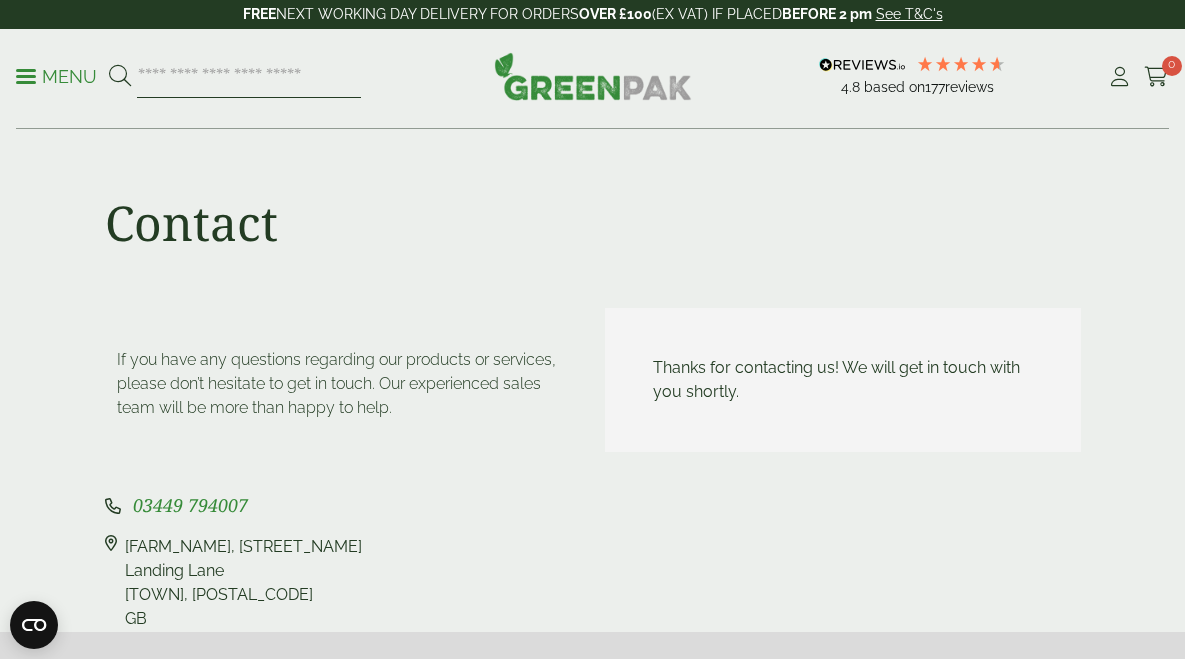 click at bounding box center (249, 77) 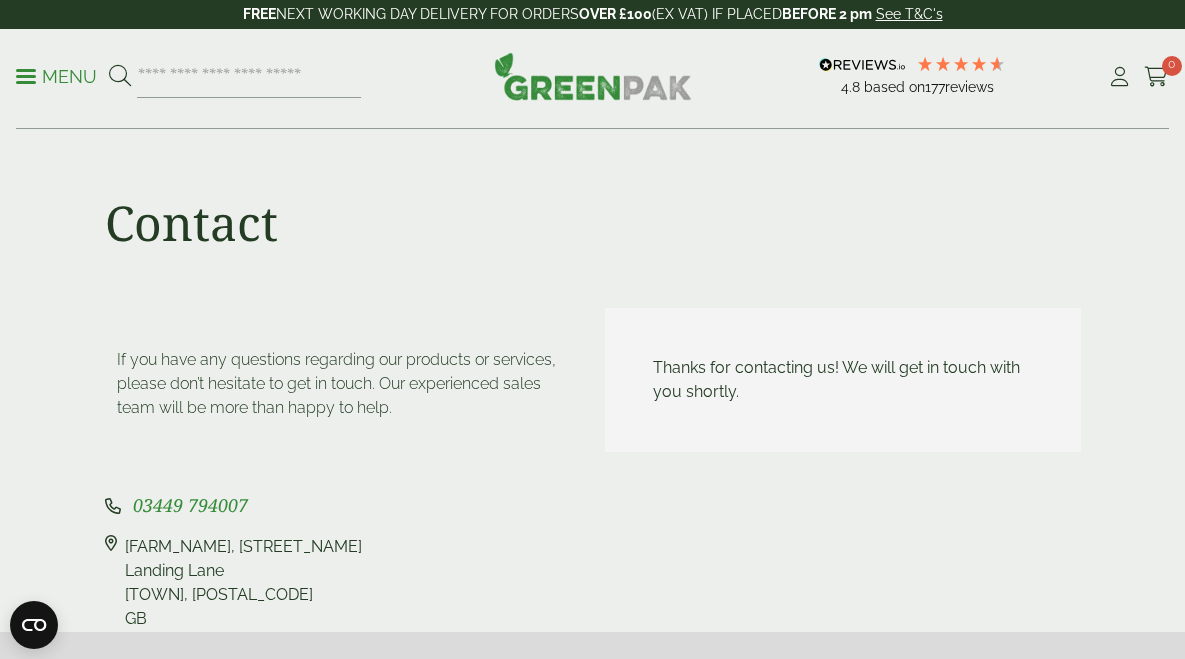click on "Menu" at bounding box center [56, 77] 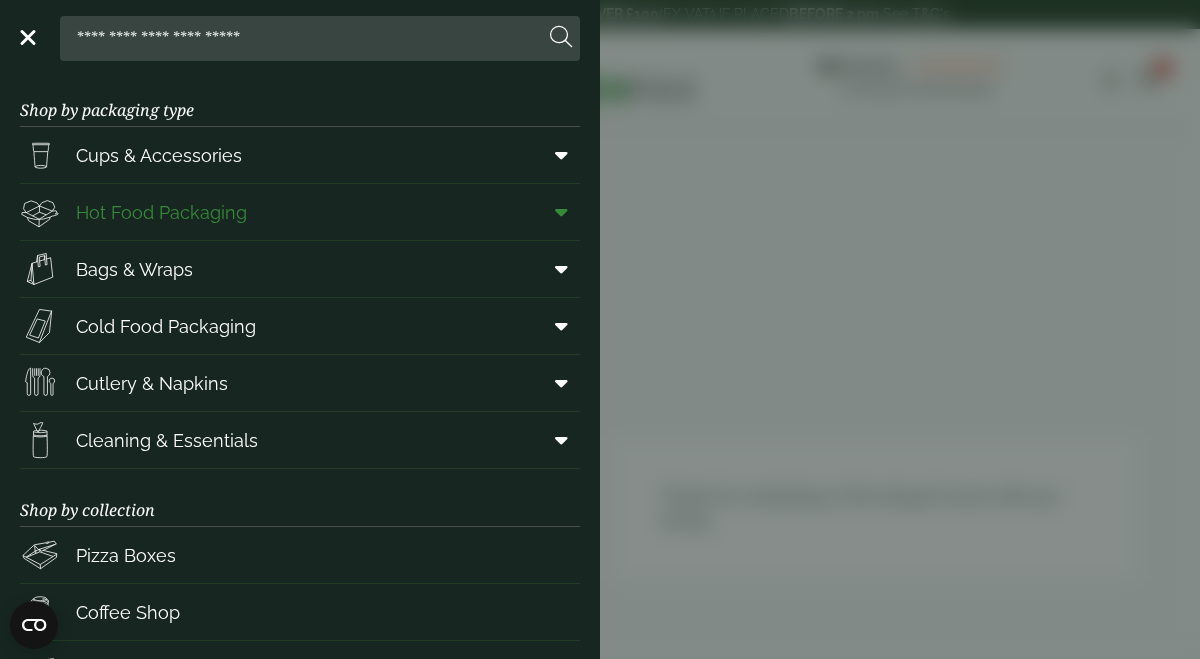 click on "Hot Food Packaging" at bounding box center [161, 212] 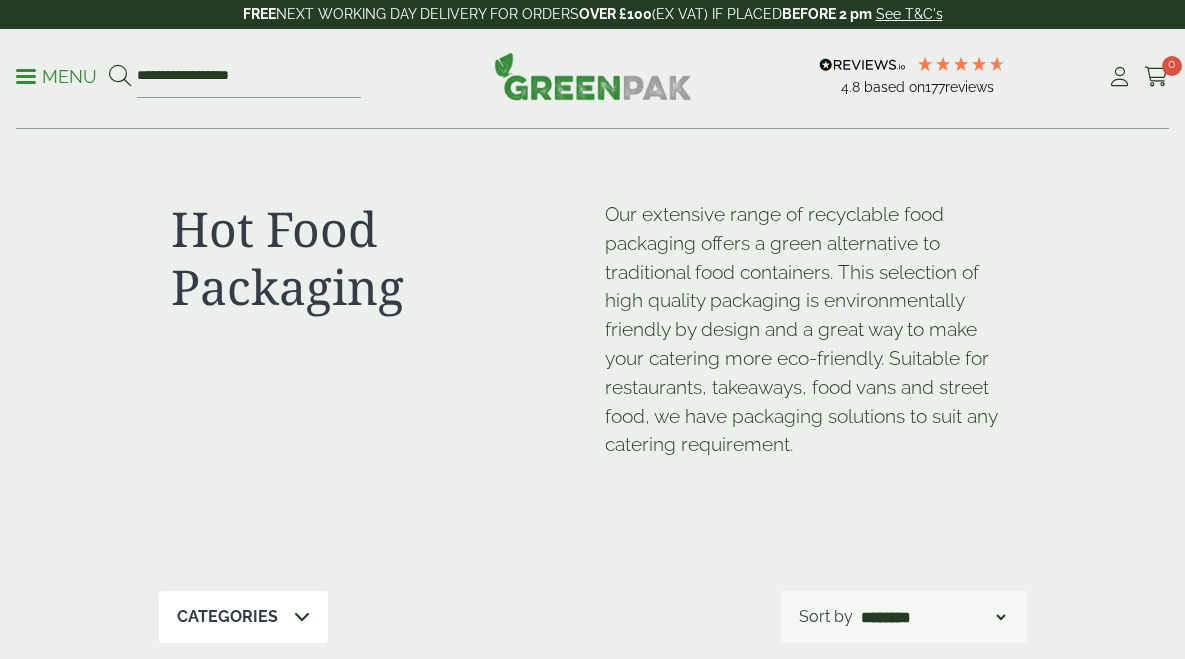 scroll, scrollTop: 0, scrollLeft: 0, axis: both 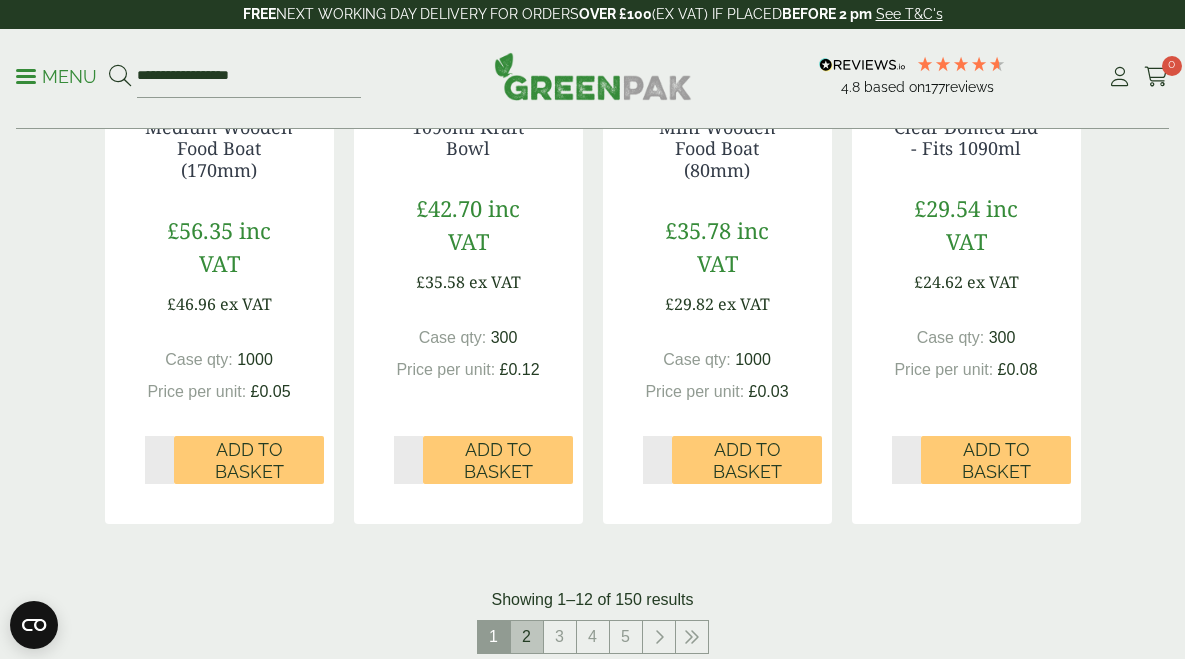 click on "2" at bounding box center [527, 637] 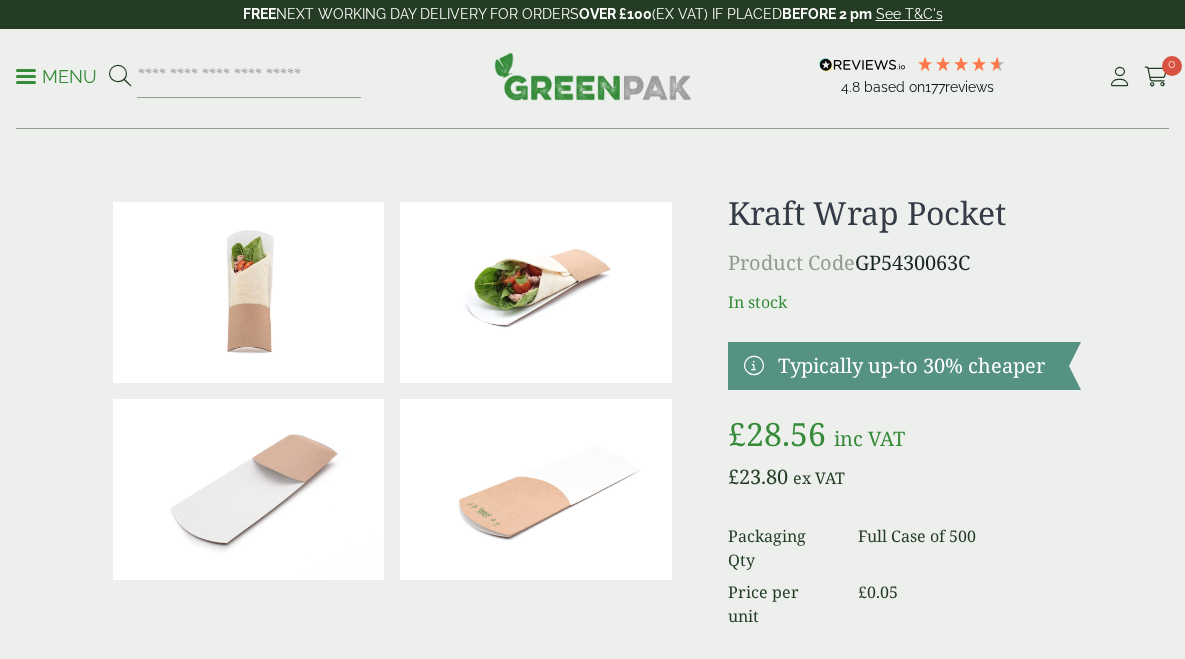 scroll, scrollTop: 0, scrollLeft: 0, axis: both 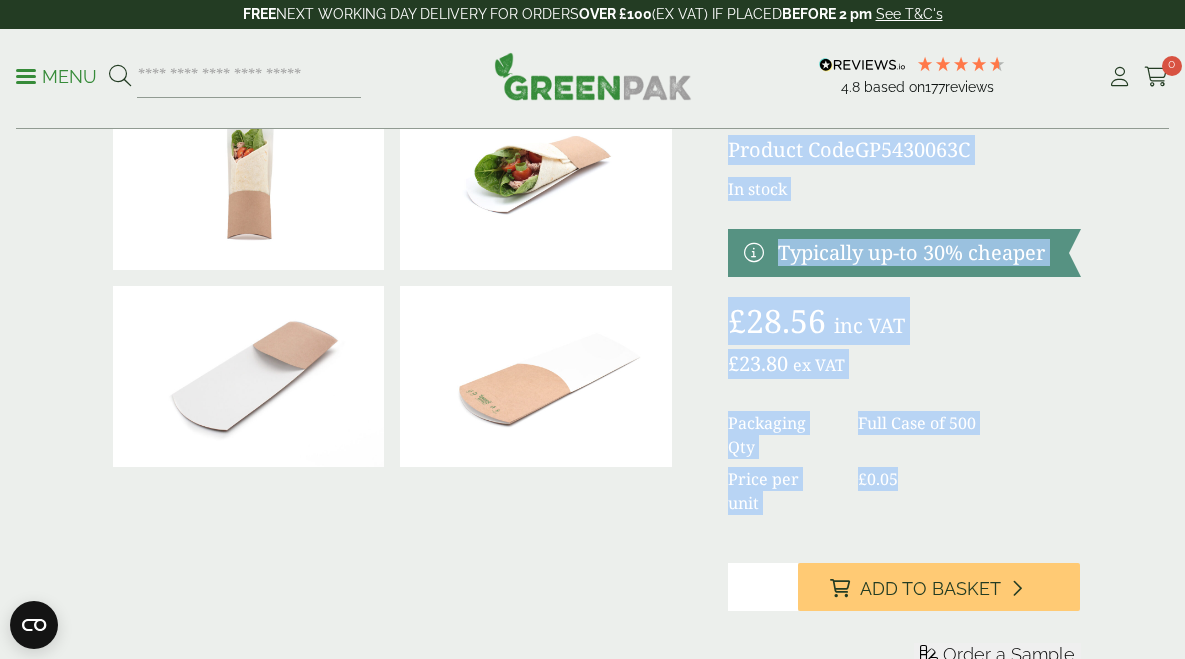 drag, startPoint x: 962, startPoint y: 461, endPoint x: 736, endPoint y: 146, distance: 387.68674 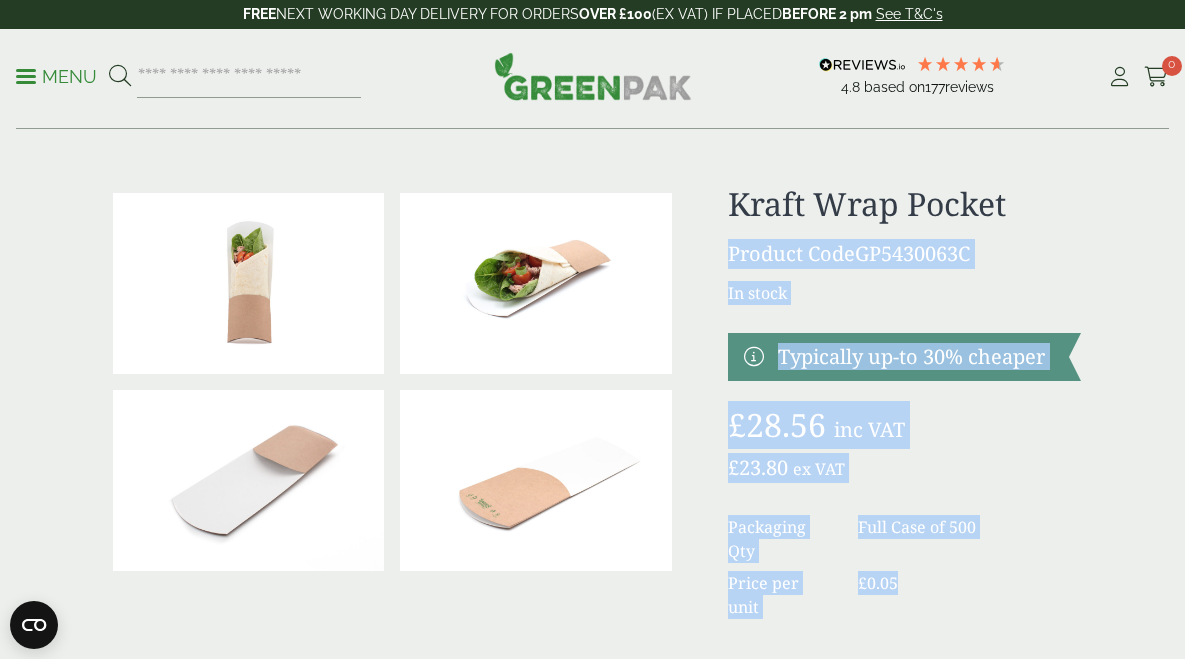scroll, scrollTop: 0, scrollLeft: 0, axis: both 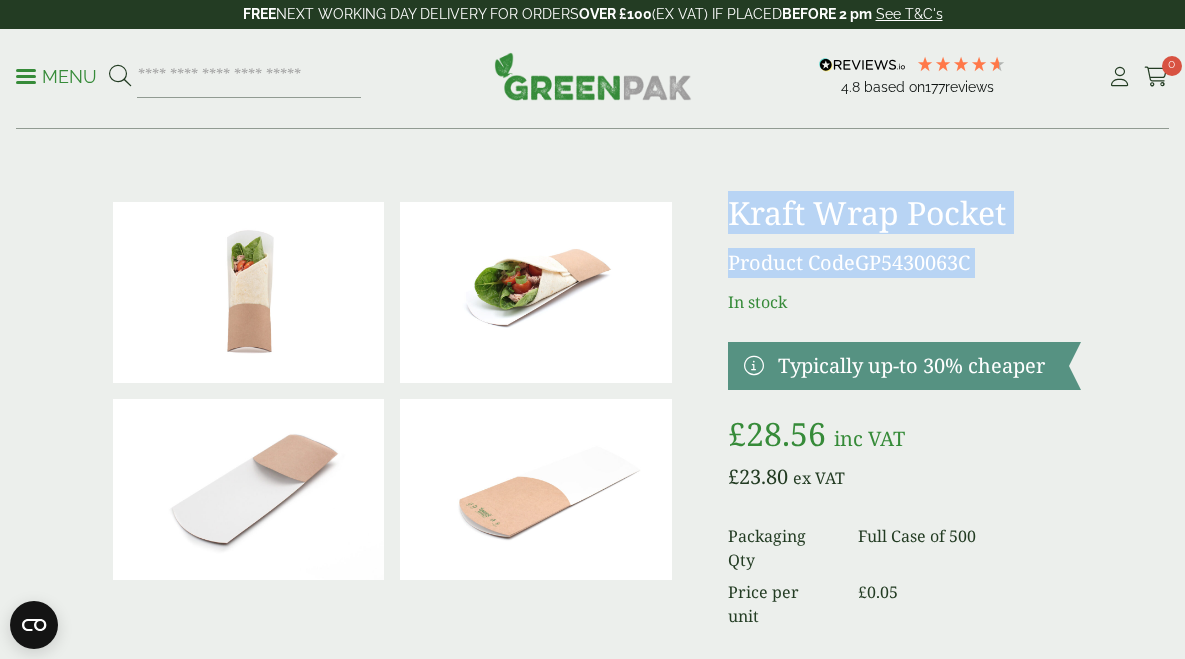 drag, startPoint x: 746, startPoint y: 214, endPoint x: 985, endPoint y: 279, distance: 247.68124 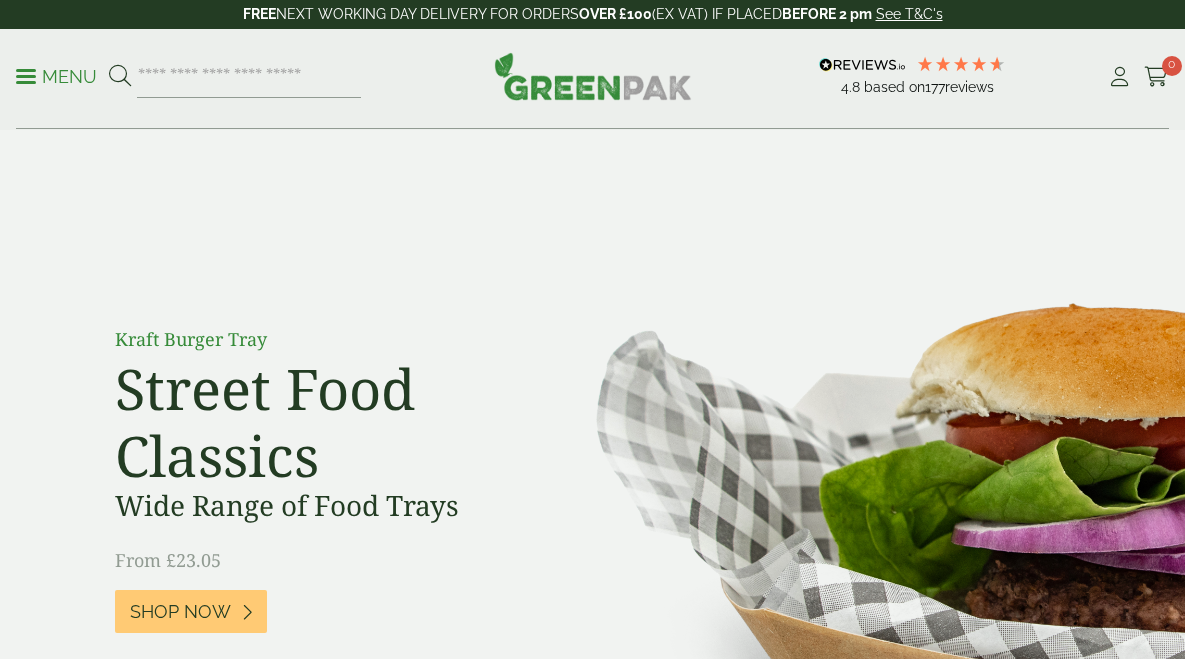 scroll, scrollTop: 0, scrollLeft: 0, axis: both 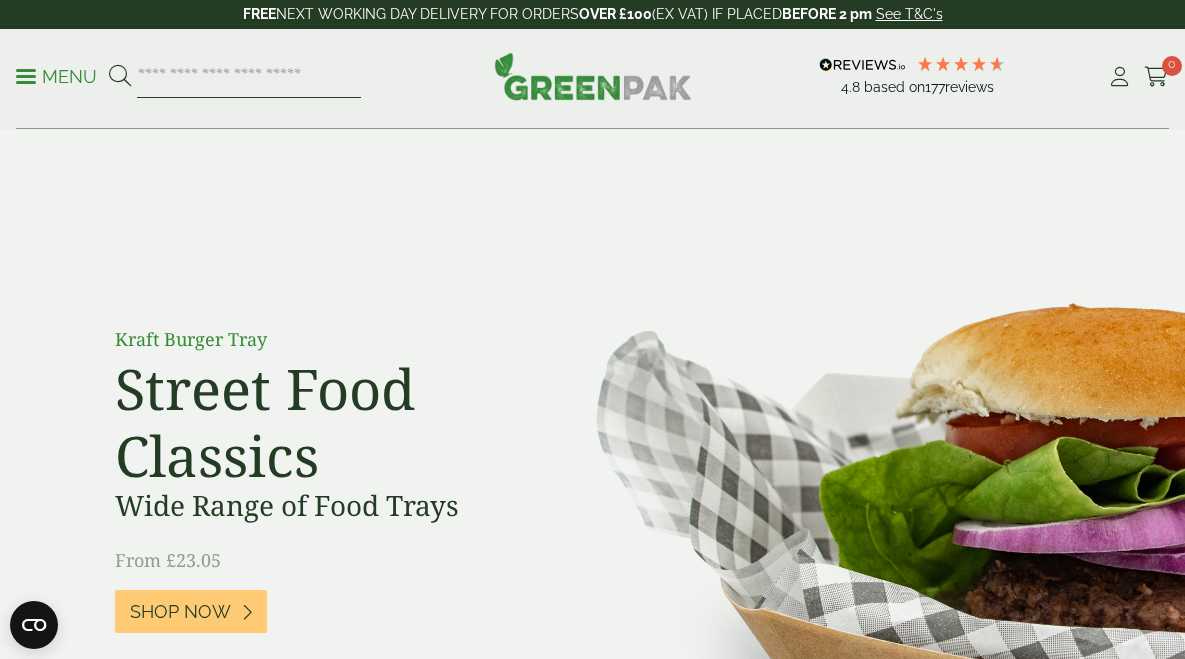 click at bounding box center [249, 77] 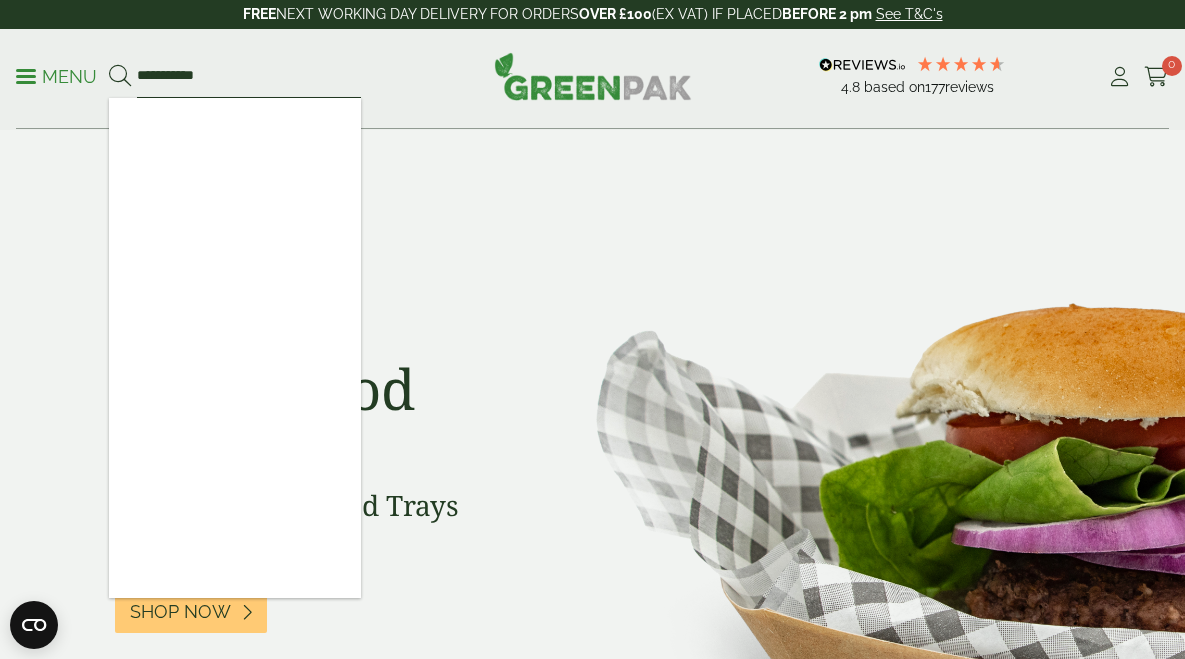 type on "**********" 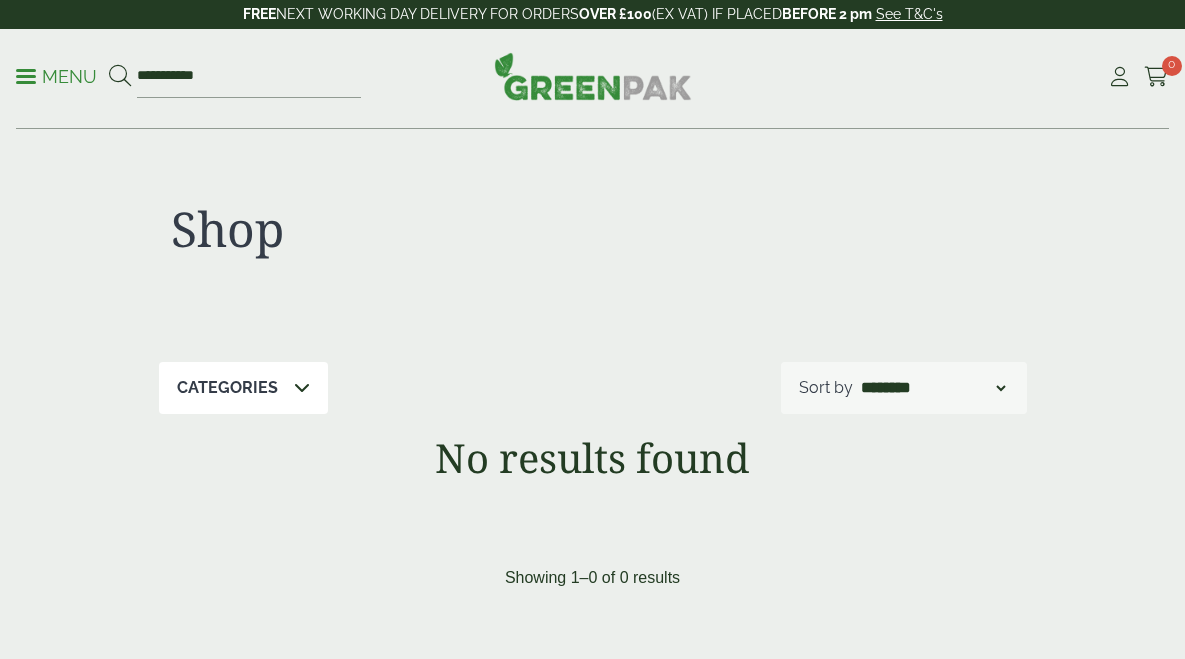 scroll, scrollTop: 0, scrollLeft: 0, axis: both 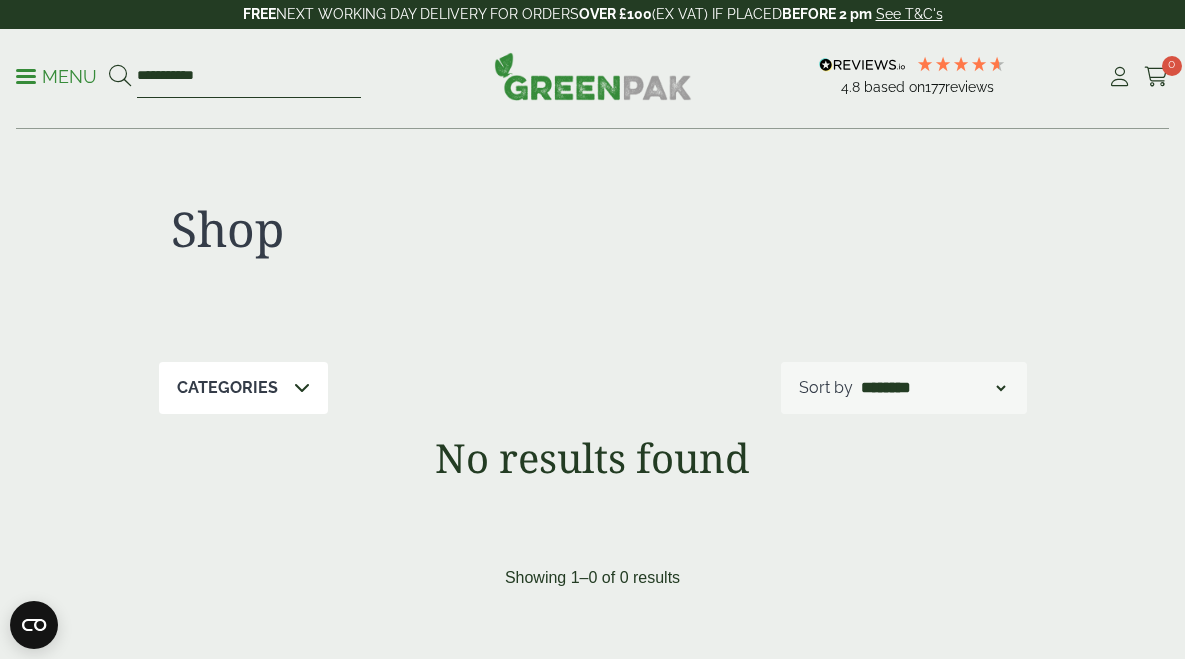 click on "**********" at bounding box center (249, 77) 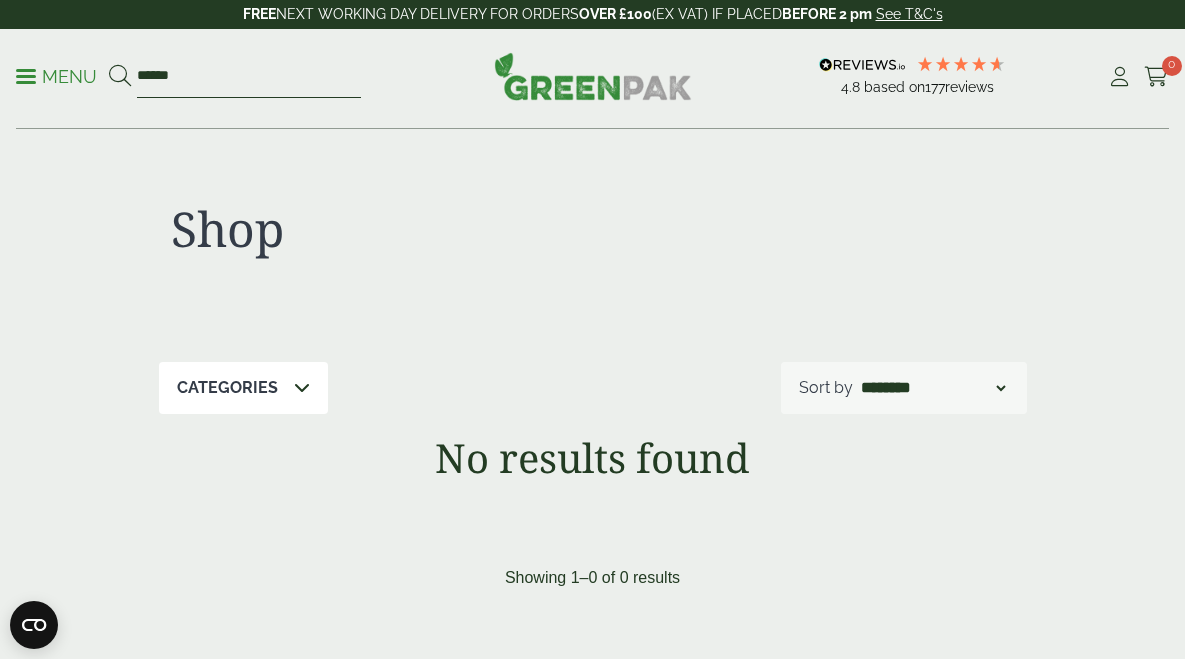 type on "******" 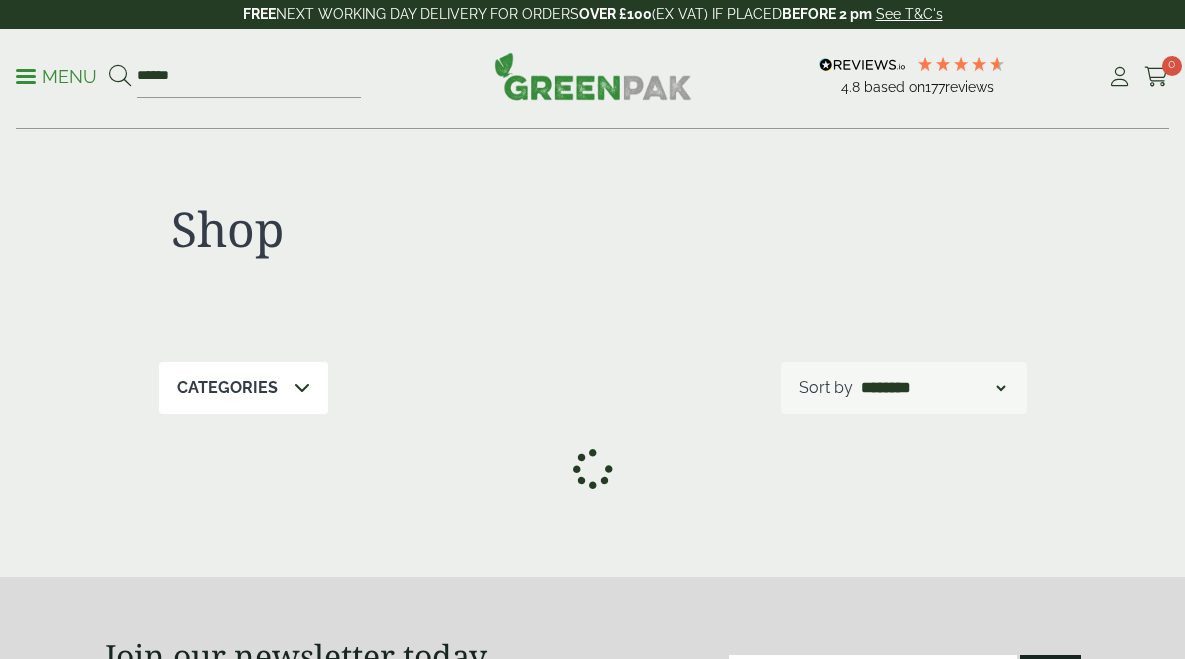 scroll, scrollTop: 0, scrollLeft: 0, axis: both 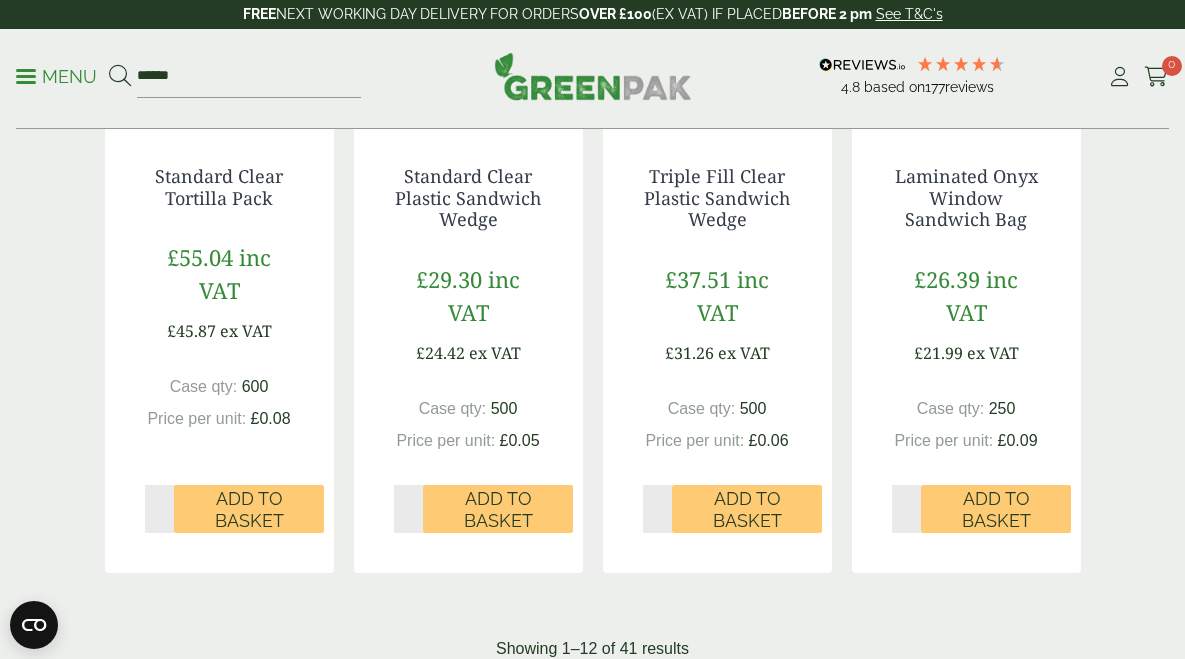 click on "2" at bounding box center [543, 686] 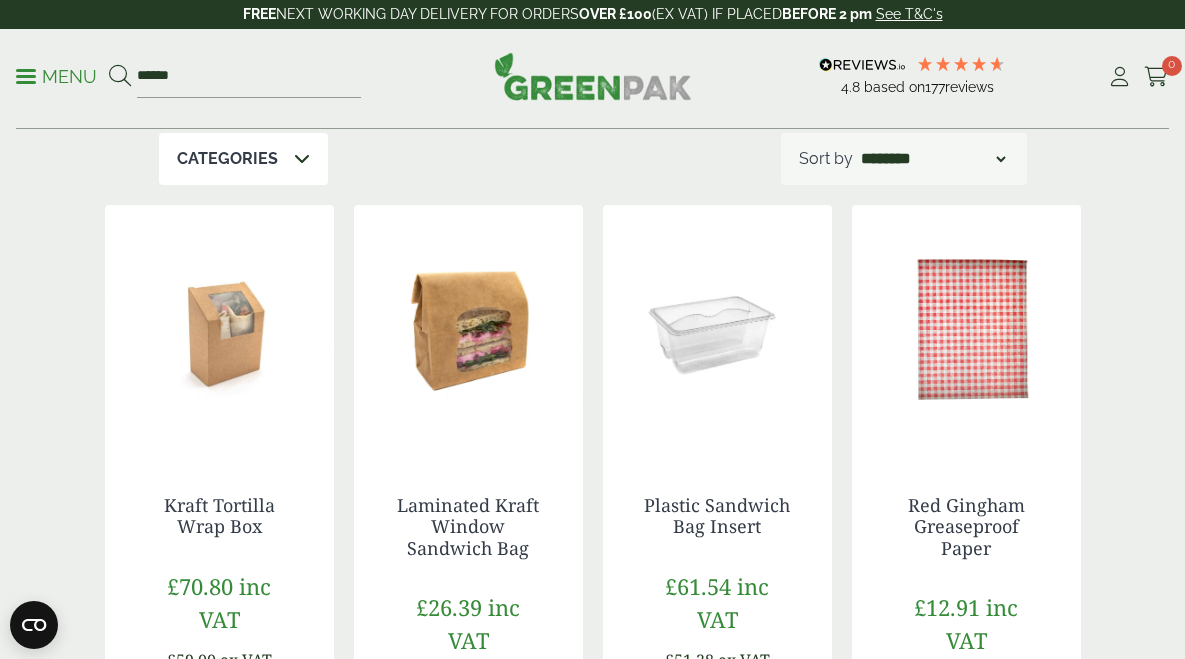 scroll, scrollTop: 236, scrollLeft: 0, axis: vertical 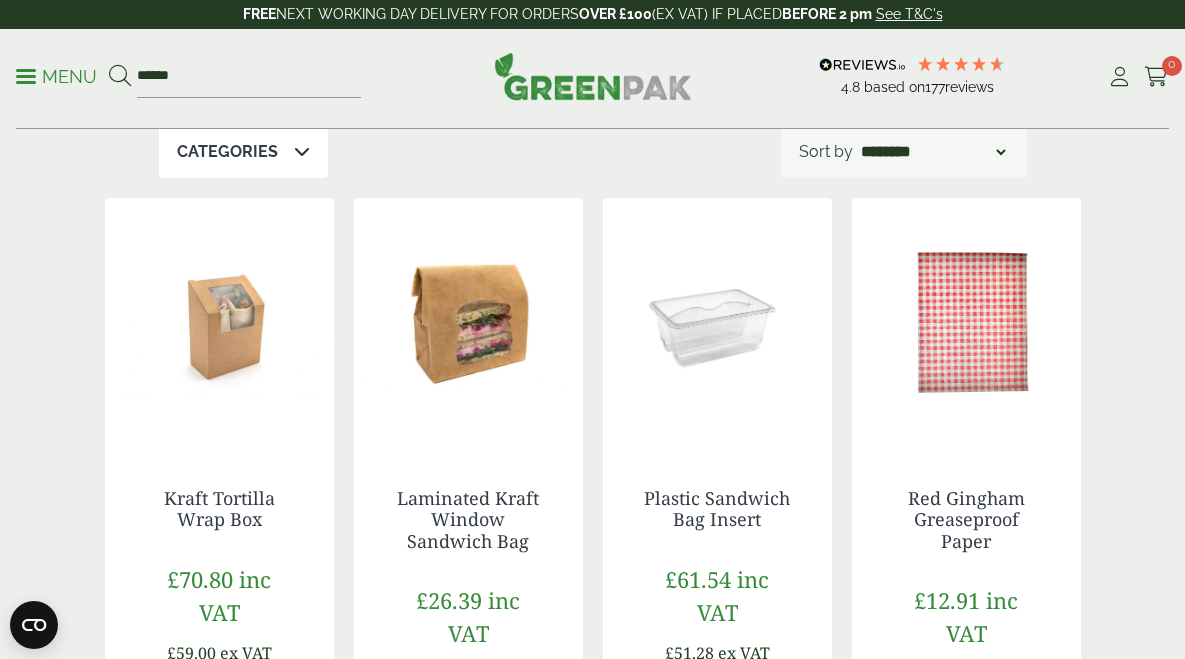 click at bounding box center (966, 323) 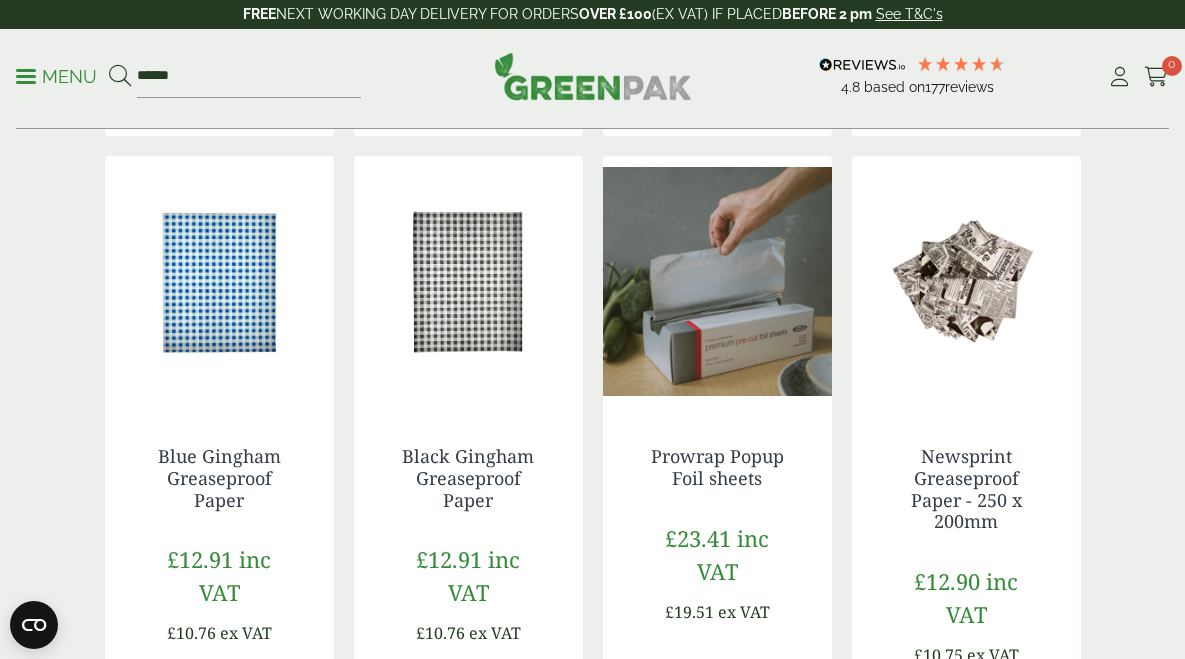 scroll, scrollTop: 997, scrollLeft: 0, axis: vertical 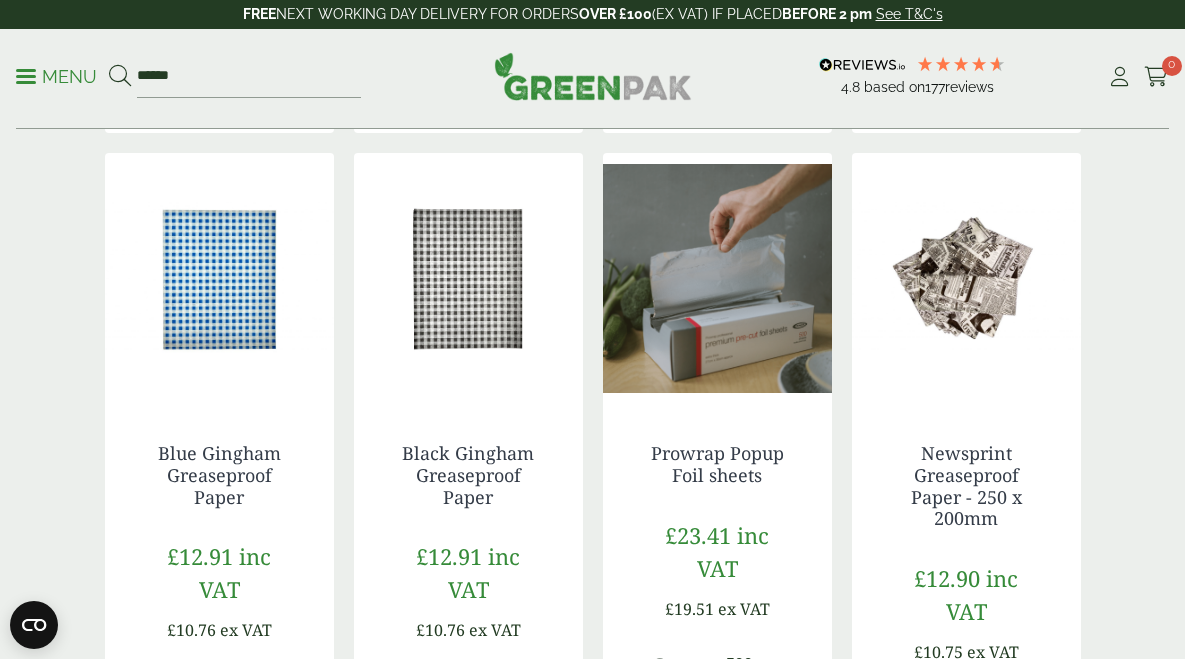 click at bounding box center [219, 278] 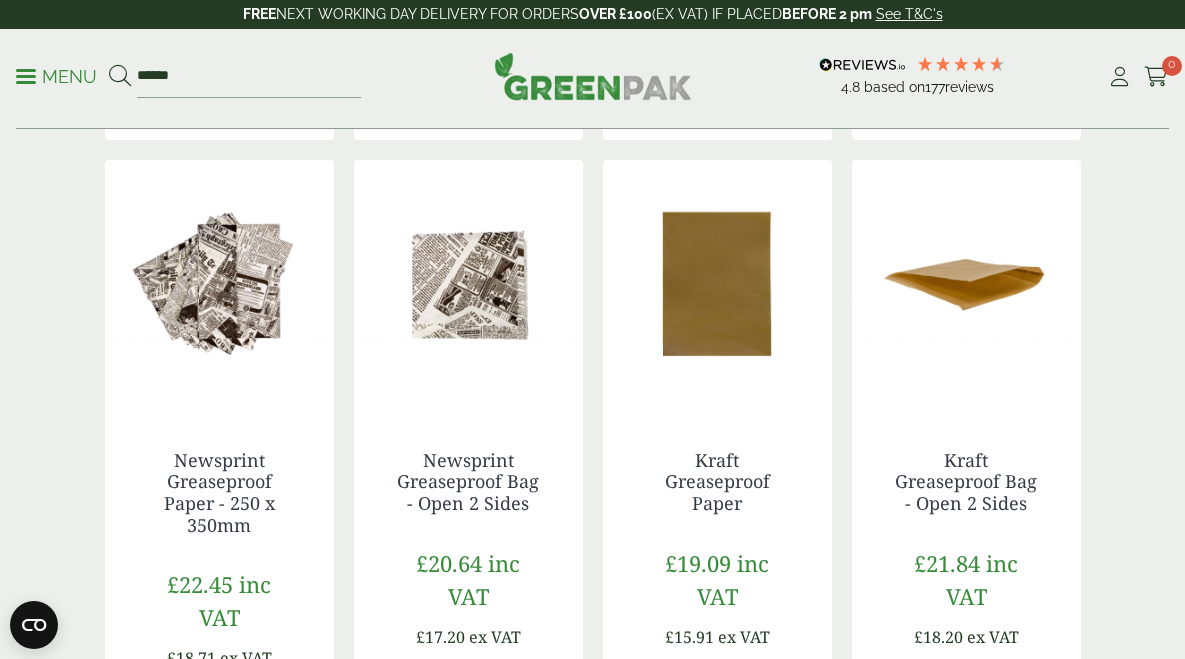 scroll, scrollTop: 1719, scrollLeft: 0, axis: vertical 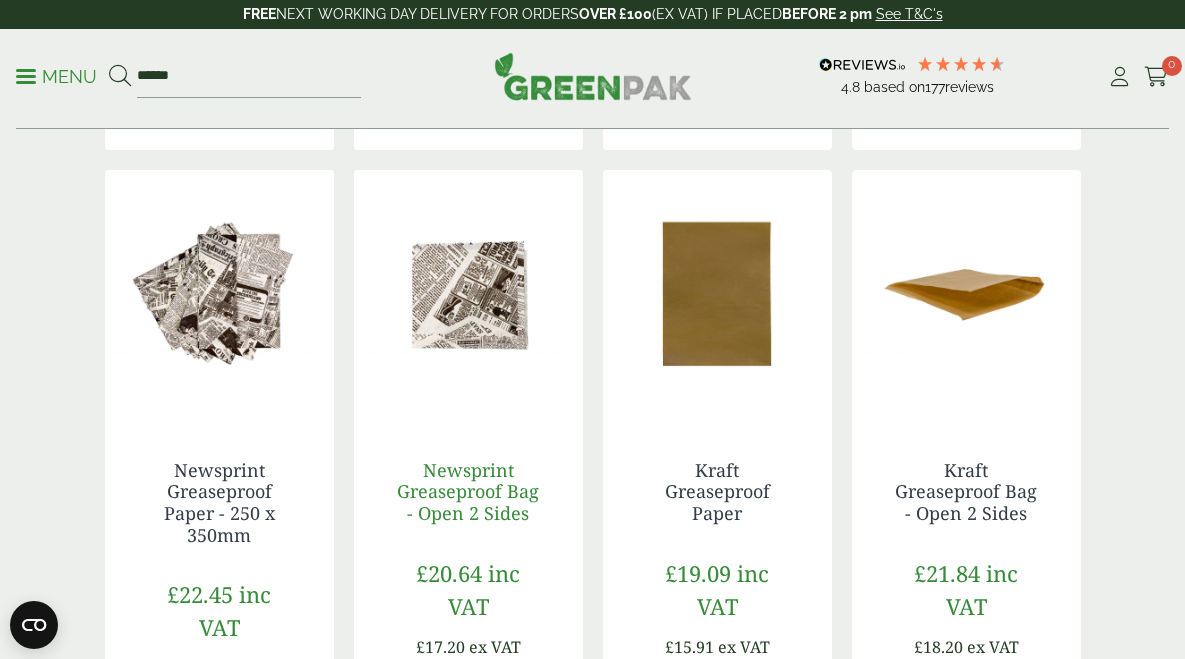 click on "Newsprint Greaseproof Bag - Open 2 Sides" at bounding box center (468, 491) 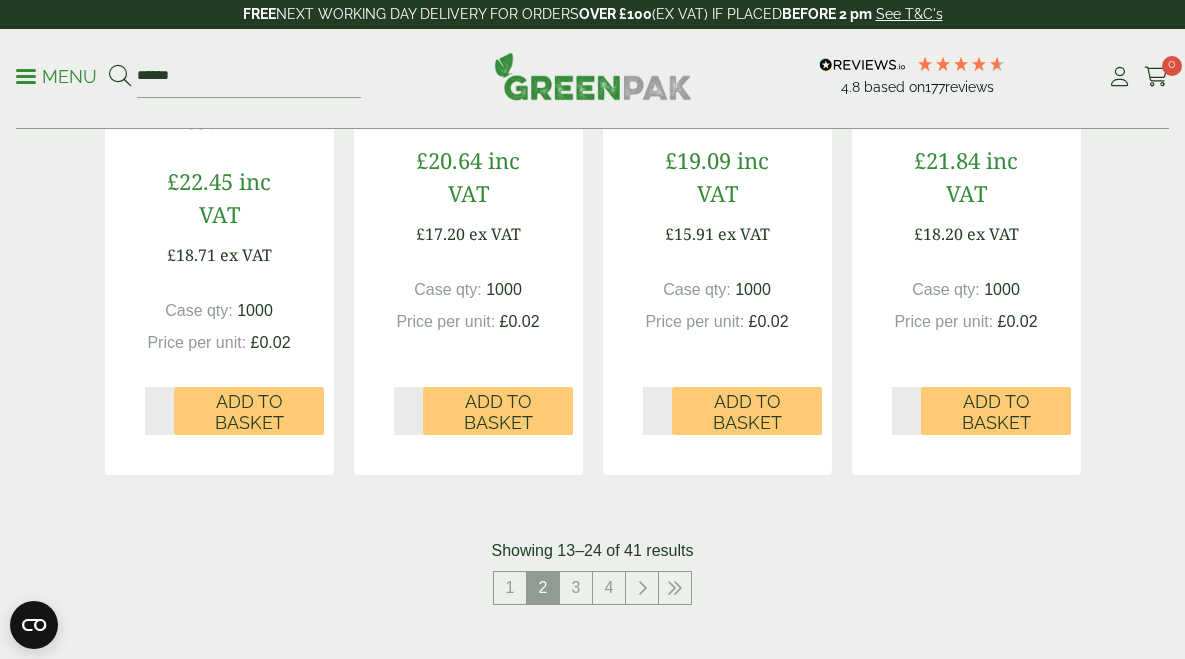 scroll, scrollTop: 2137, scrollLeft: 0, axis: vertical 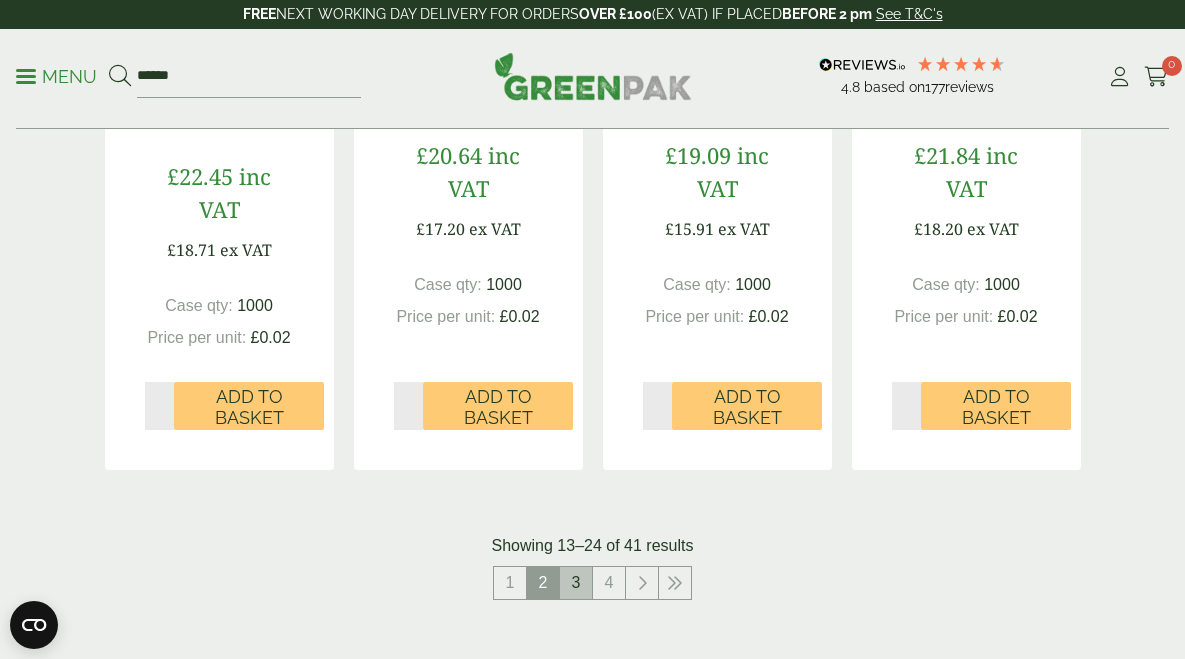 click on "3" at bounding box center (576, 583) 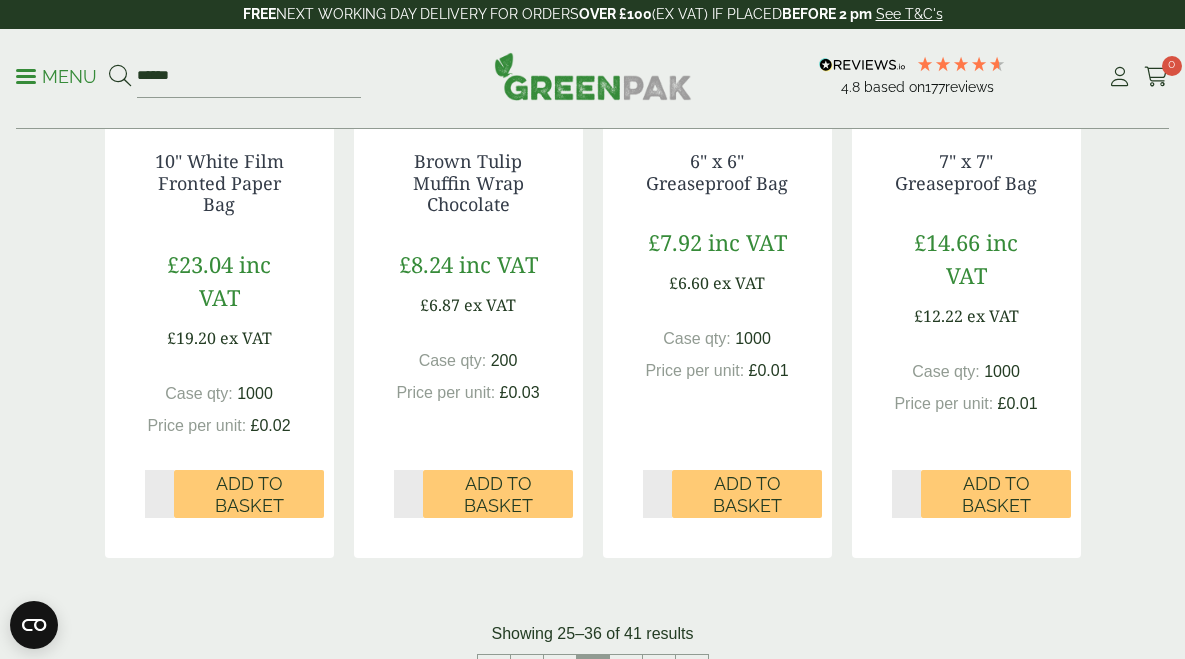 scroll, scrollTop: 2019, scrollLeft: 0, axis: vertical 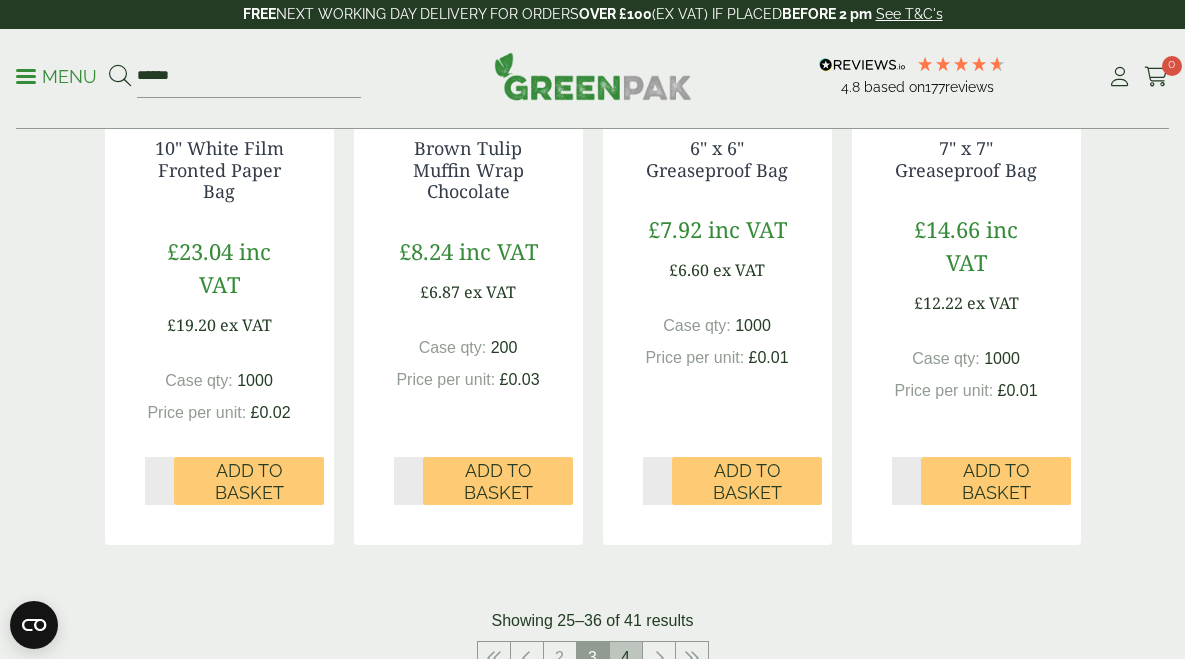 click on "4" at bounding box center (626, 658) 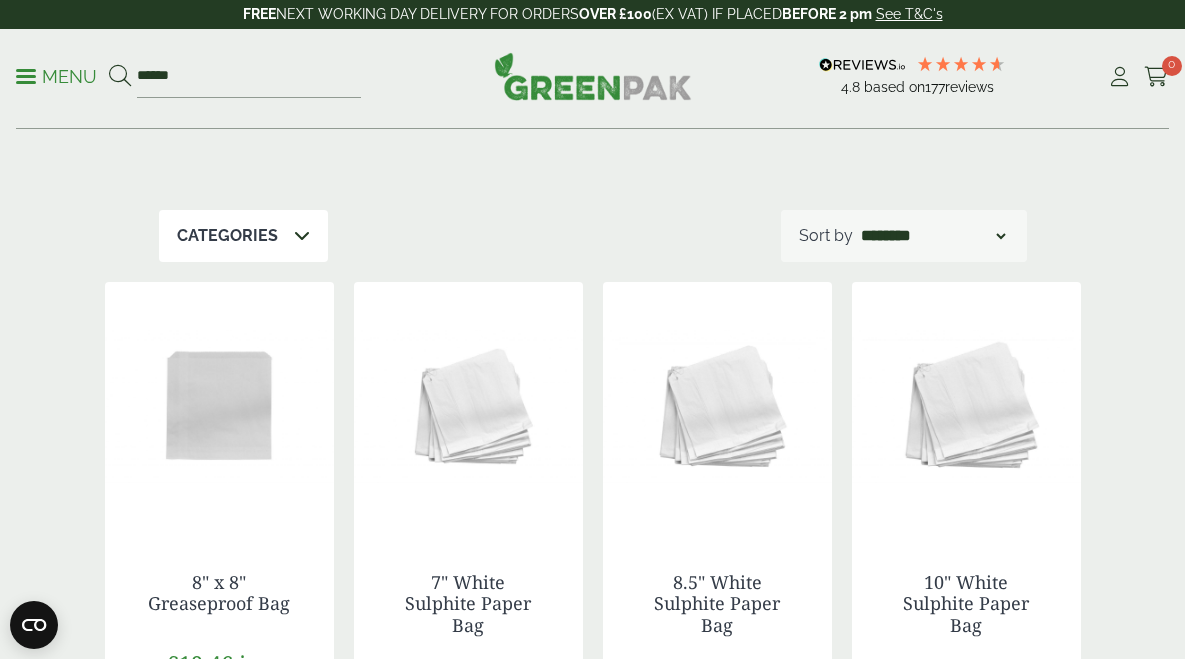 scroll, scrollTop: 0, scrollLeft: 0, axis: both 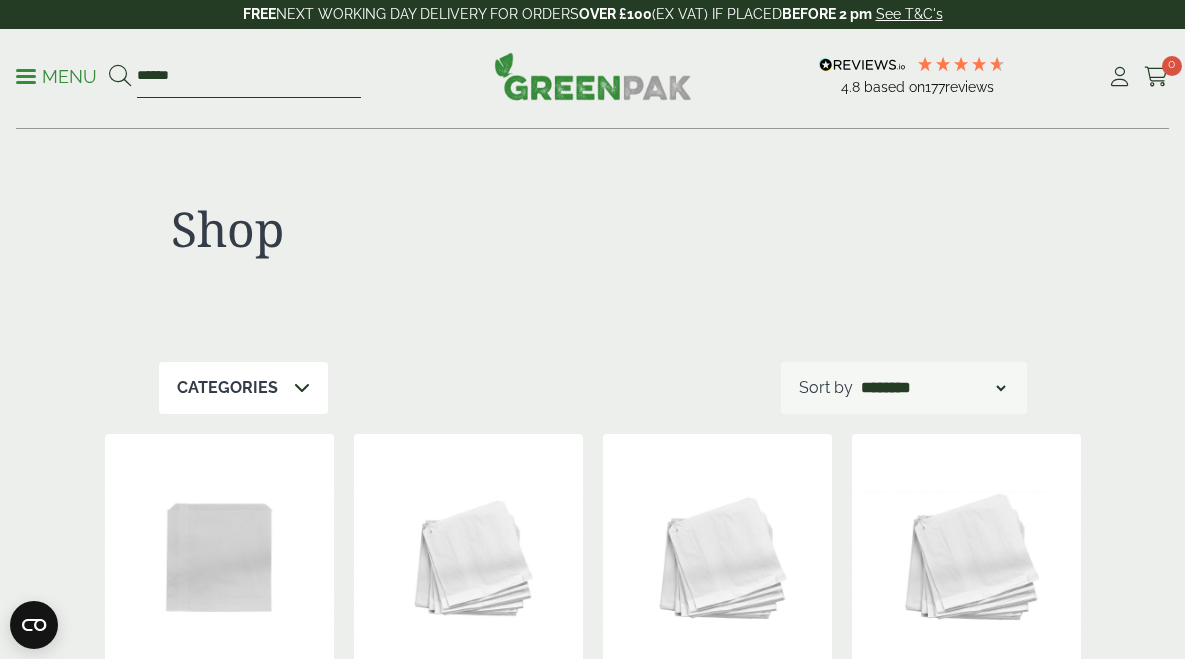 click on "******" at bounding box center [249, 77] 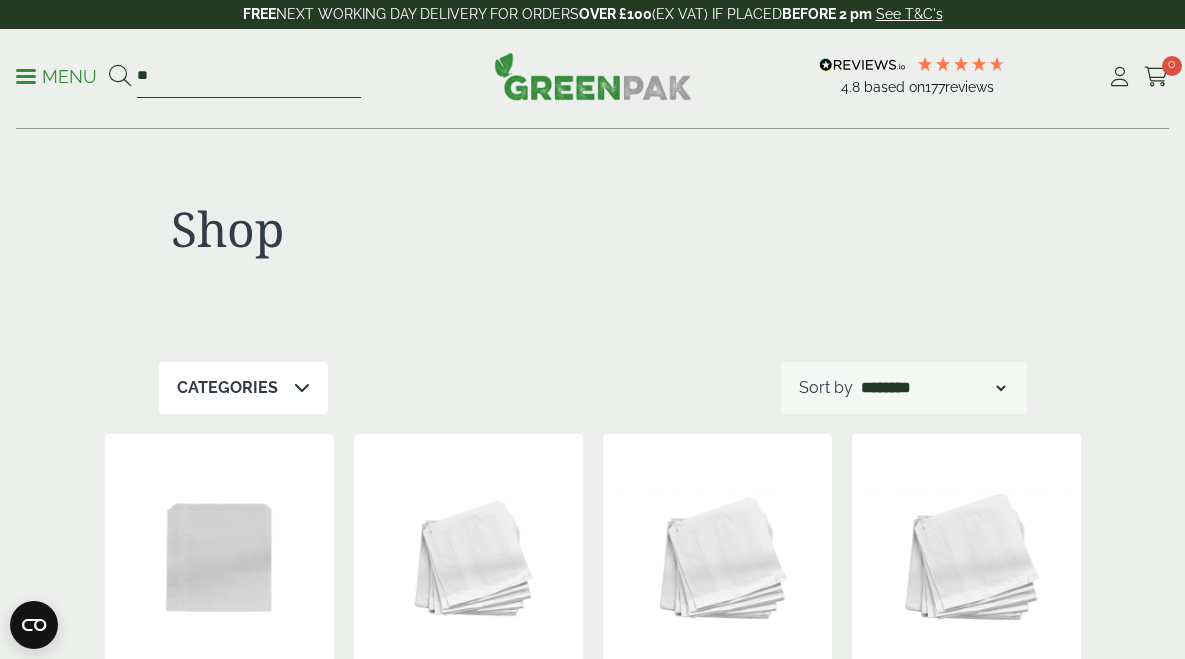 type on "*" 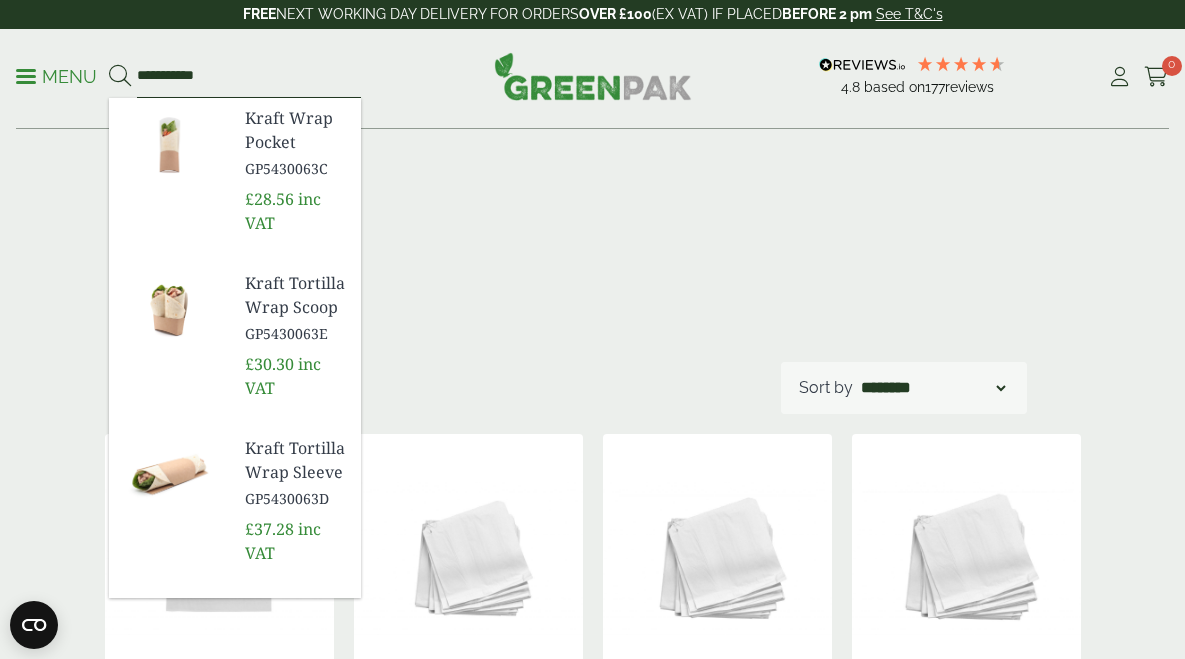type on "**********" 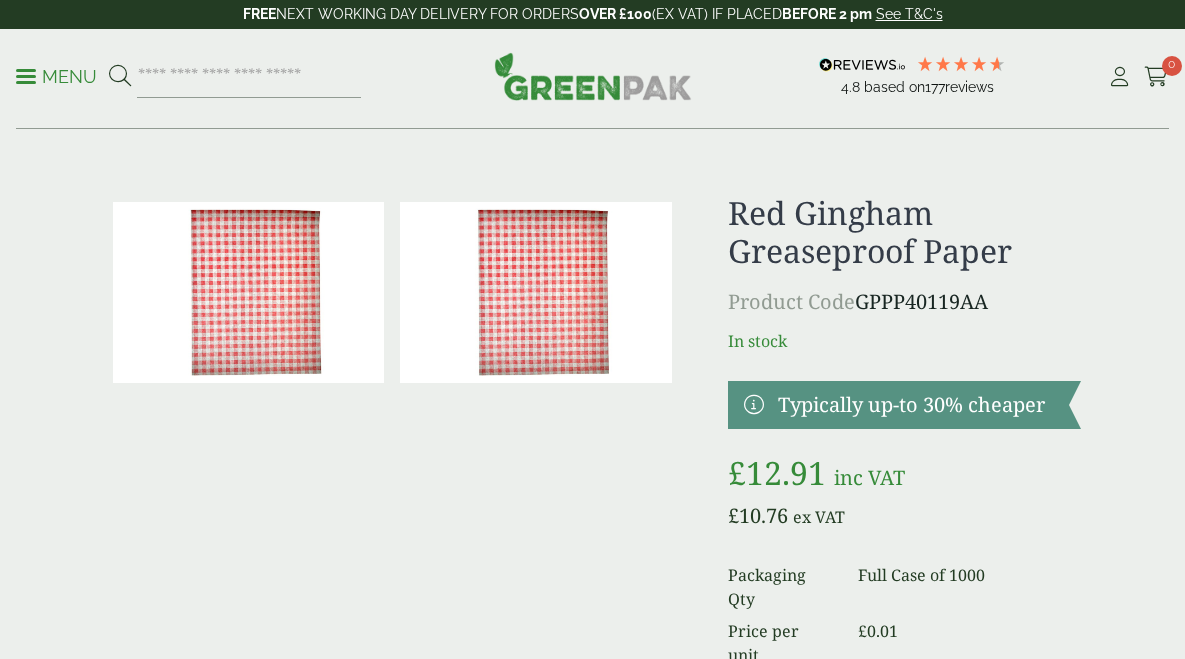 scroll, scrollTop: 0, scrollLeft: 0, axis: both 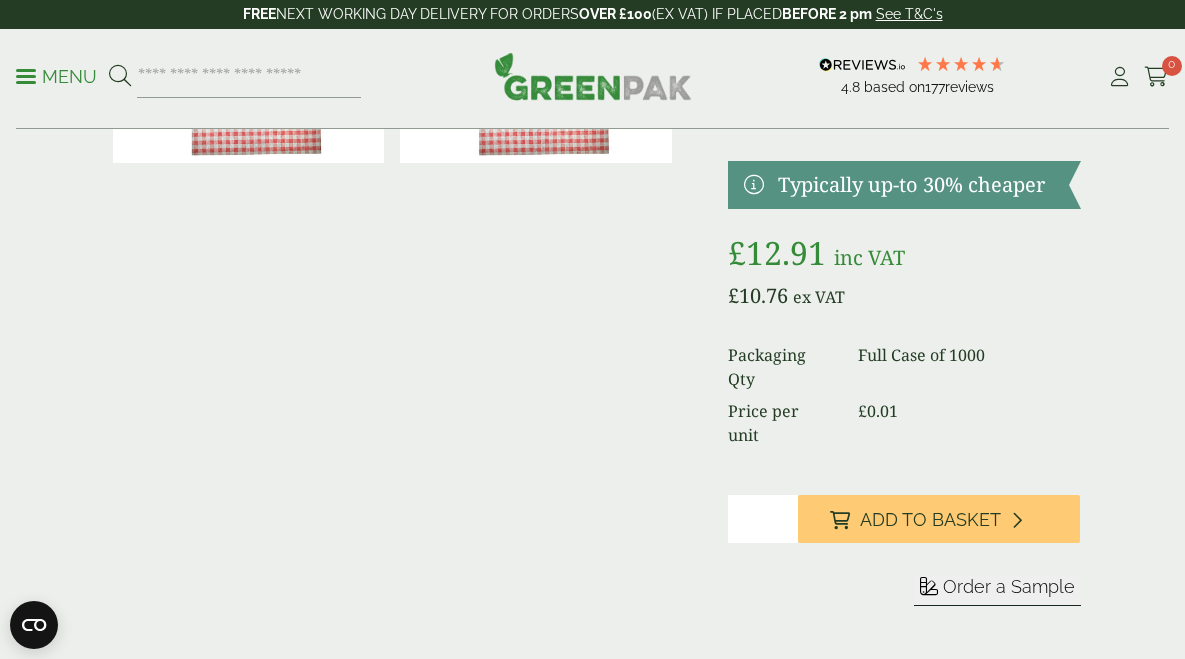 click on "Order a Sample" at bounding box center [1009, 586] 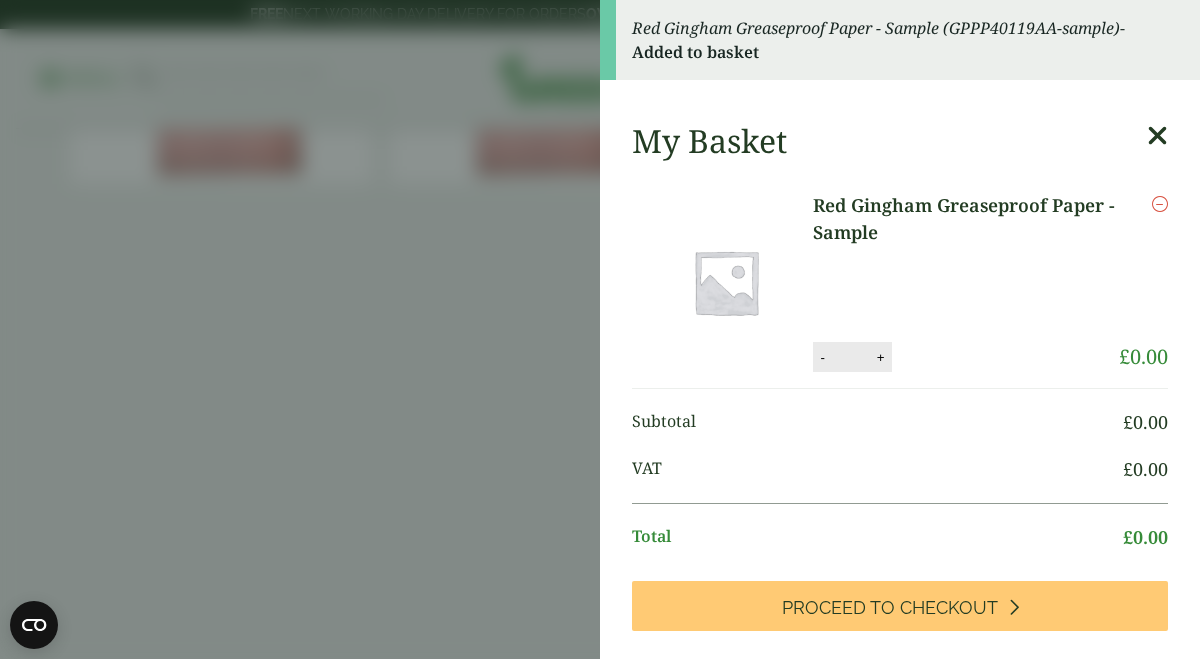 click at bounding box center [1157, 136] 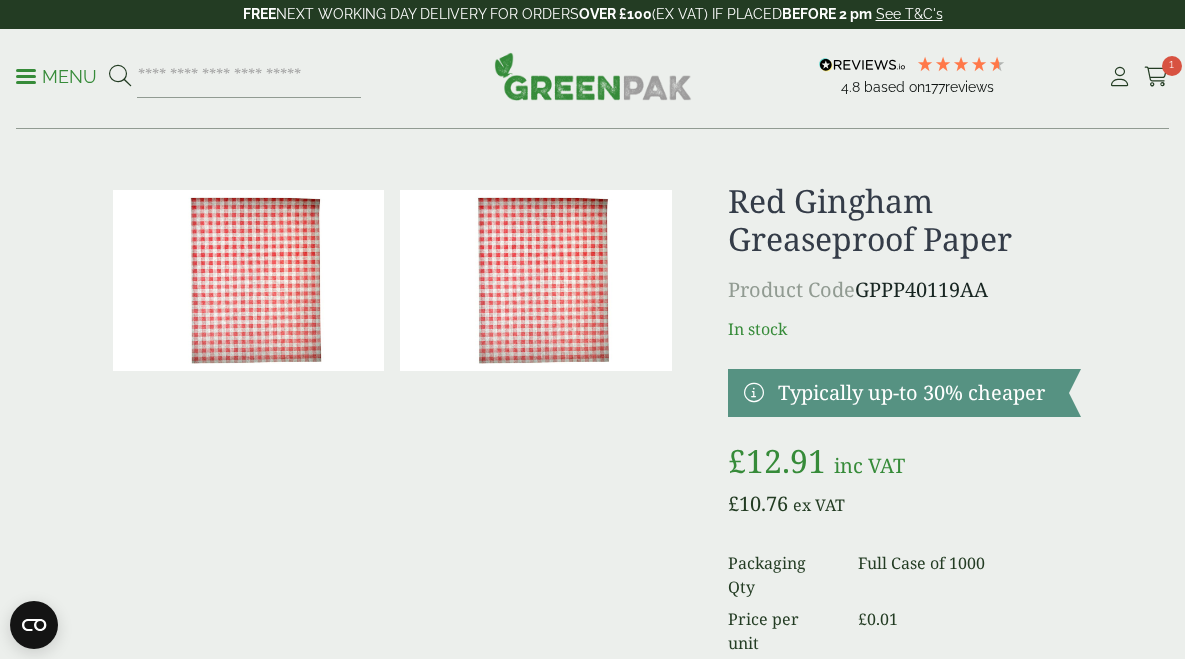 scroll, scrollTop: 0, scrollLeft: 0, axis: both 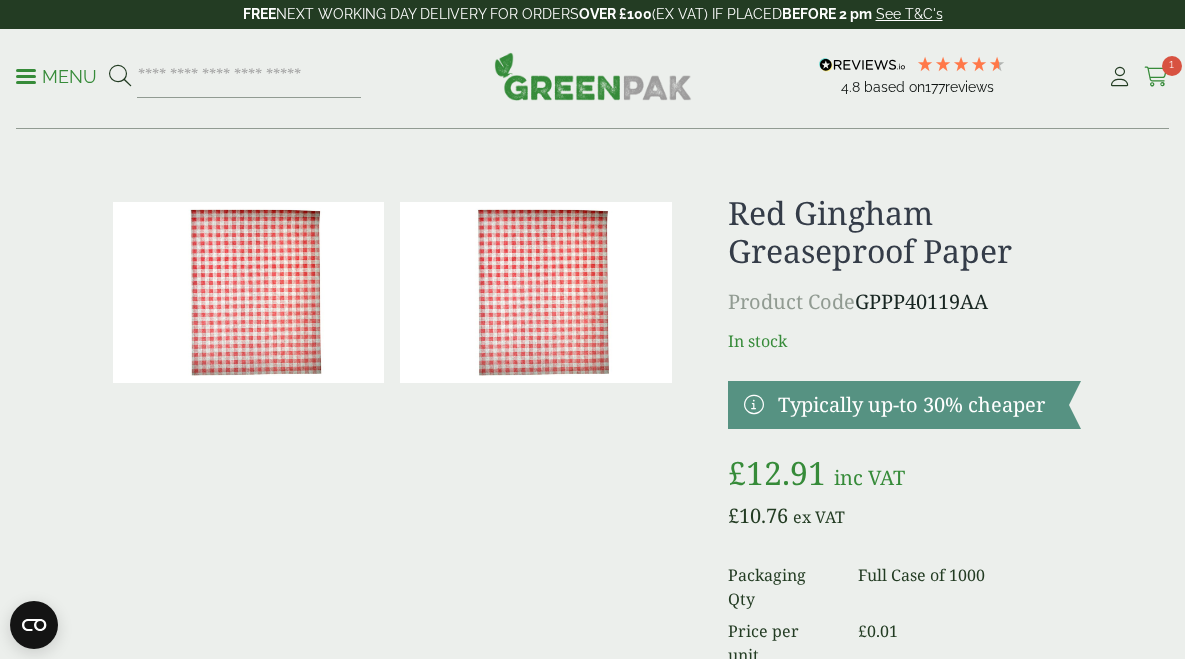 click at bounding box center [1156, 77] 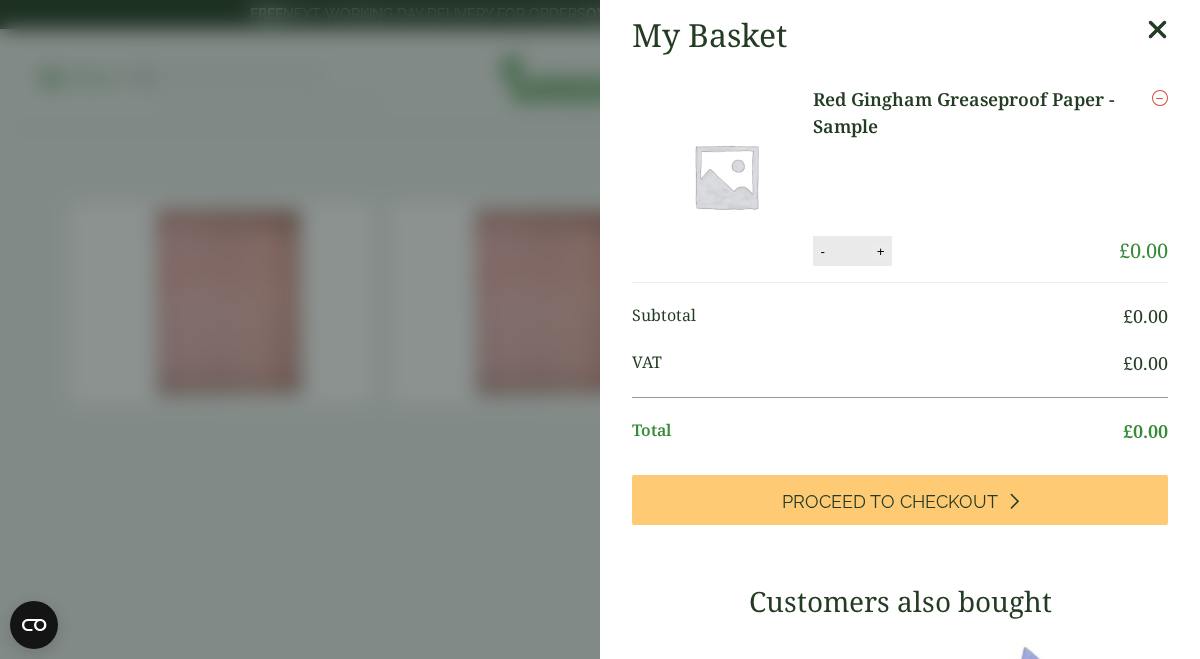 click on "+" at bounding box center (881, 251) 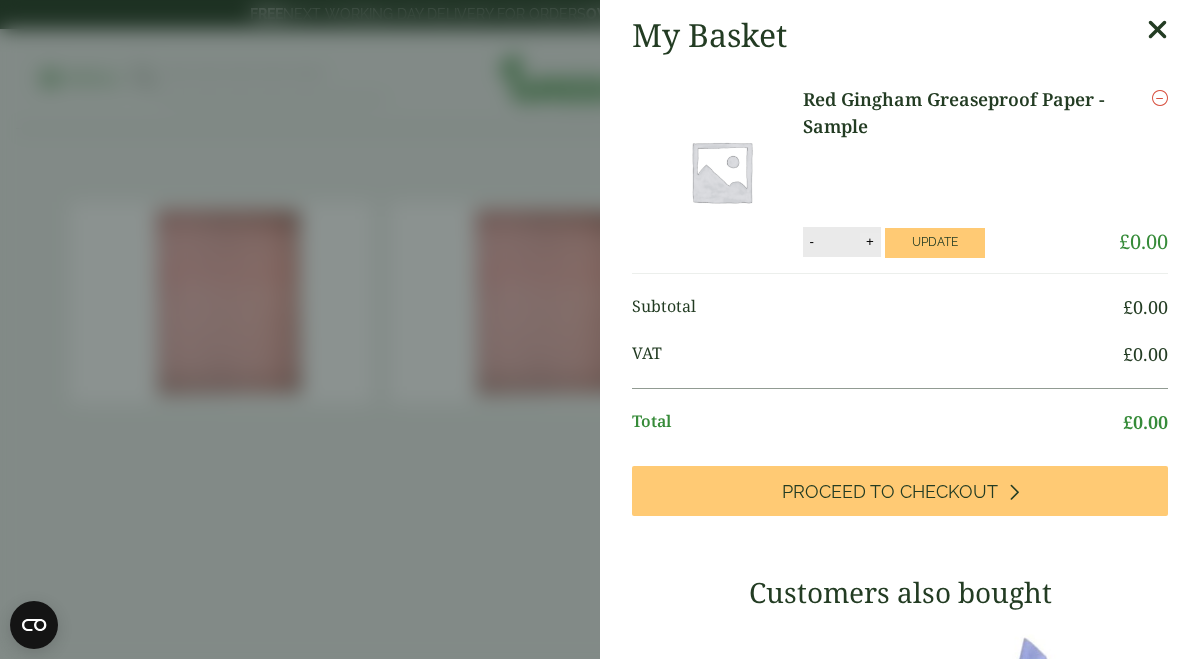 click on "+" at bounding box center (870, 241) 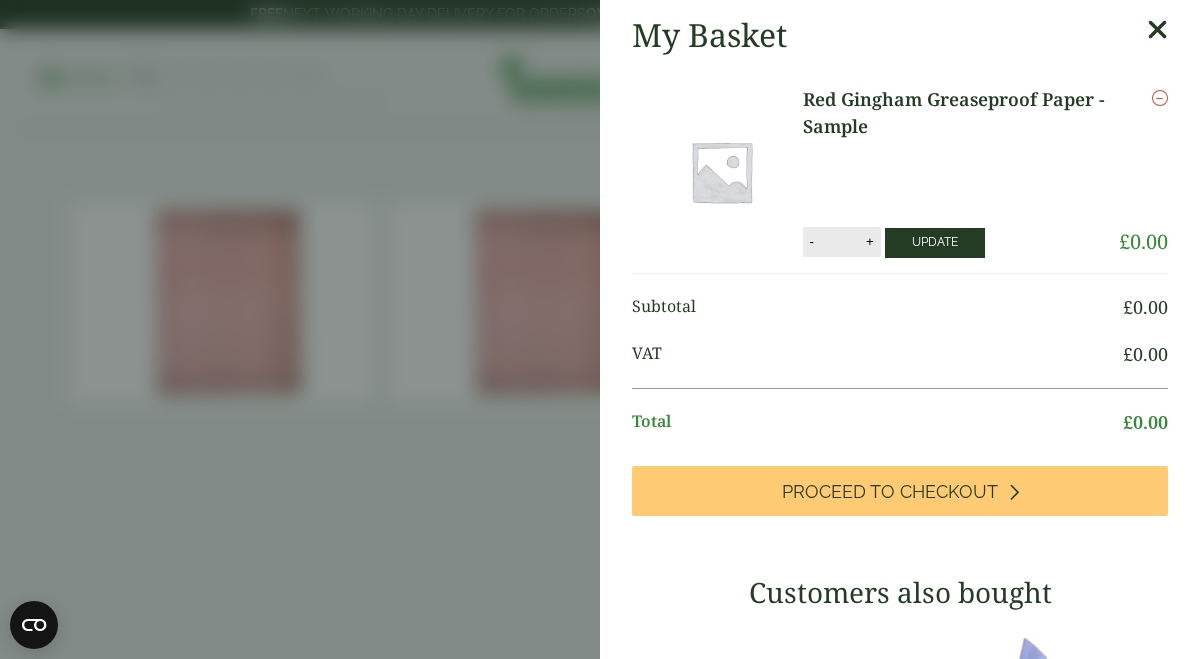 click on "Update" at bounding box center [935, 243] 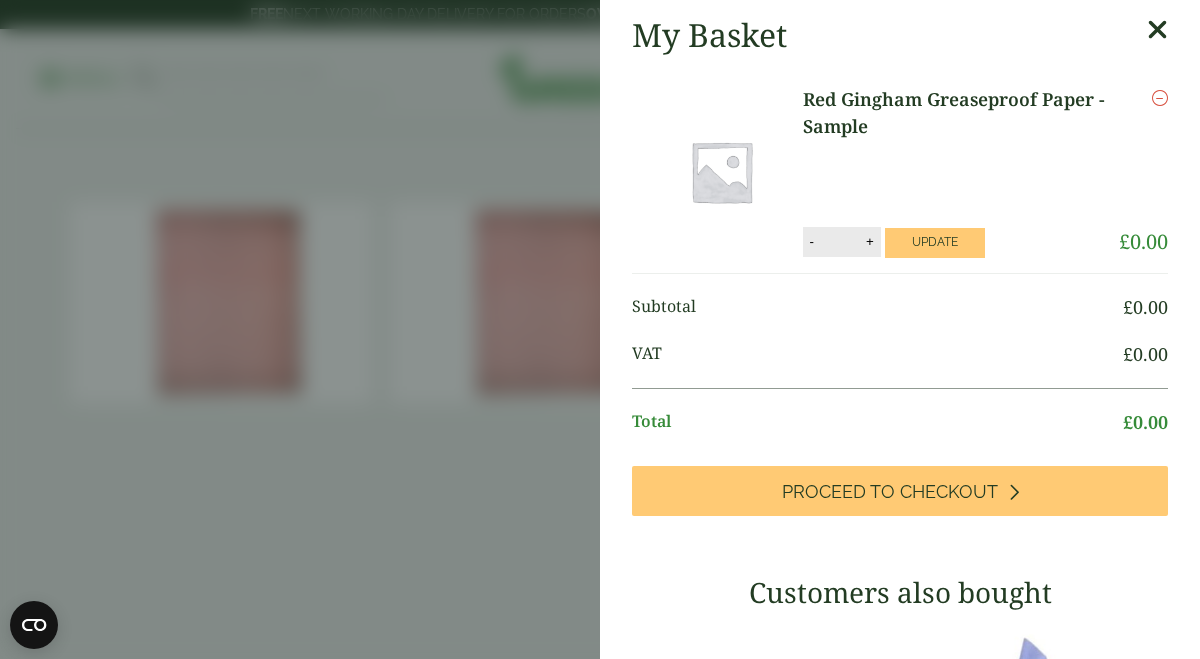 type on "*" 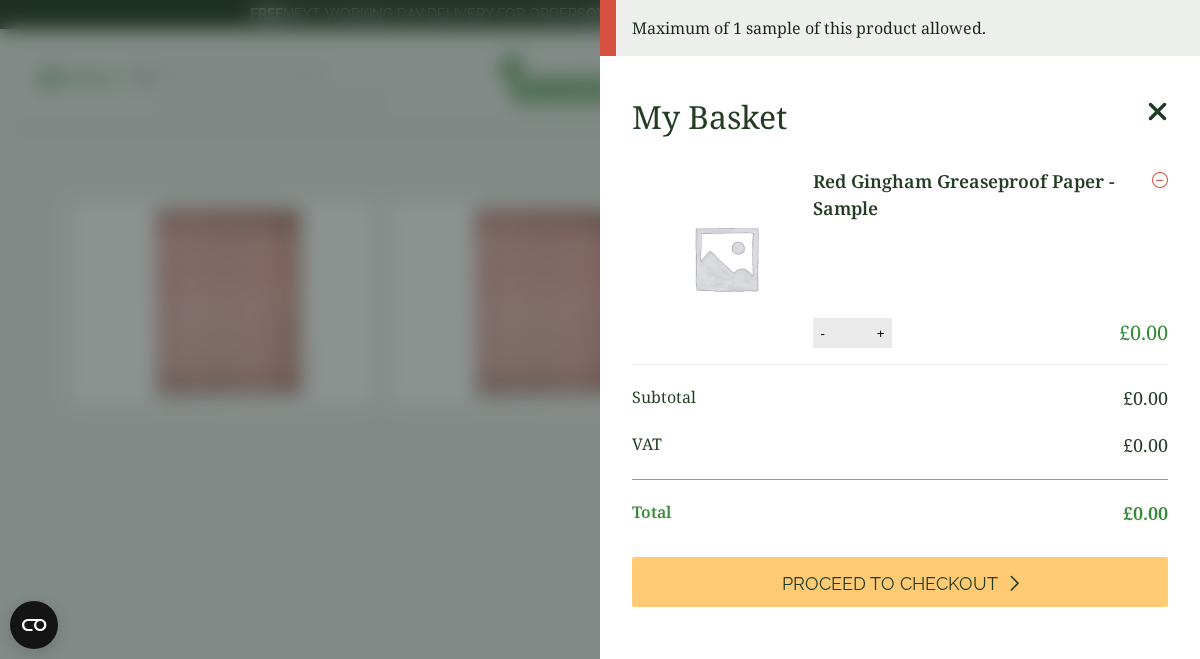 click on "Maximum of 1 sample of this product allowed.
My Basket
Red Gingham Greaseproof Paper - Sample
Red Gingham Greaseproof Paper - Sample quantity
- * +
Update
Remove" at bounding box center (600, 329) 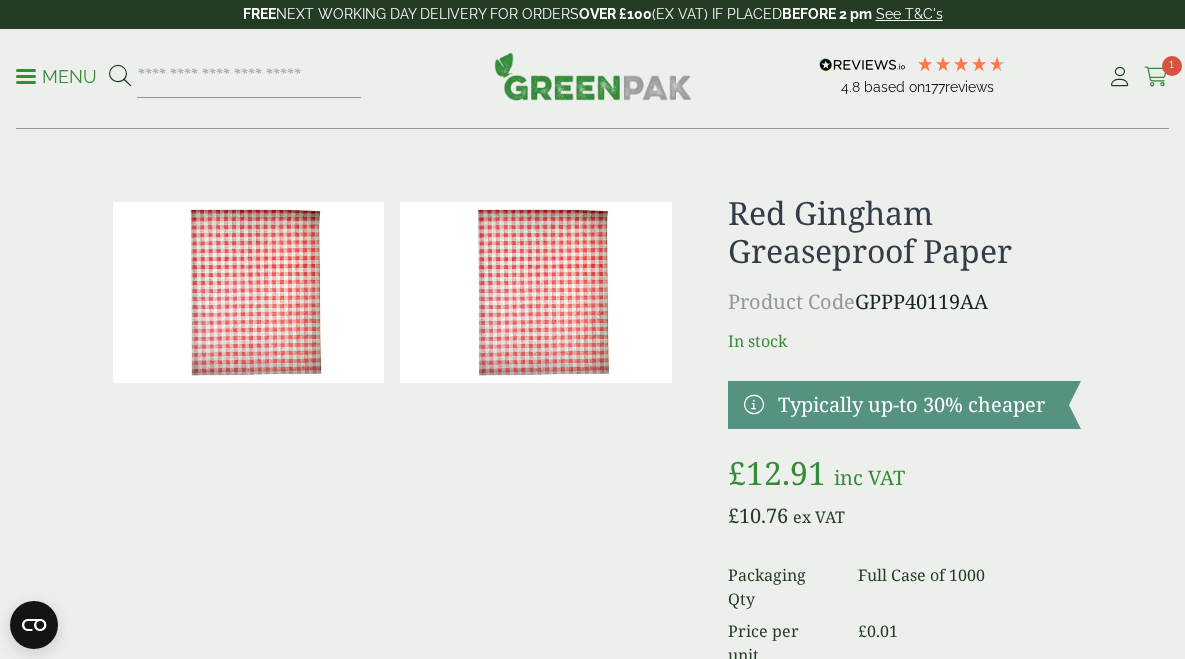 click at bounding box center [1156, 77] 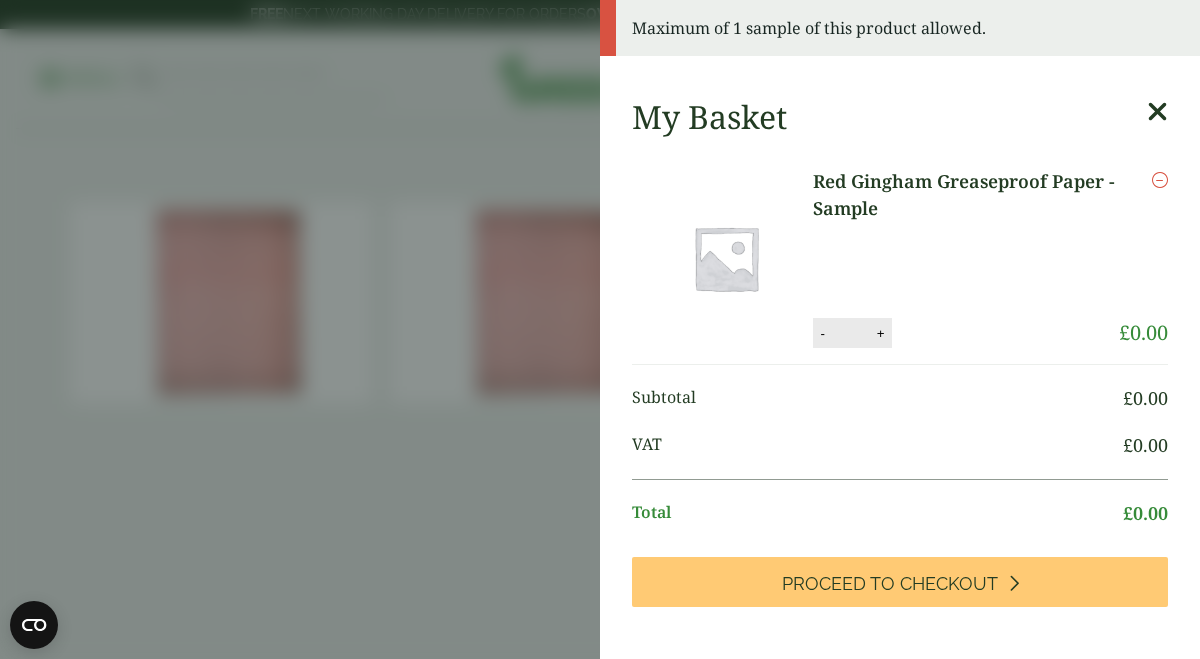 click on "Maximum of 1 sample of this product allowed.
My Basket
Red Gingham Greaseproof Paper - Sample
Red Gingham Greaseproof Paper - Sample quantity
- * +
Update
Remove" at bounding box center [600, 329] 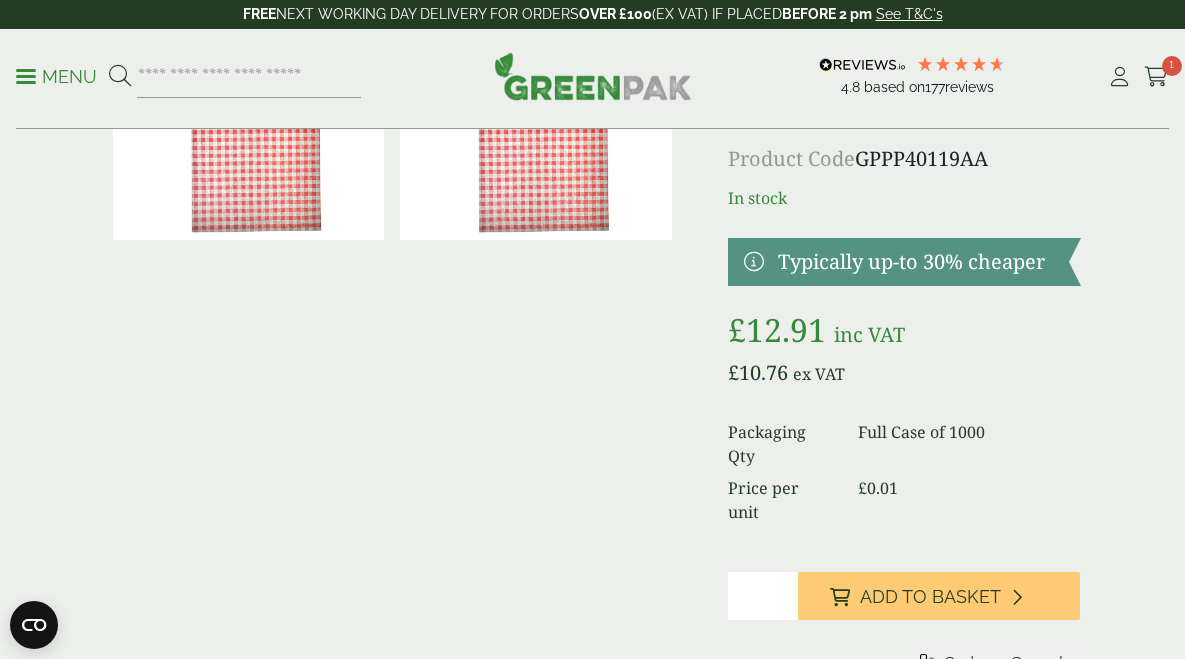 scroll, scrollTop: 0, scrollLeft: 0, axis: both 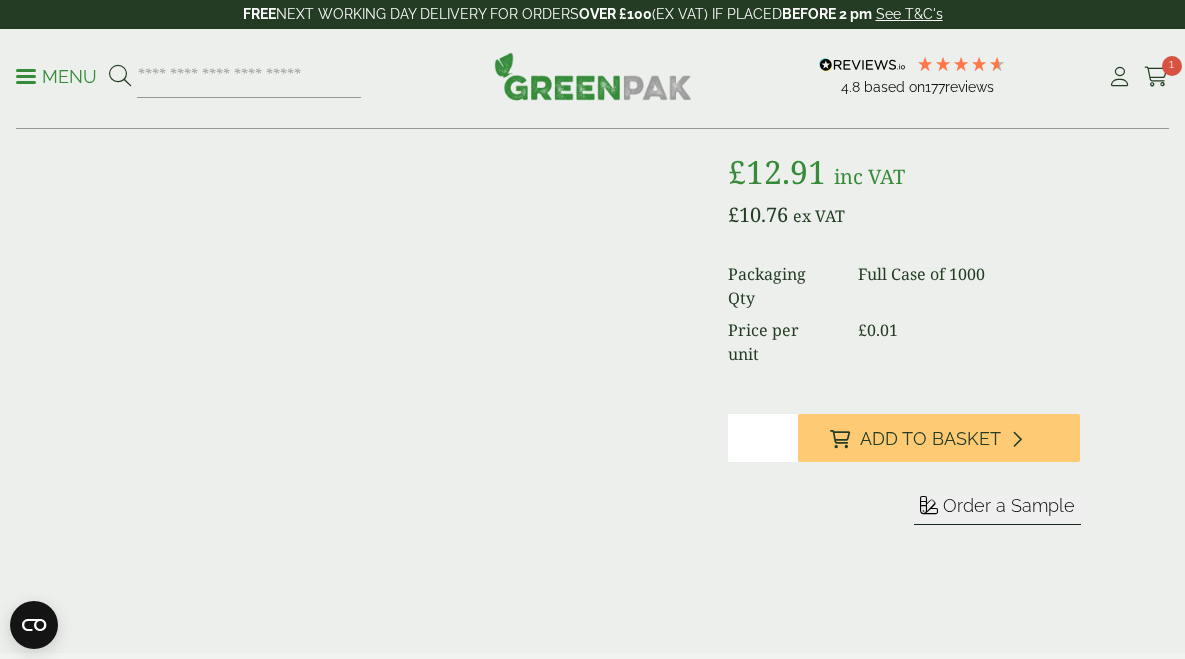 click on "Order a Sample" at bounding box center [1009, 505] 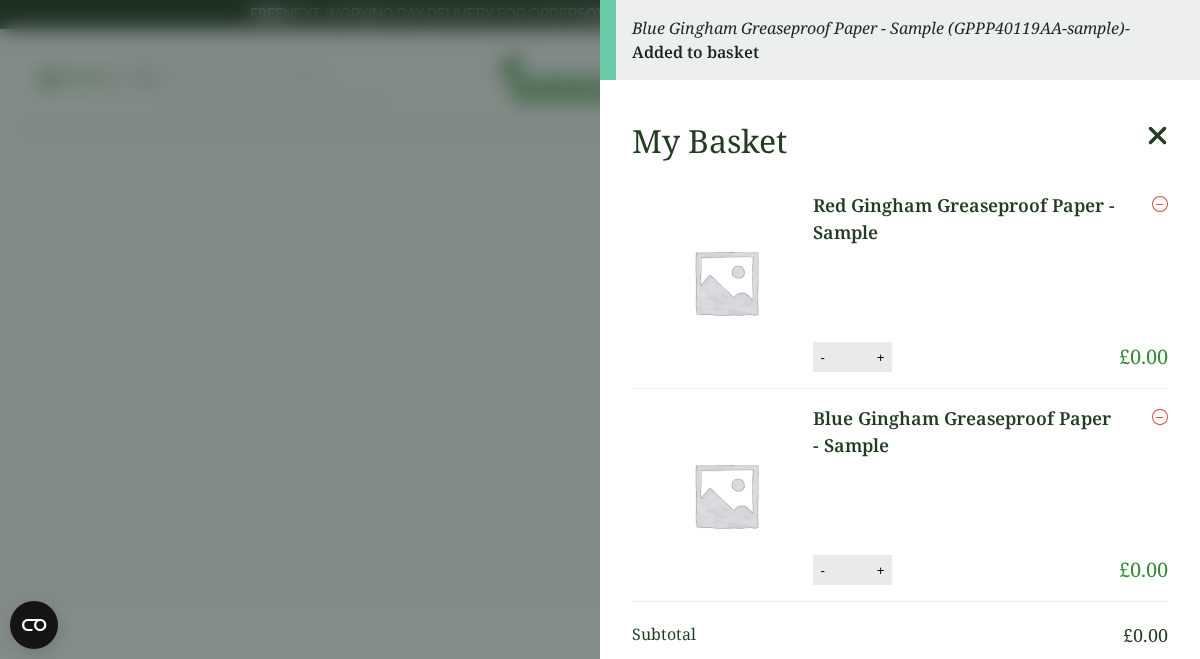 click on "Blue Gingham Greaseproof Paper - Sample (GPPP40119AA-sample)  -  Added to basket
My Basket
Red Gingham Greaseproof Paper - Sample
Red Gingham Greaseproof Paper - Sample quantity
- * +
Update
Remove
£ 0.00 -" at bounding box center [600, 329] 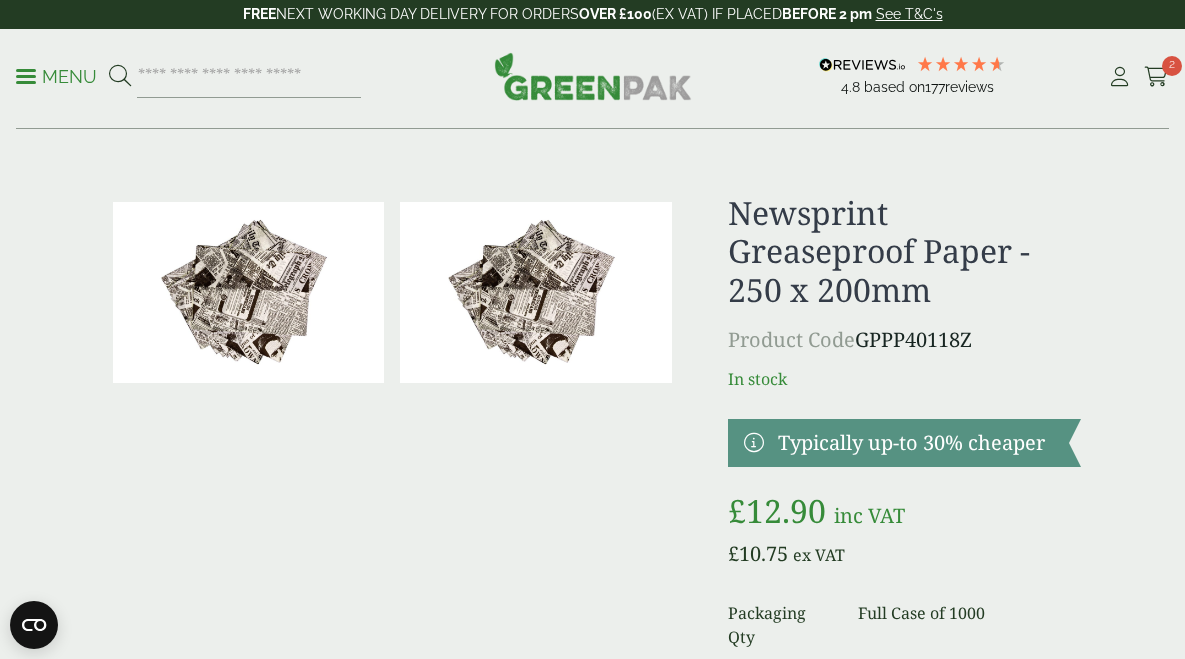 scroll, scrollTop: 0, scrollLeft: 0, axis: both 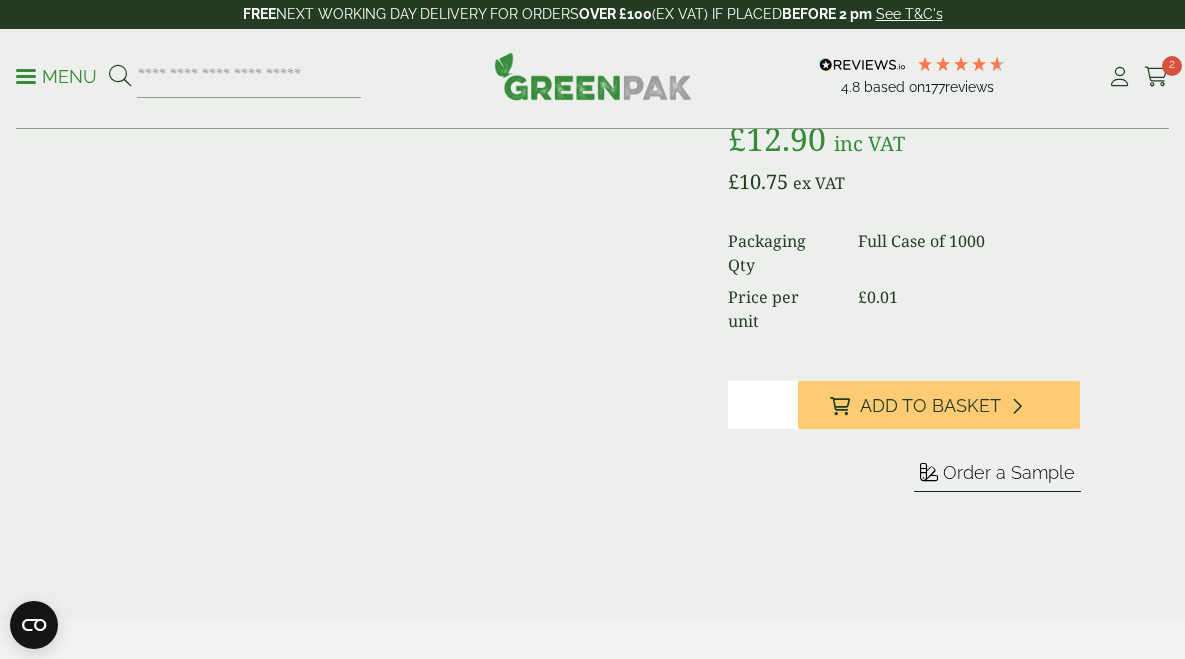 click on "Order a Sample" at bounding box center [1009, 472] 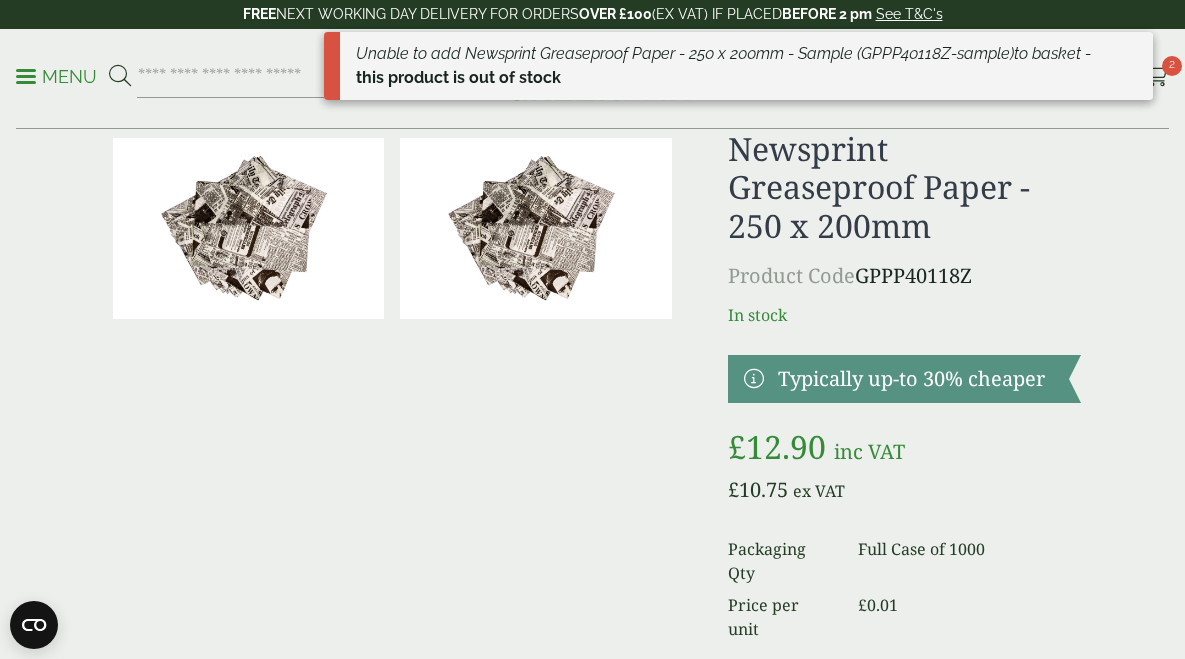 scroll, scrollTop: 0, scrollLeft: 0, axis: both 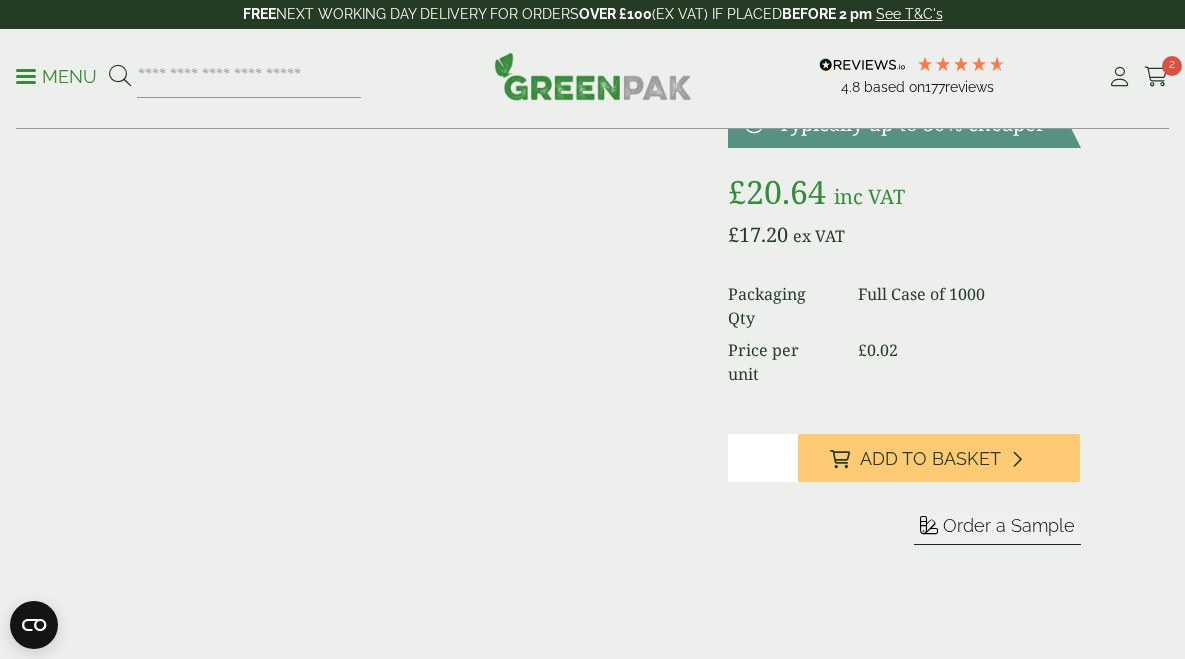 click on "Order a Sample" at bounding box center (997, 529) 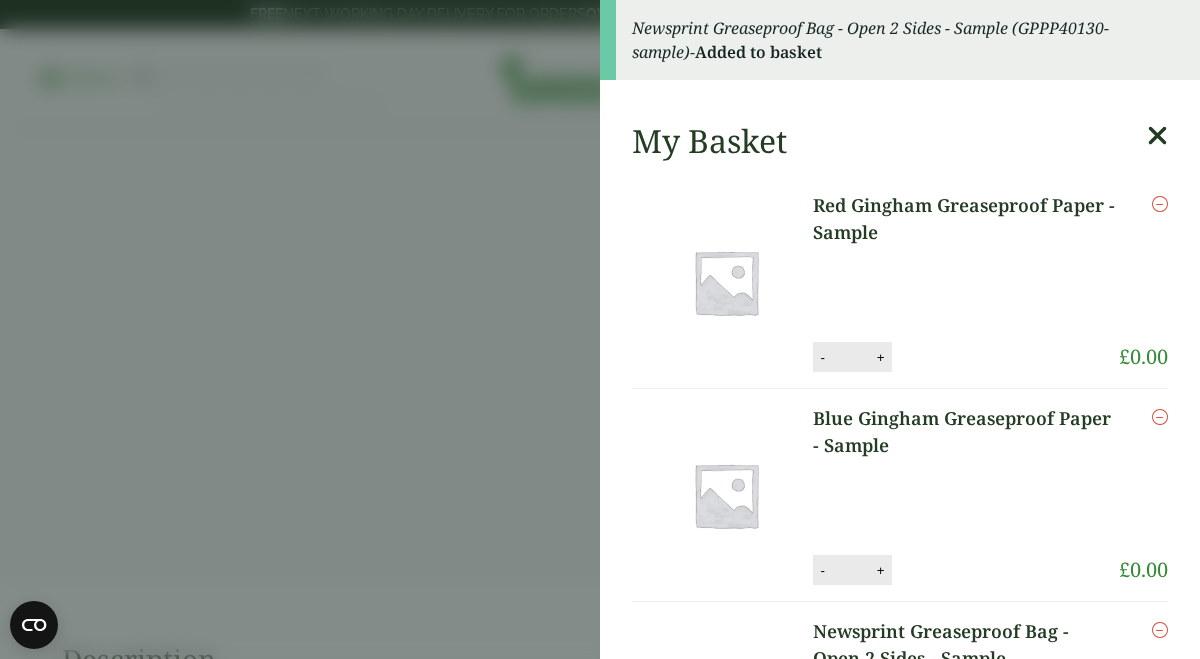 click on "Newsprint Greaseproof Bag - Open 2 Sides - Sample (GPPP40130-sample)  -  Added to basket
My Basket
Red Gingham Greaseproof Paper - Sample
Red Gingham Greaseproof Paper - Sample quantity
- * +
Update
Remove
-" at bounding box center [600, 329] 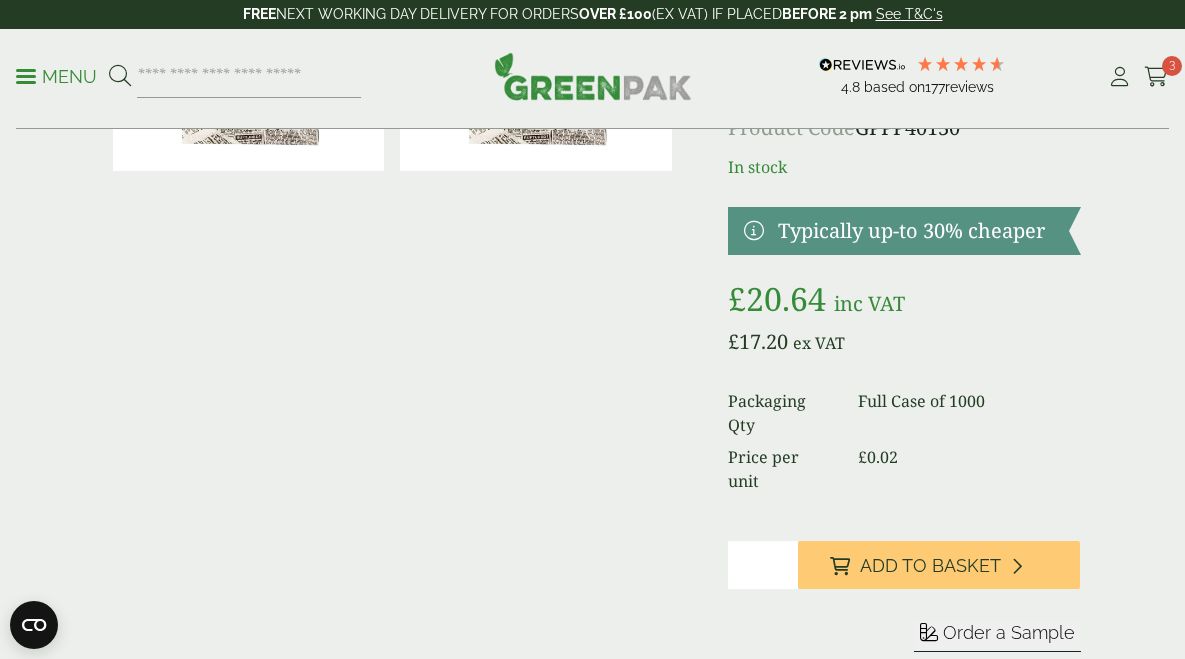 scroll, scrollTop: 0, scrollLeft: 0, axis: both 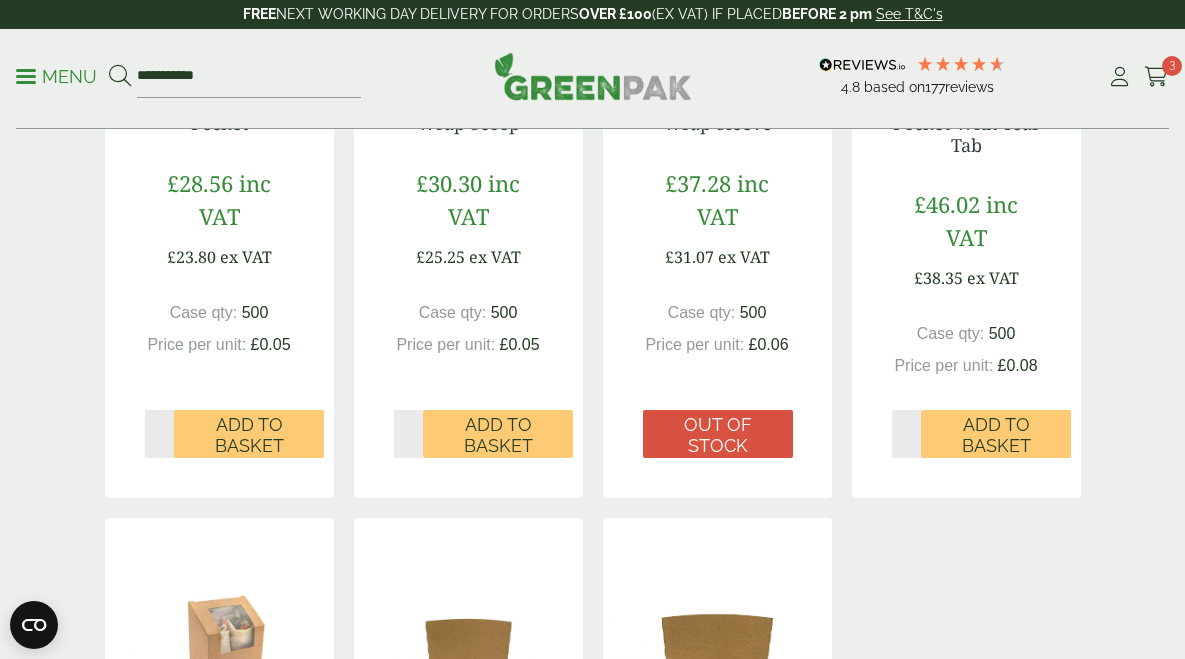 click on "Kraft Tortilla Wrap Scoop
£30.30
inc VAT
£25.25
ex VAT
Case qty:
500
Price per unit:
£0.05
*" at bounding box center (468, 264) 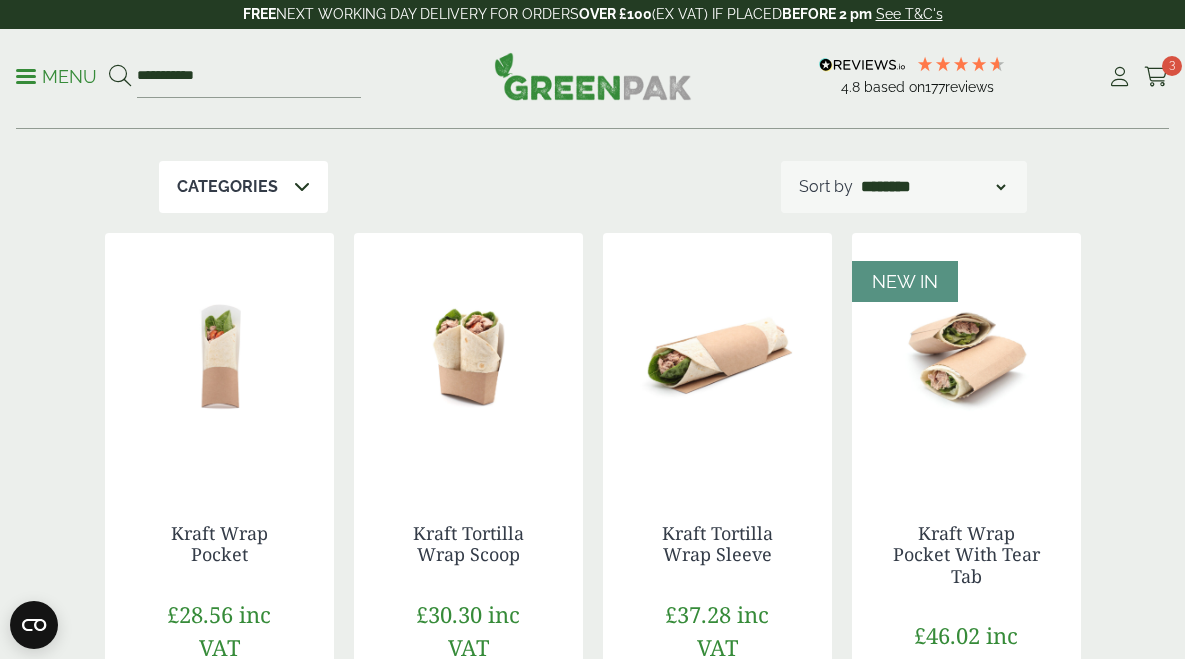 scroll, scrollTop: 188, scrollLeft: 0, axis: vertical 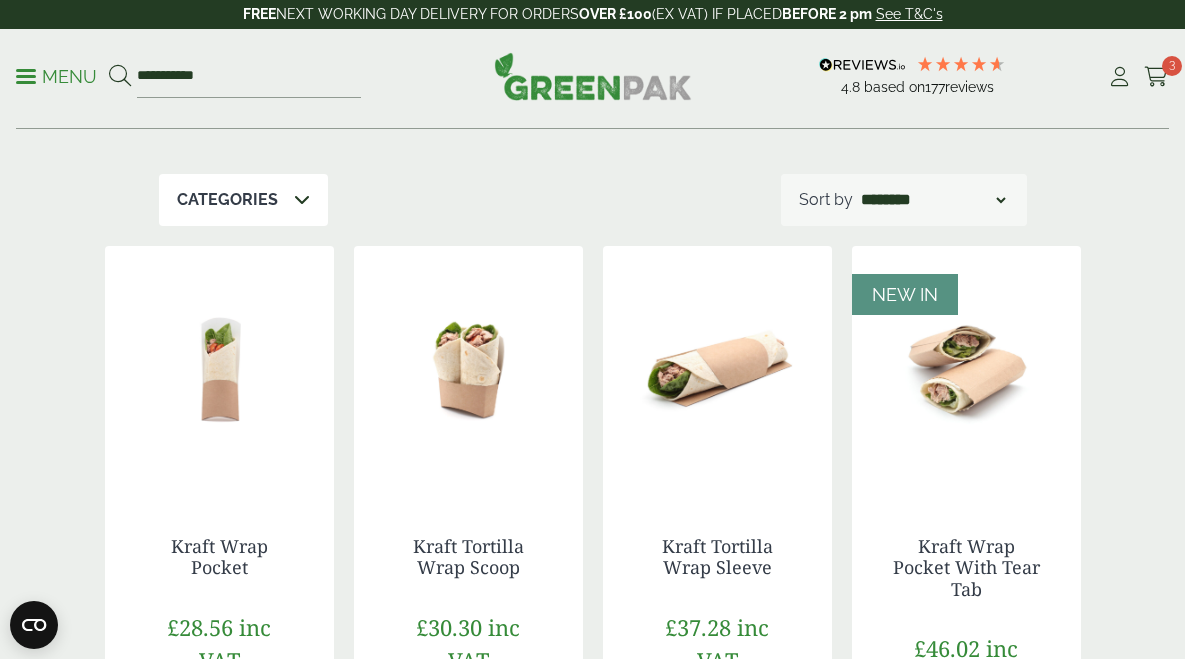 click at bounding box center (219, 371) 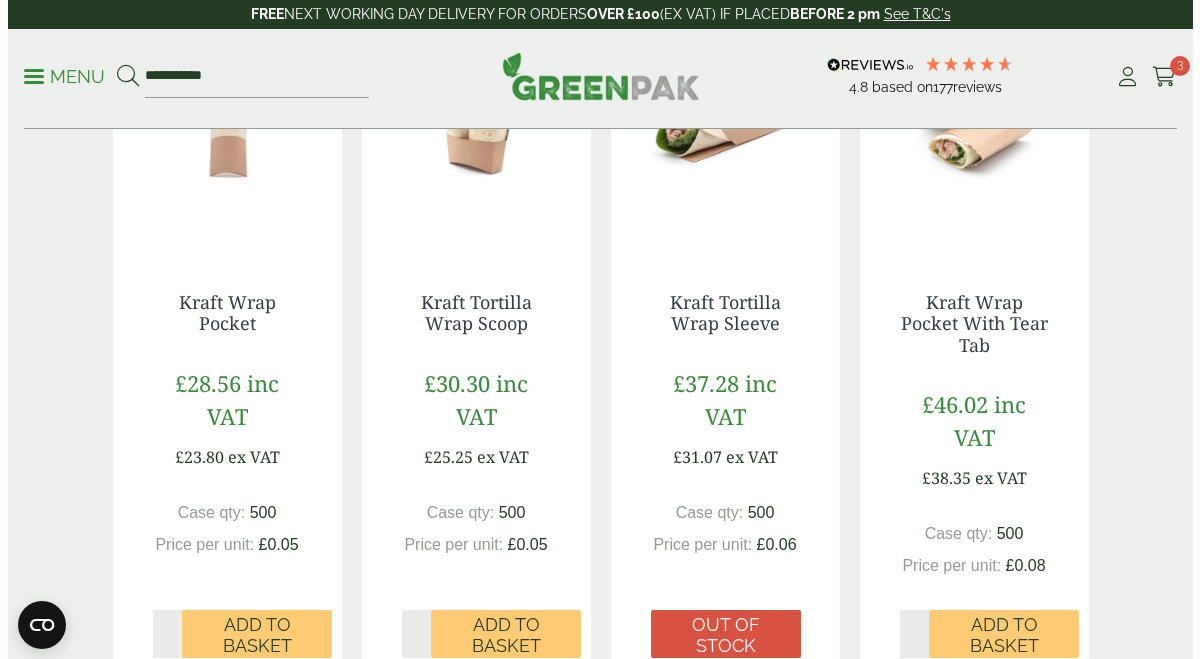 scroll, scrollTop: 0, scrollLeft: 0, axis: both 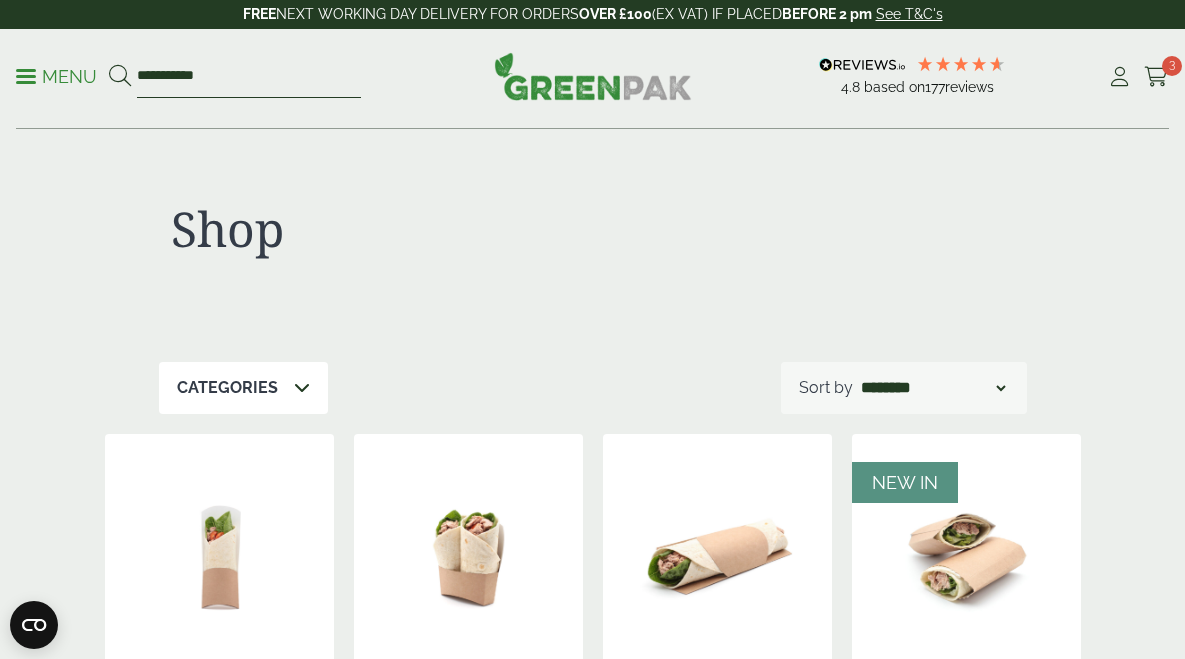 click on "**********" at bounding box center (249, 77) 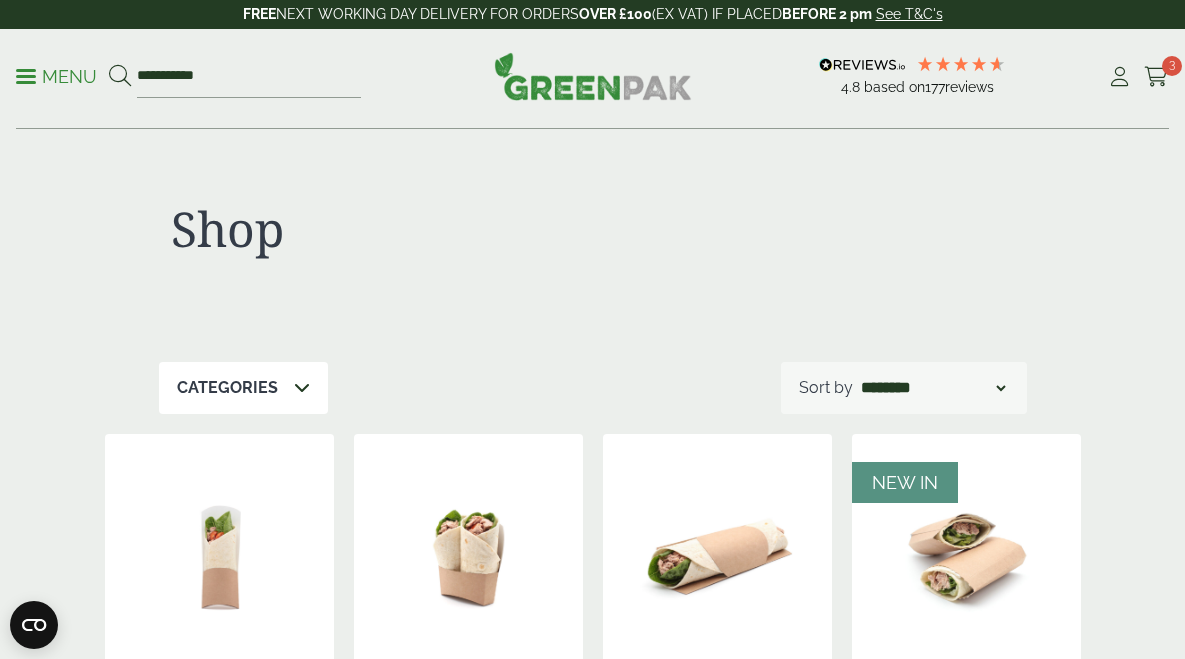 click on "Menu" at bounding box center (56, 77) 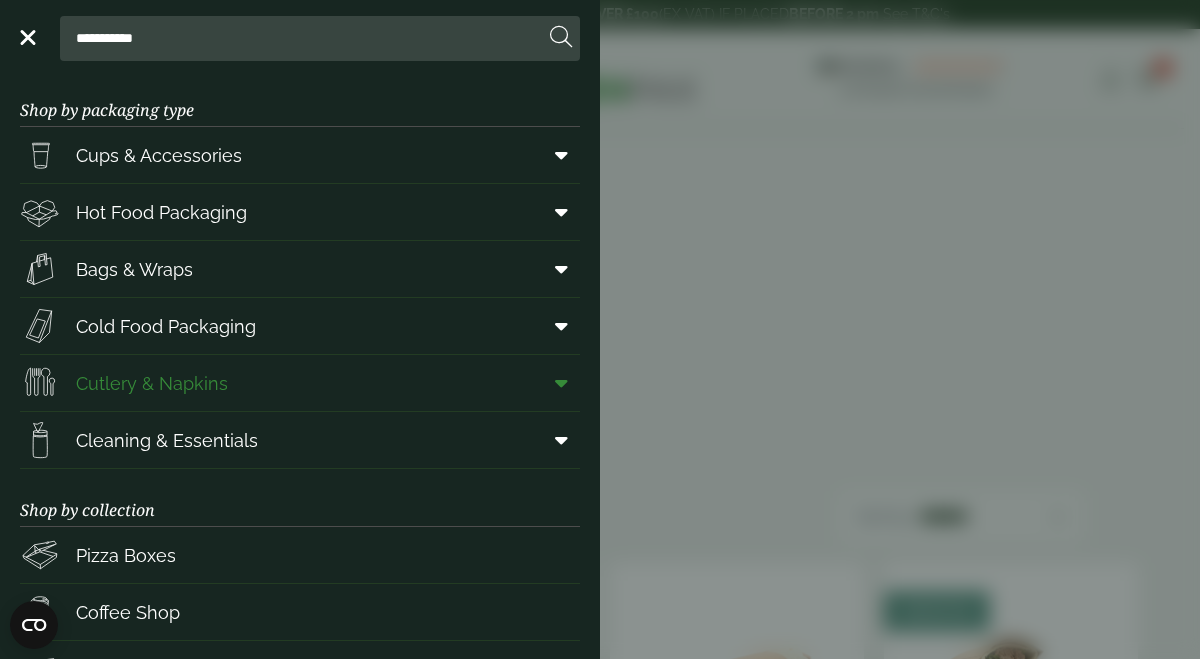 click on "Cutlery & Napkins" at bounding box center [152, 383] 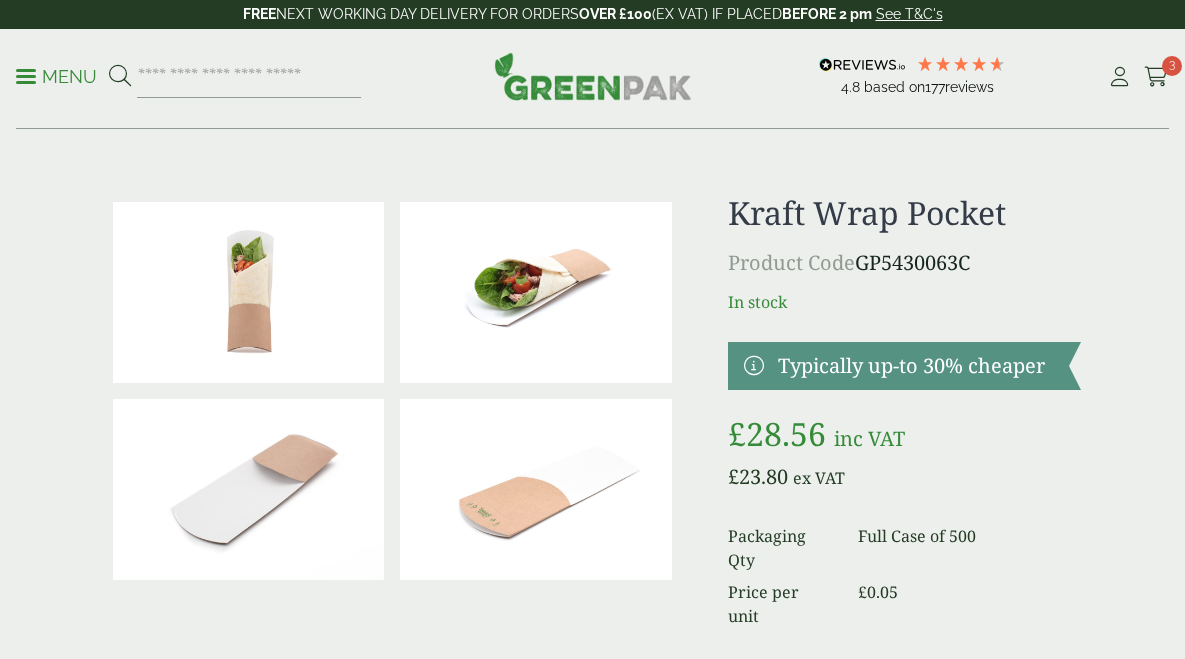 scroll, scrollTop: 58, scrollLeft: 0, axis: vertical 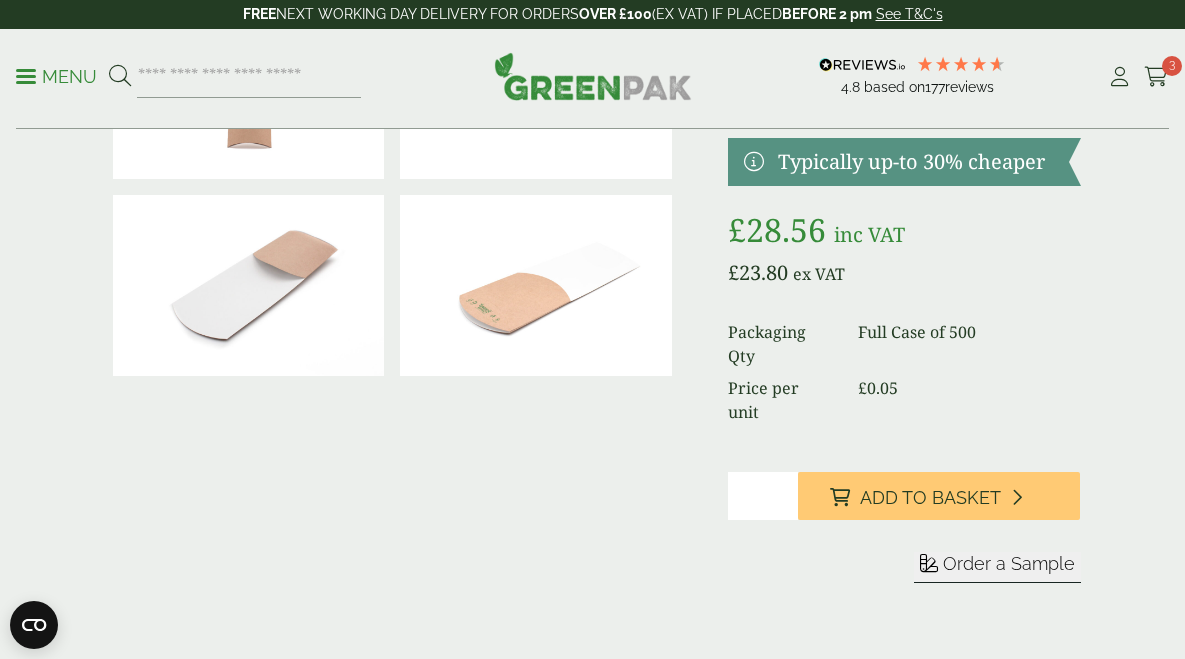click on "Order a Sample" at bounding box center [1009, 563] 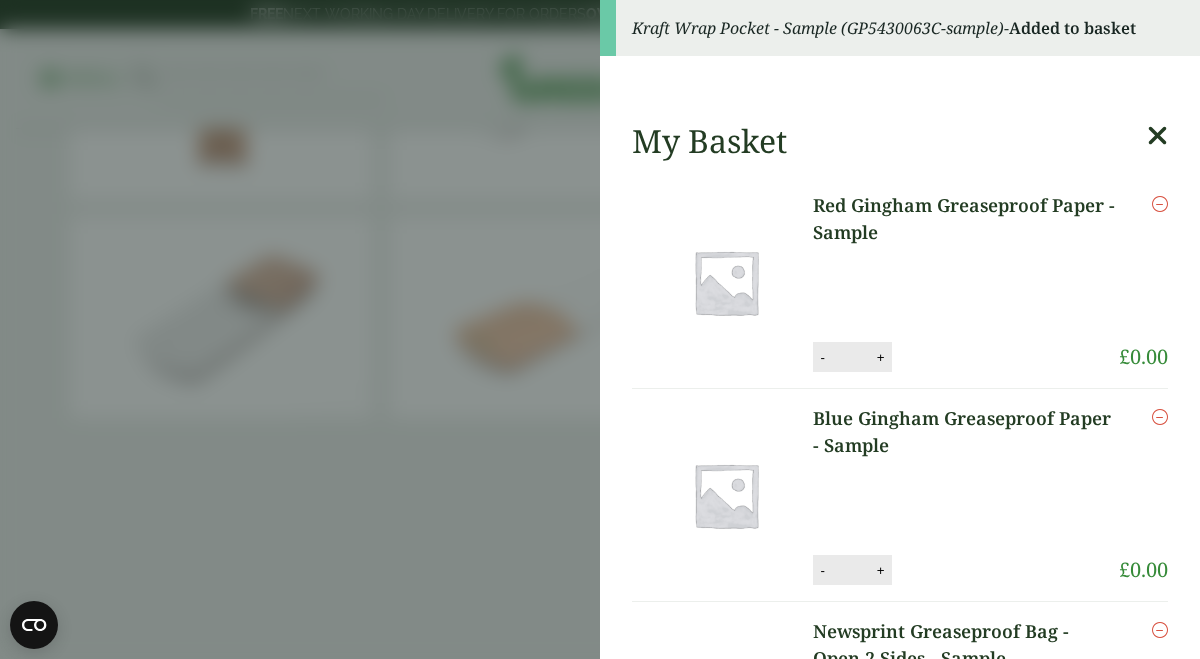click on "Kraft Wrap Pocket - Sample (GP5430063C-sample)  -  Added to basket
My Basket
Red Gingham Greaseproof Paper - Sample
Red Gingham Greaseproof Paper - Sample quantity
- * +
Update
Remove
-" at bounding box center (600, 329) 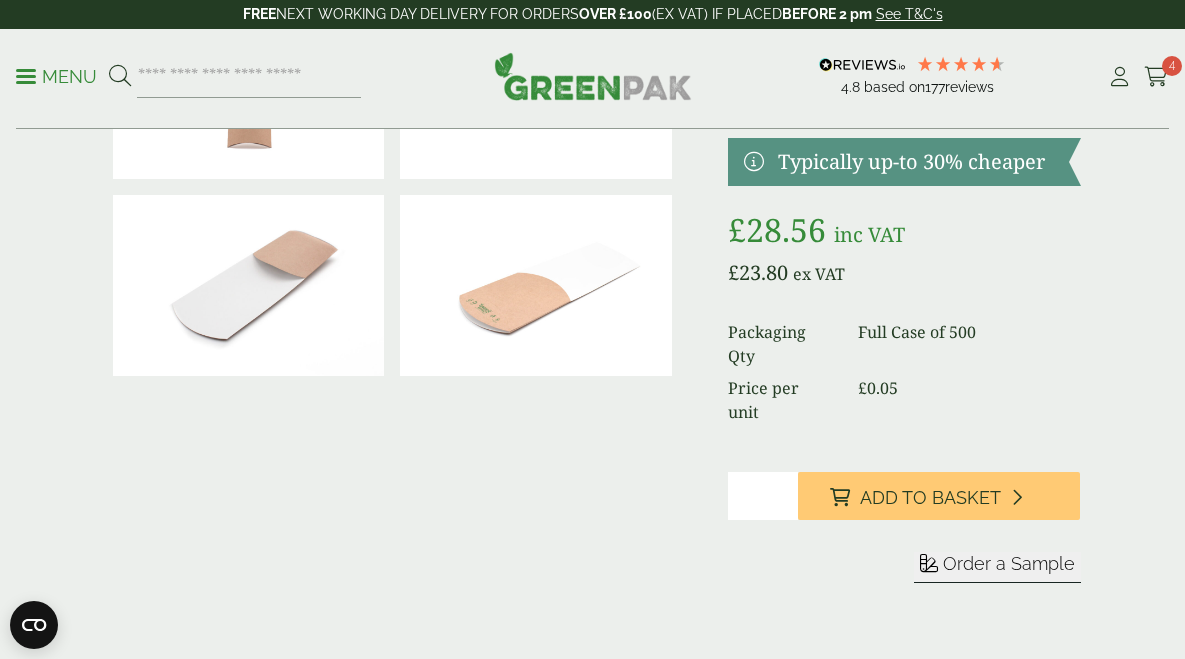 scroll, scrollTop: 0, scrollLeft: 0, axis: both 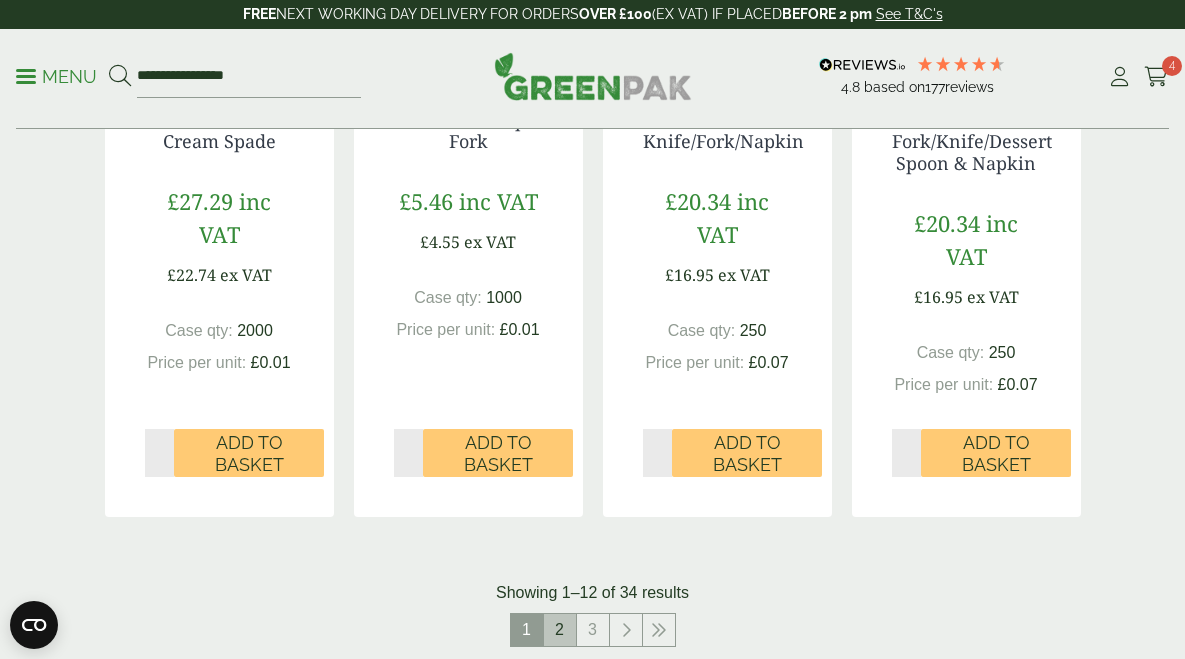 click on "2" at bounding box center (560, 630) 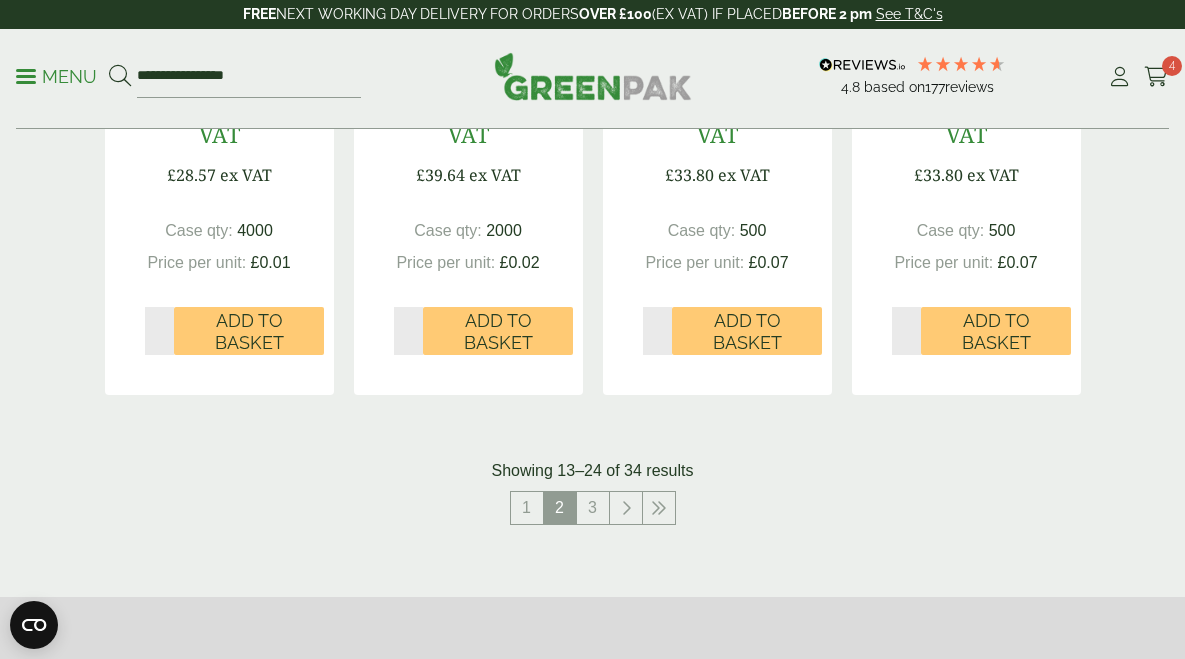 scroll, scrollTop: 2333, scrollLeft: 0, axis: vertical 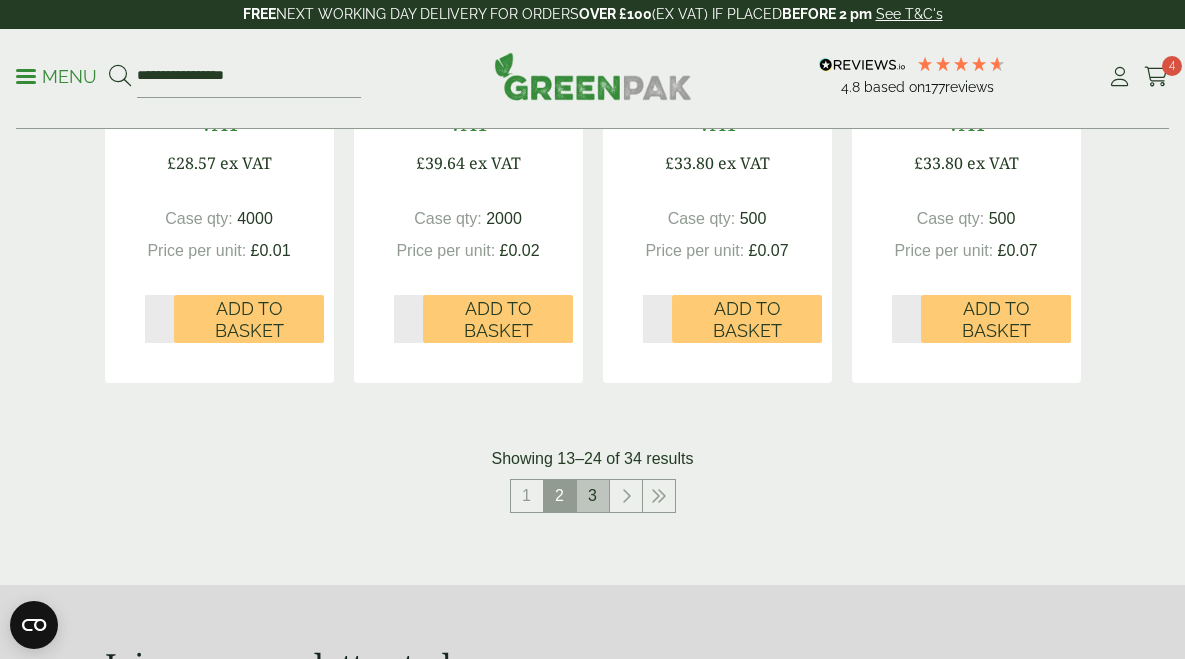 click on "3" at bounding box center [593, 496] 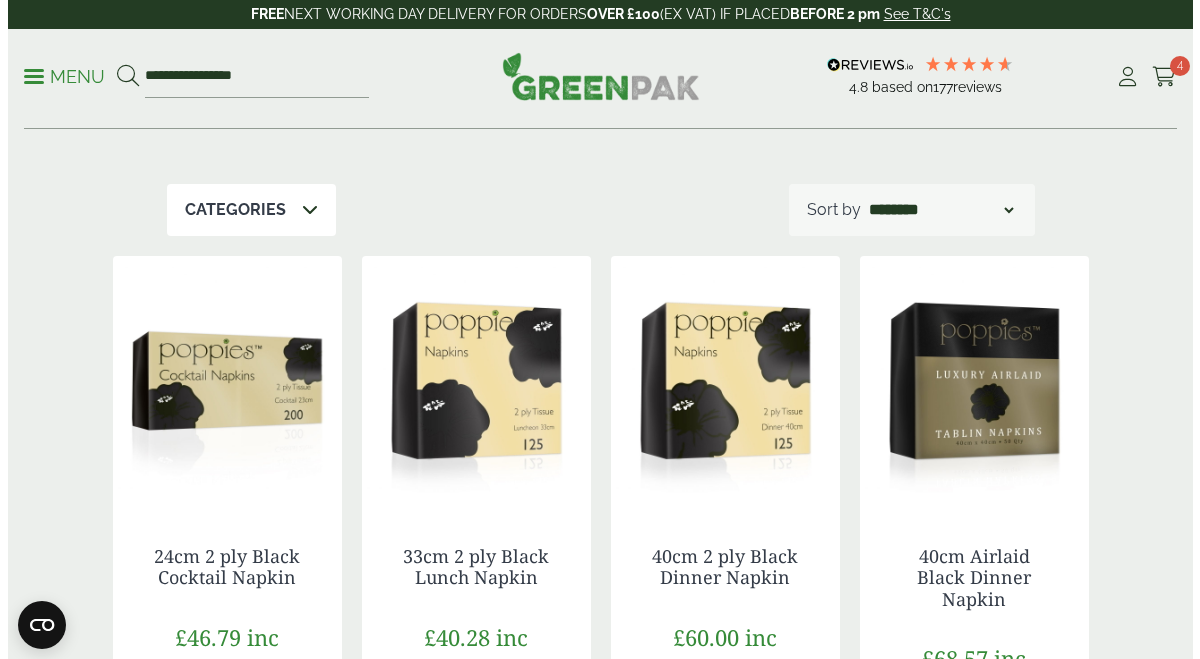 scroll, scrollTop: 0, scrollLeft: 0, axis: both 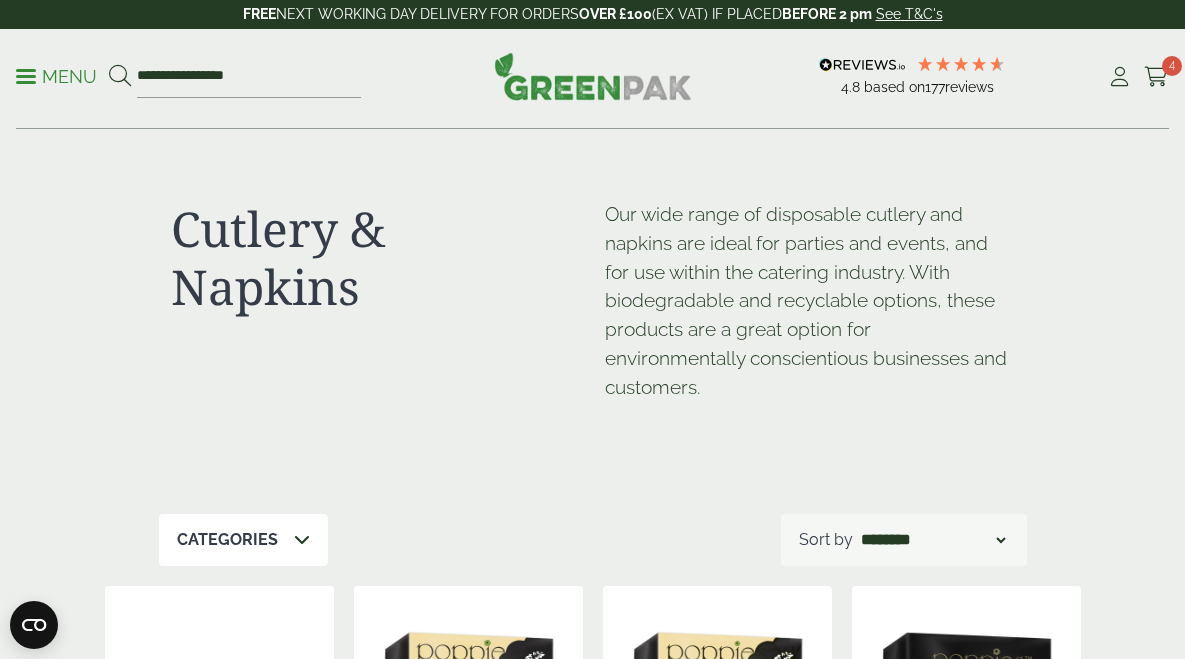 click on "Menu" at bounding box center (56, 77) 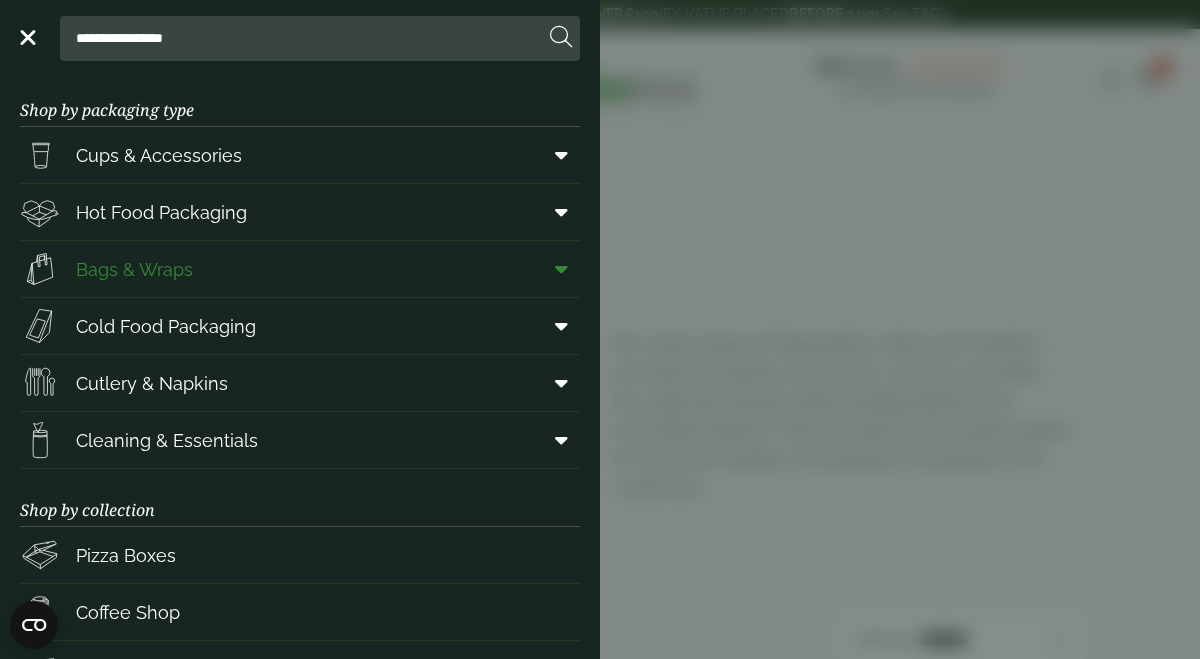 click on "Bags & Wraps" at bounding box center [134, 269] 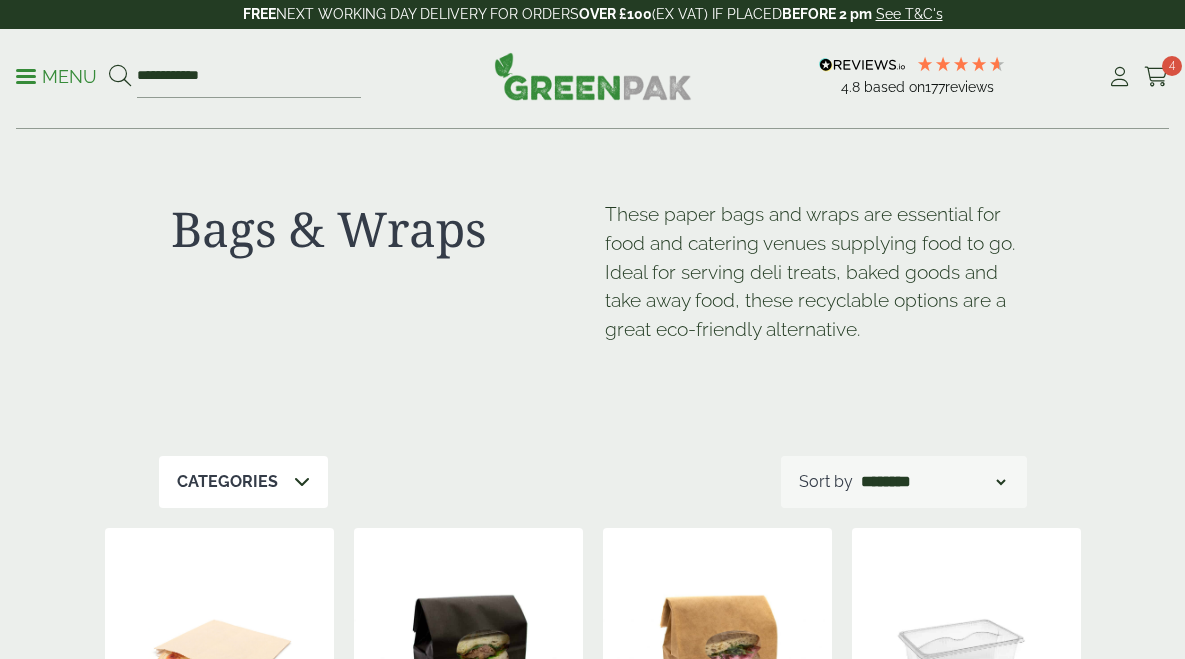 scroll, scrollTop: 0, scrollLeft: 0, axis: both 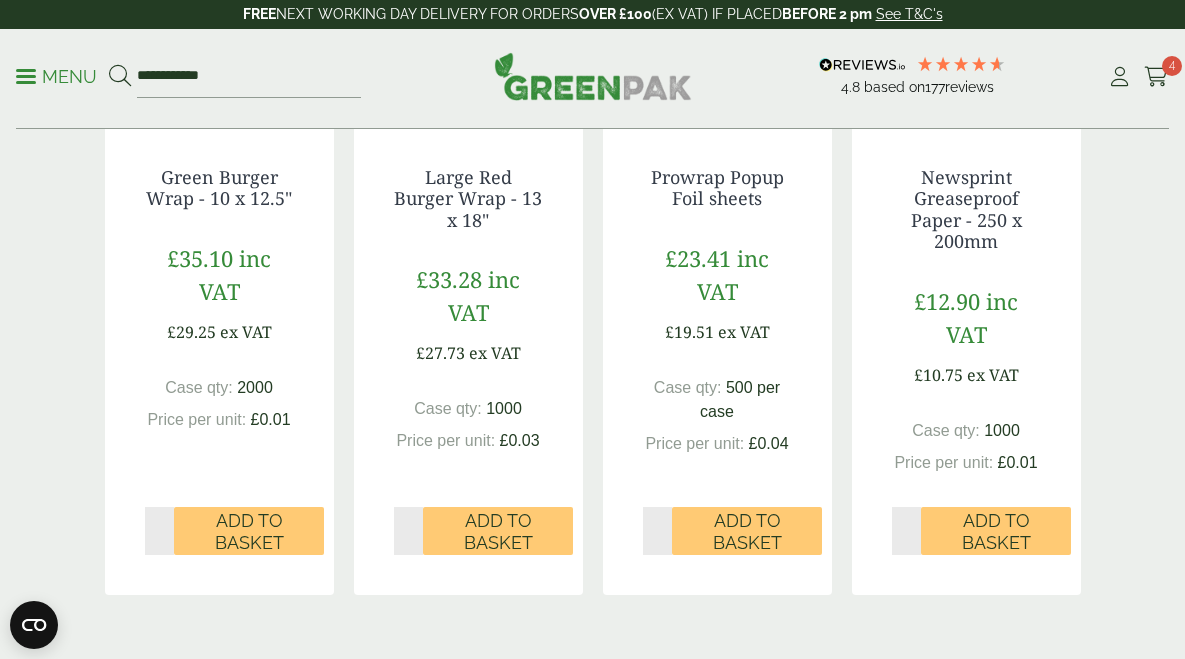 click on "2" at bounding box center (527, 708) 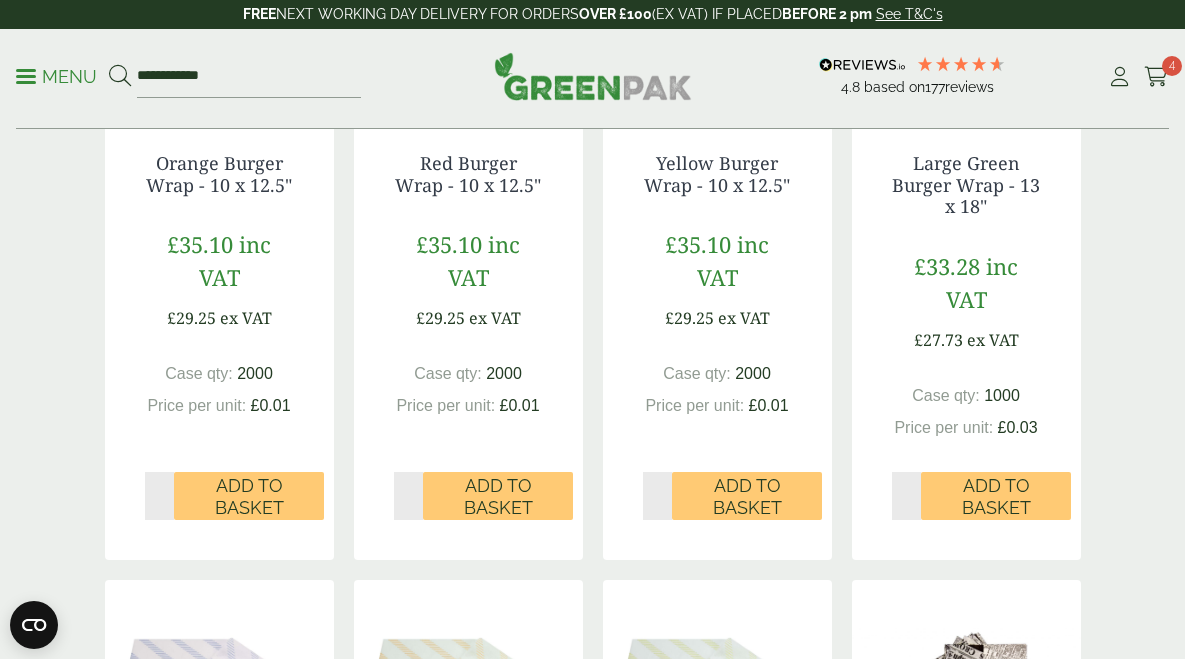 scroll, scrollTop: 674, scrollLeft: 0, axis: vertical 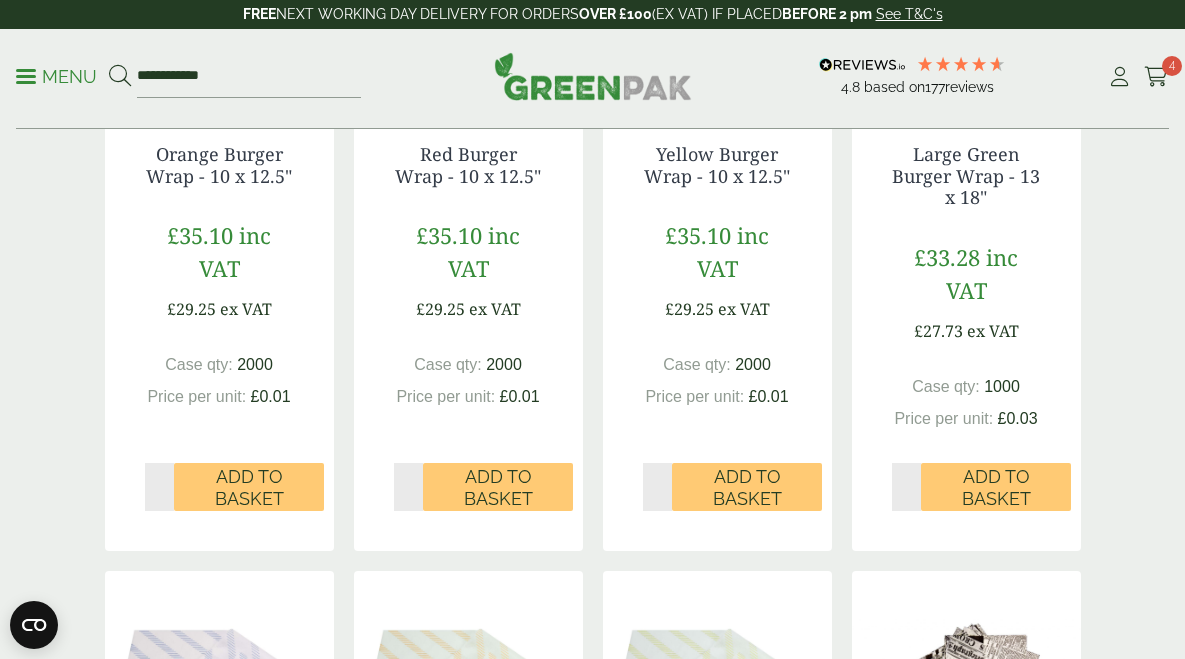 click at bounding box center (219, 696) 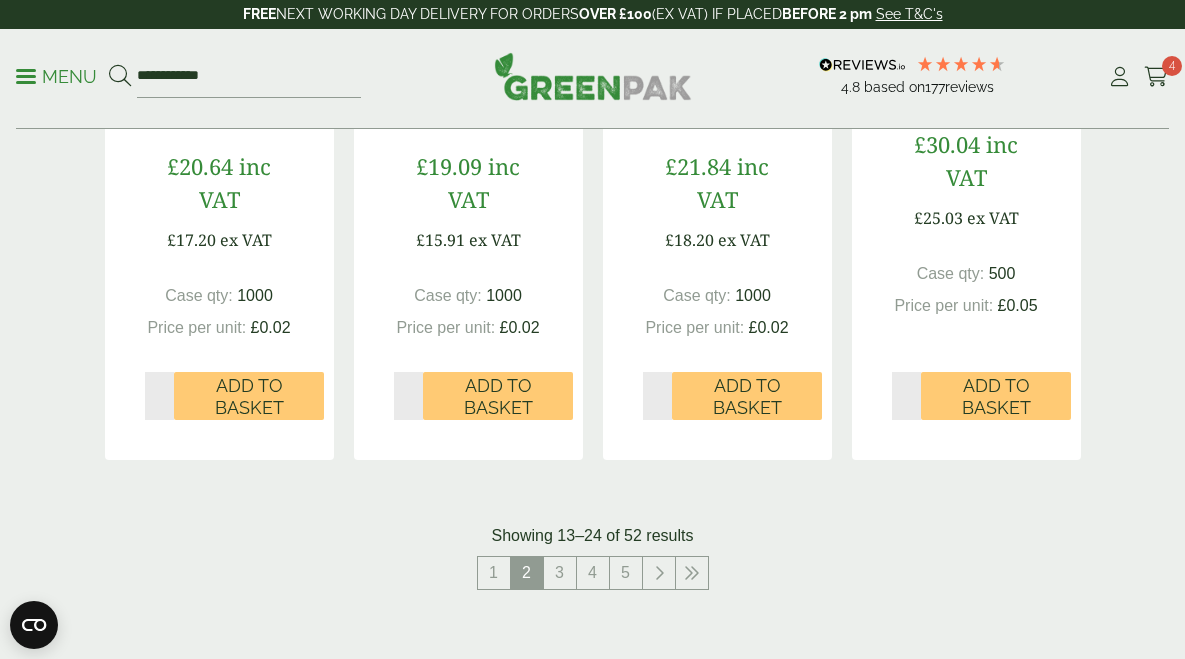 scroll, scrollTop: 2228, scrollLeft: 0, axis: vertical 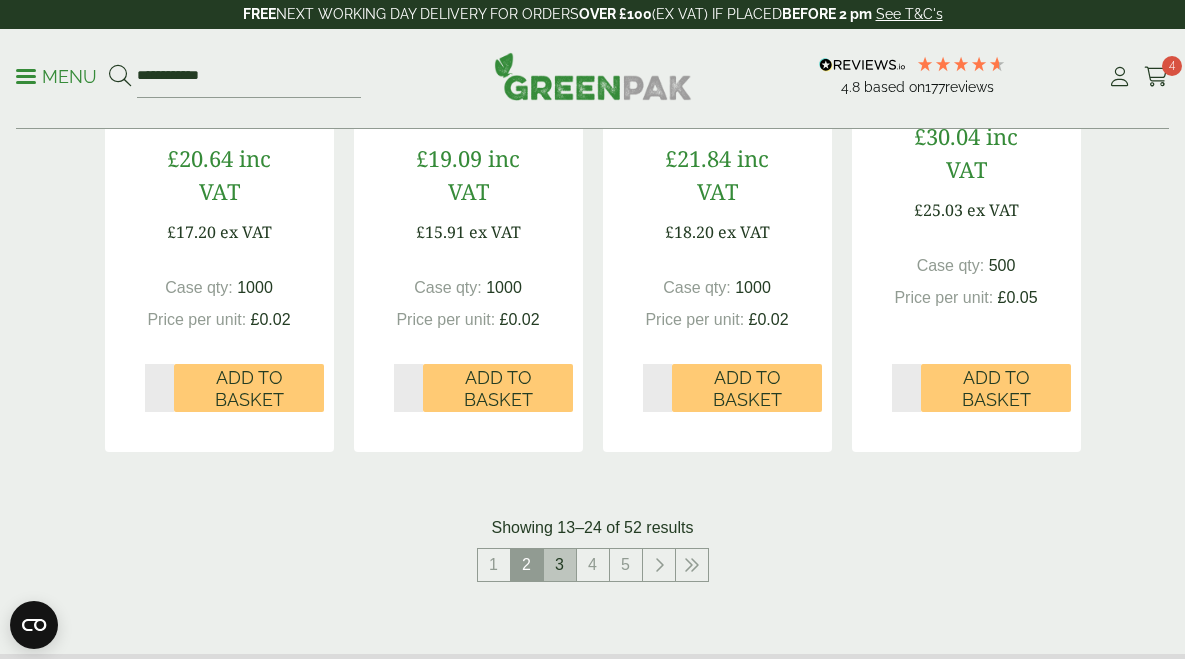 click on "3" at bounding box center (560, 565) 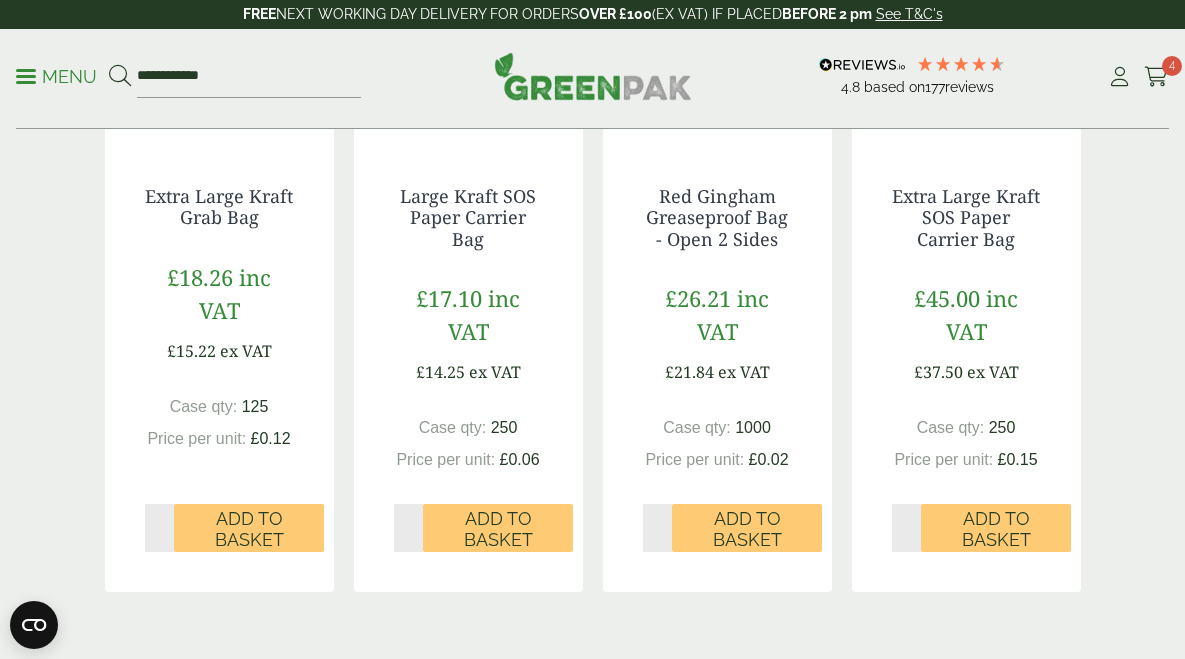 scroll, scrollTop: 2073, scrollLeft: 0, axis: vertical 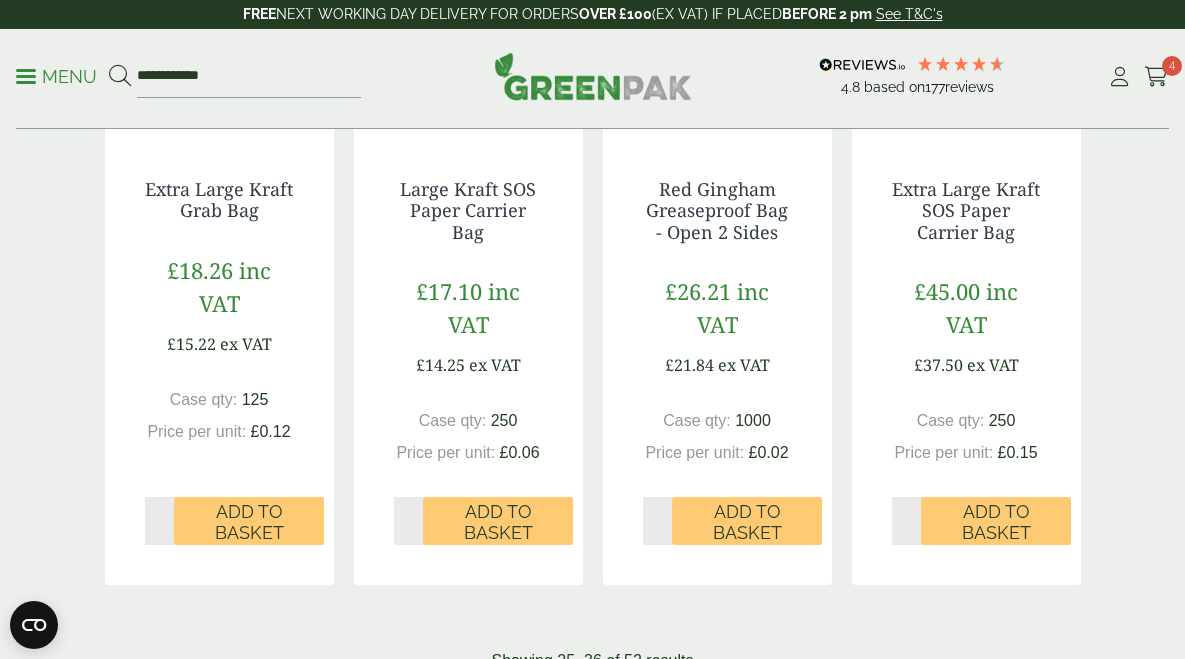 click on "4" at bounding box center (609, 698) 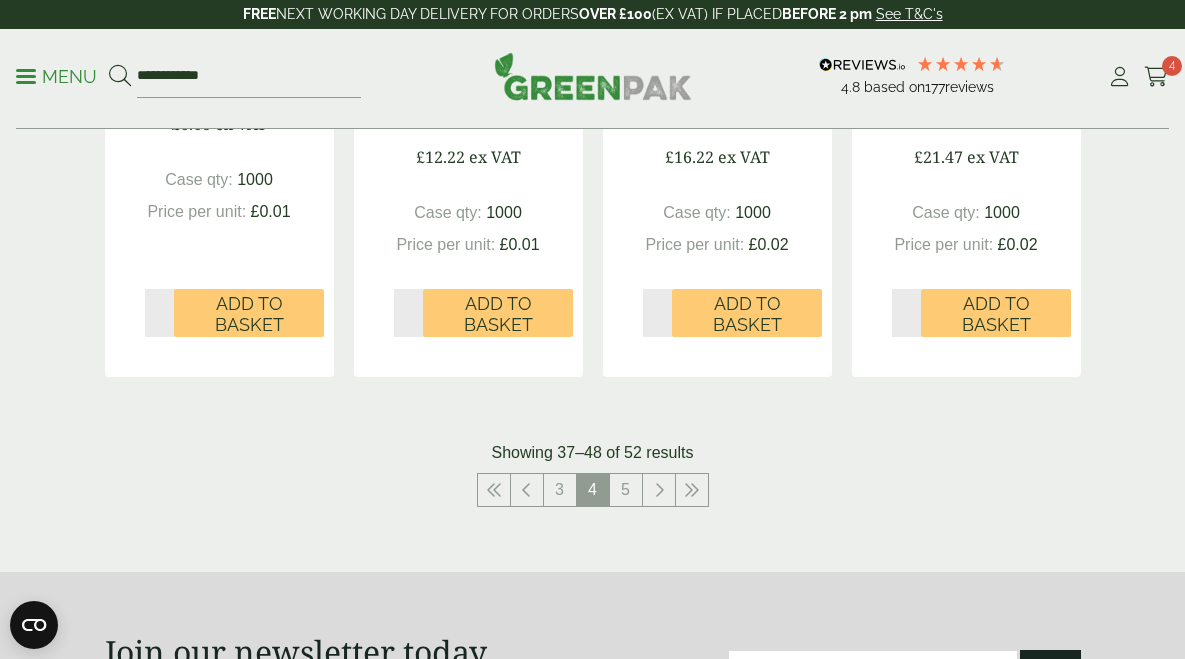 scroll, scrollTop: 2247, scrollLeft: 0, axis: vertical 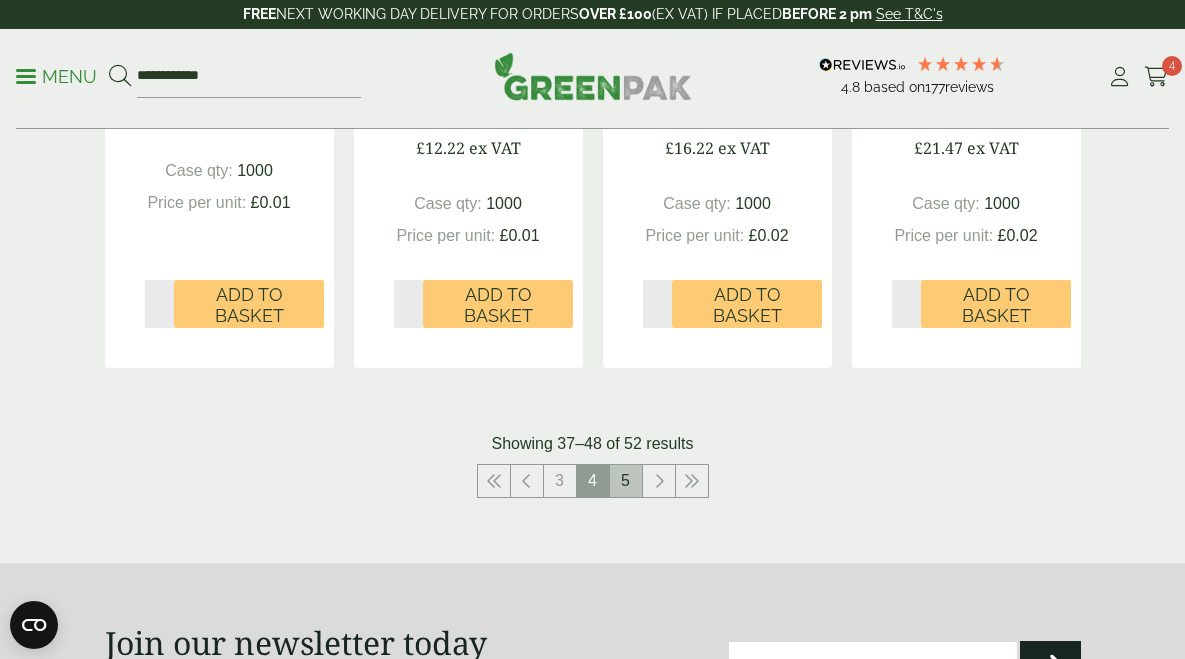 click on "5" at bounding box center [626, 481] 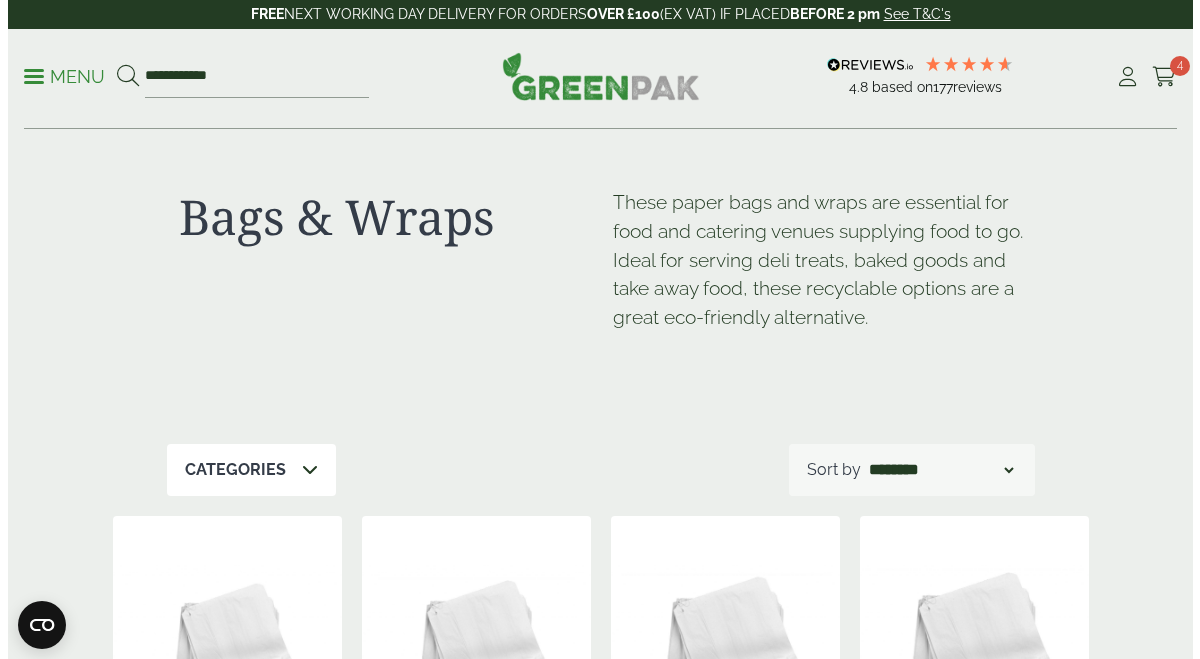 scroll, scrollTop: 0, scrollLeft: 0, axis: both 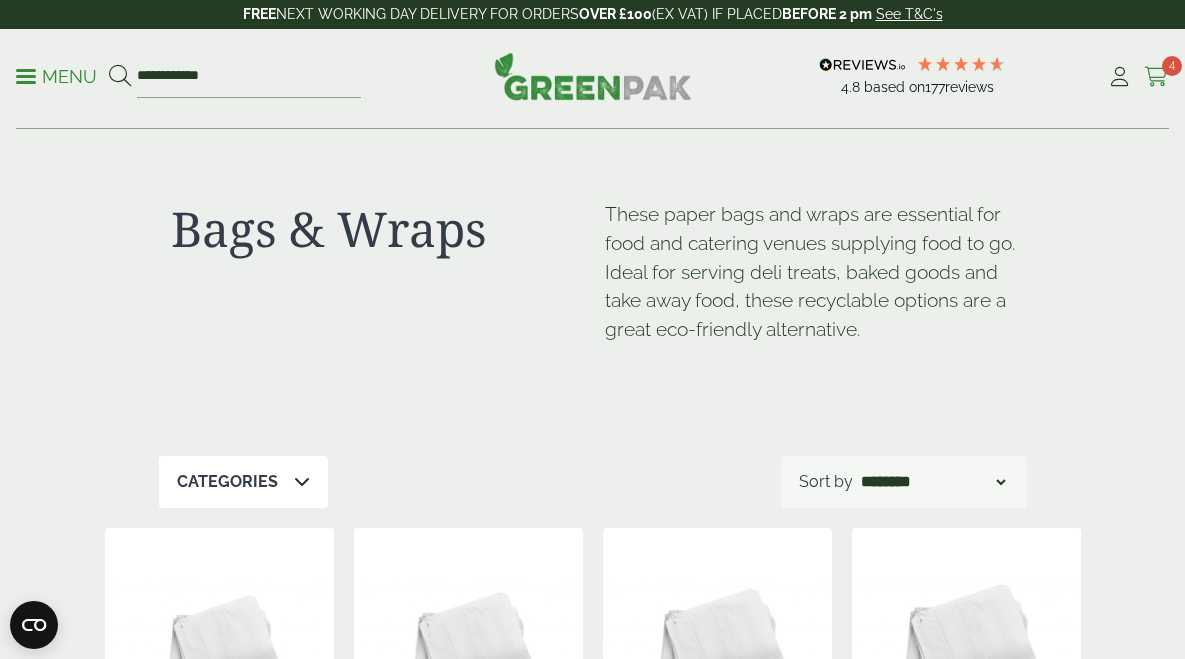 click at bounding box center [1156, 77] 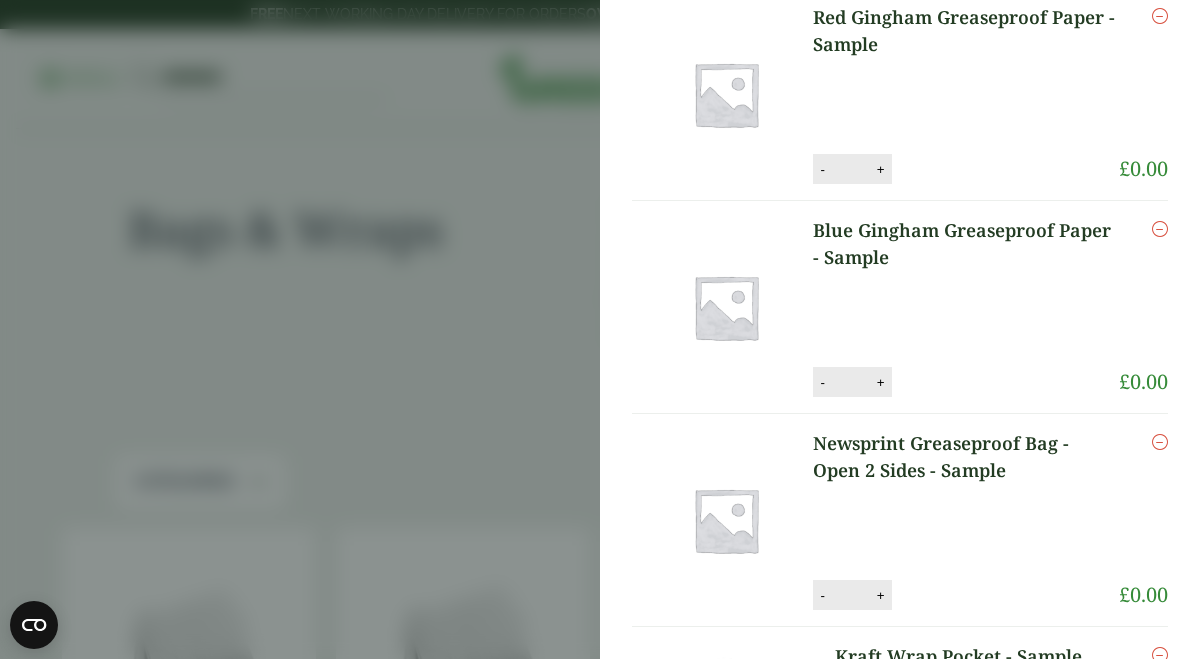 scroll, scrollTop: 0, scrollLeft: 0, axis: both 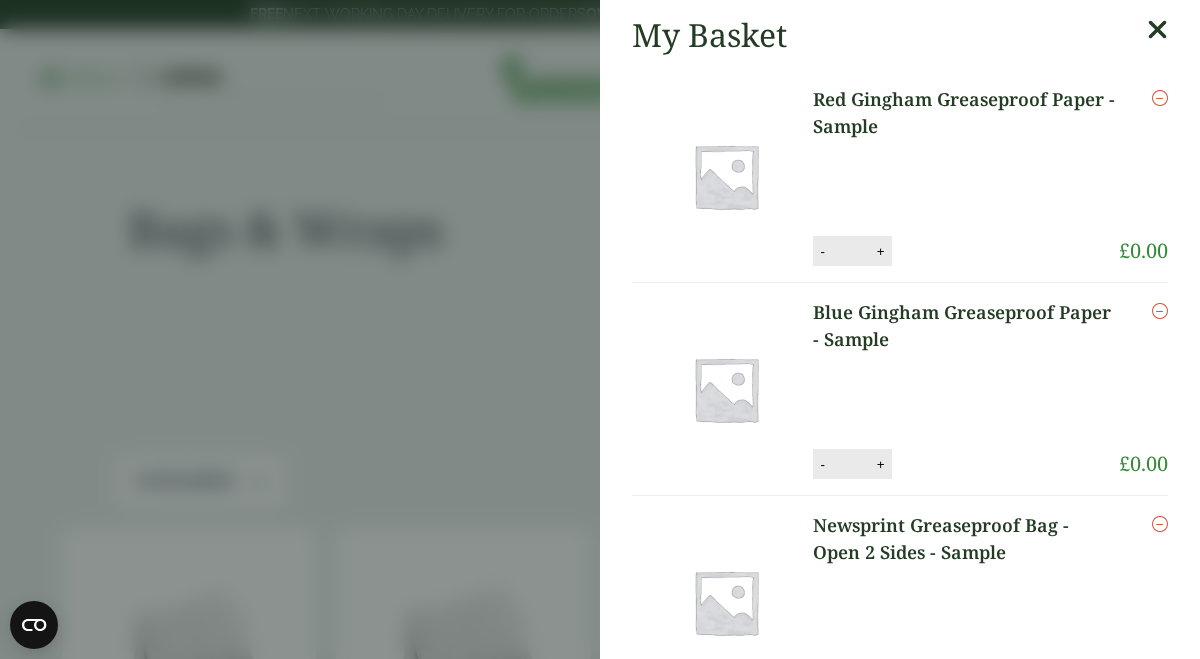 click on "Blue Gingham Greaseproof Paper - Sample
Blue Gingham Greaseproof Paper - Sample quantity
- * +
Update
Remove
£ 0.00" at bounding box center (900, 389) 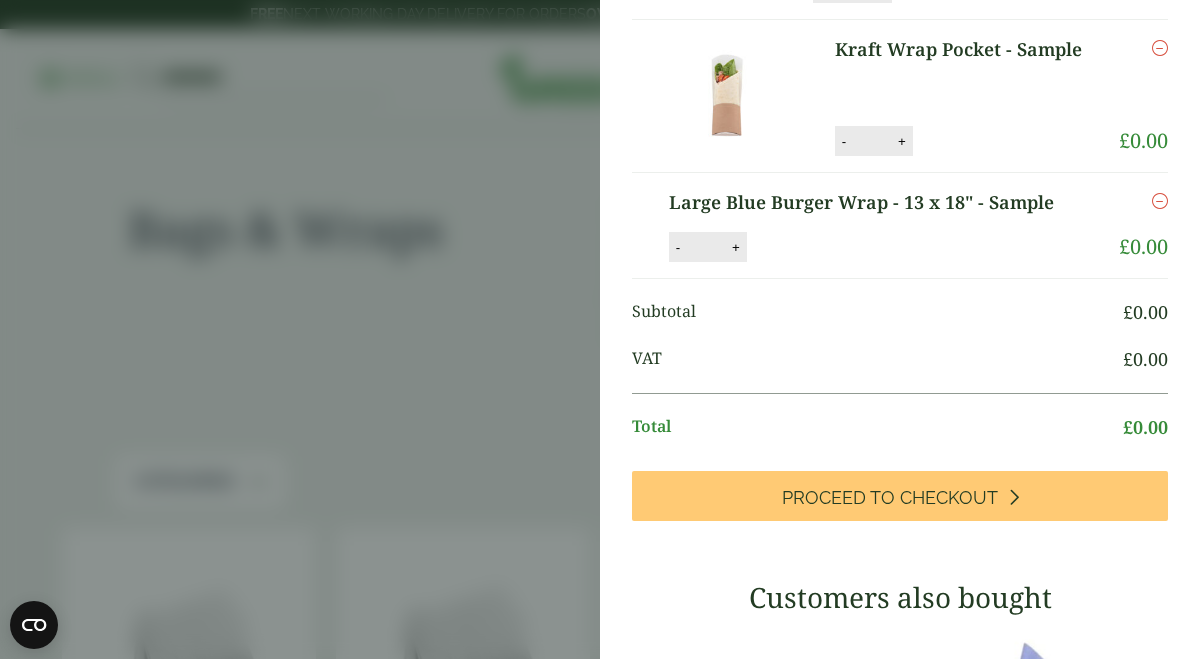 scroll, scrollTop: 735, scrollLeft: 0, axis: vertical 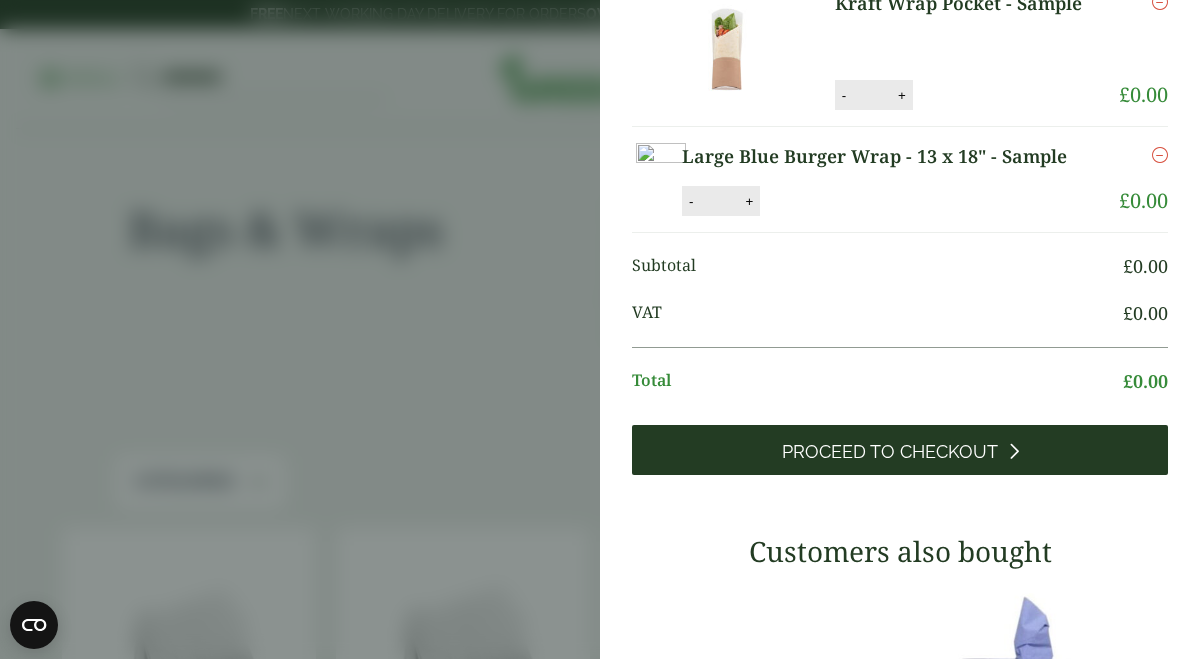 click on "Proceed to Checkout" at bounding box center (890, 452) 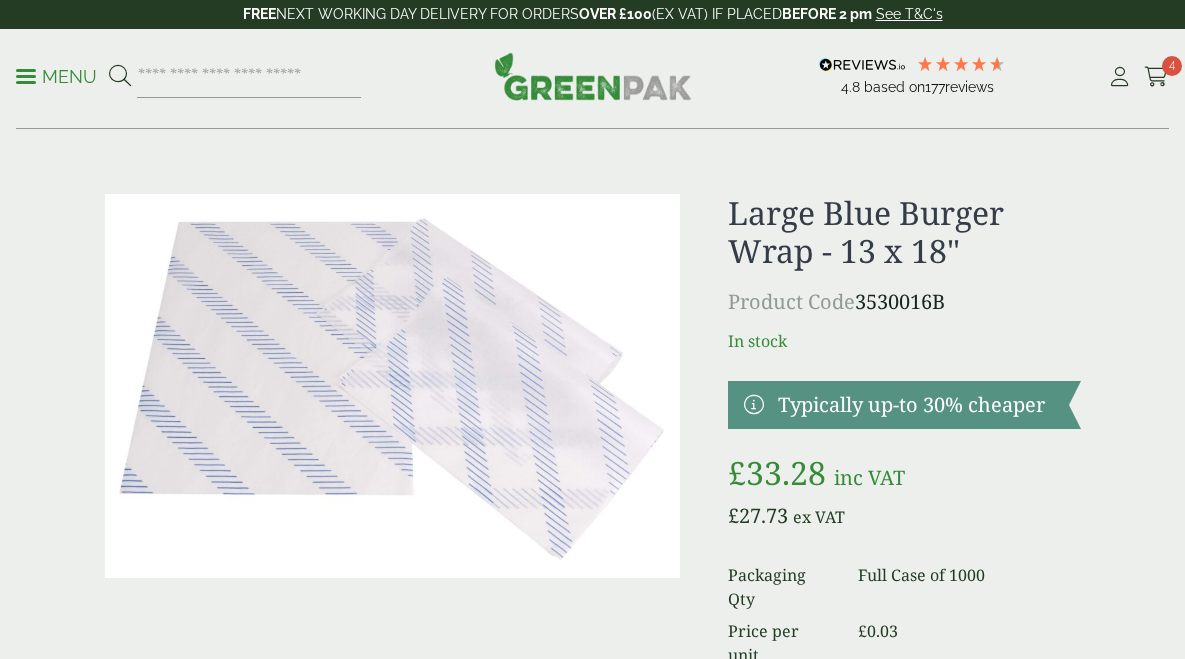 scroll, scrollTop: 0, scrollLeft: 0, axis: both 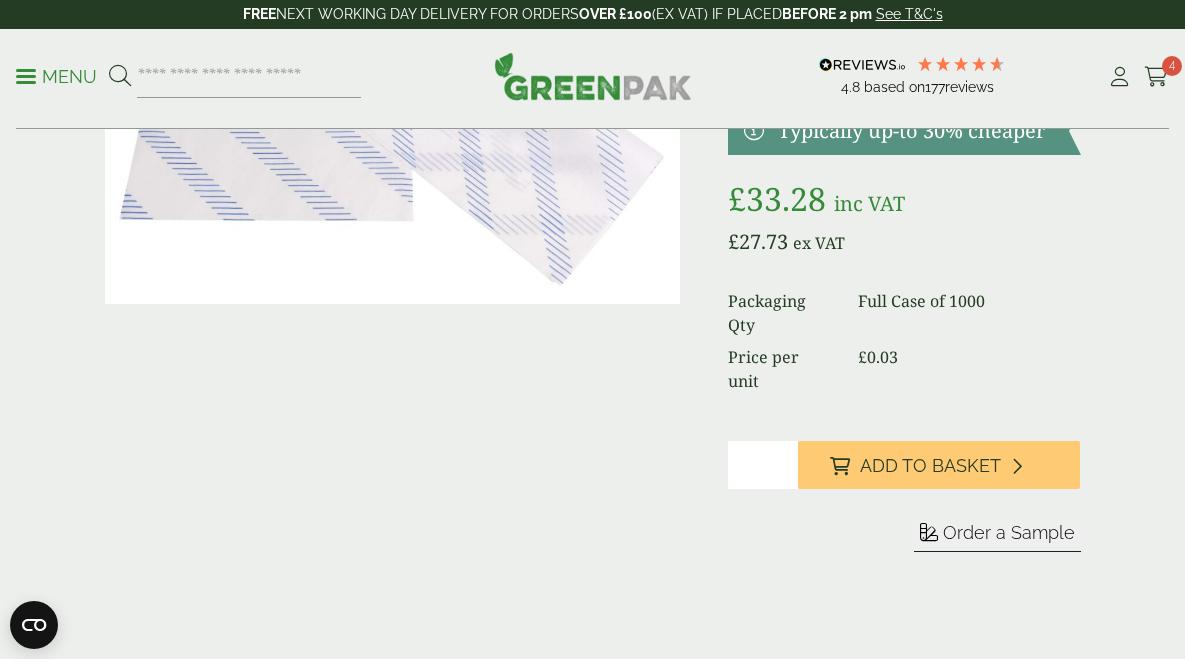 click on "Order a Sample" at bounding box center (1009, 532) 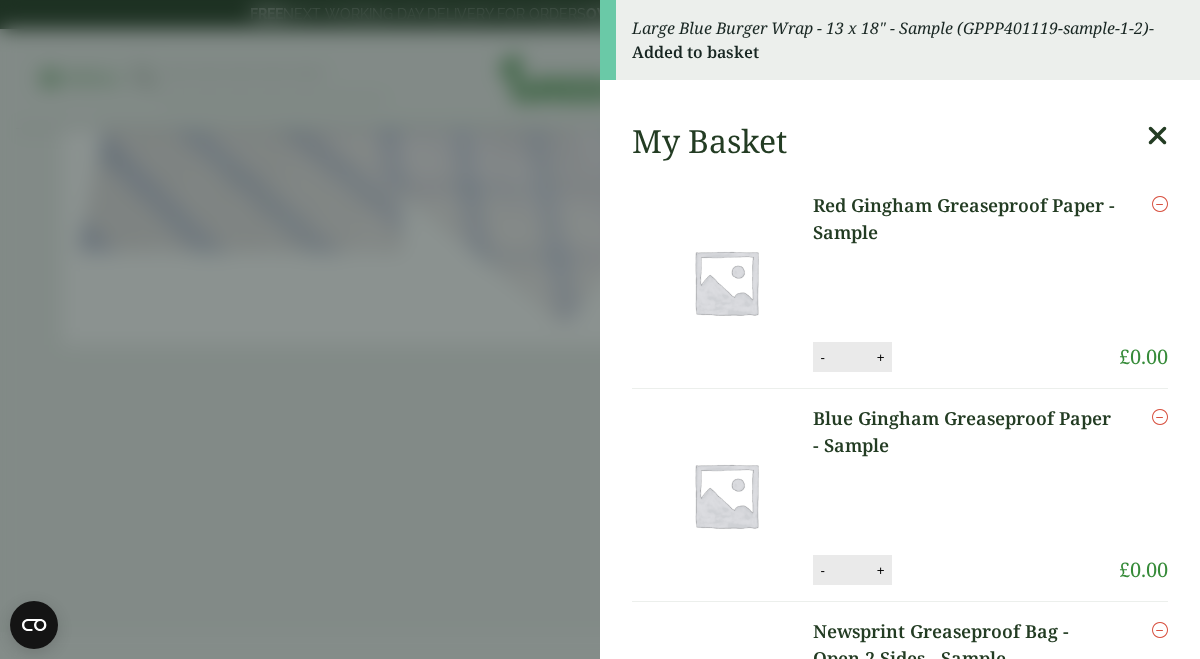 click at bounding box center [1157, 136] 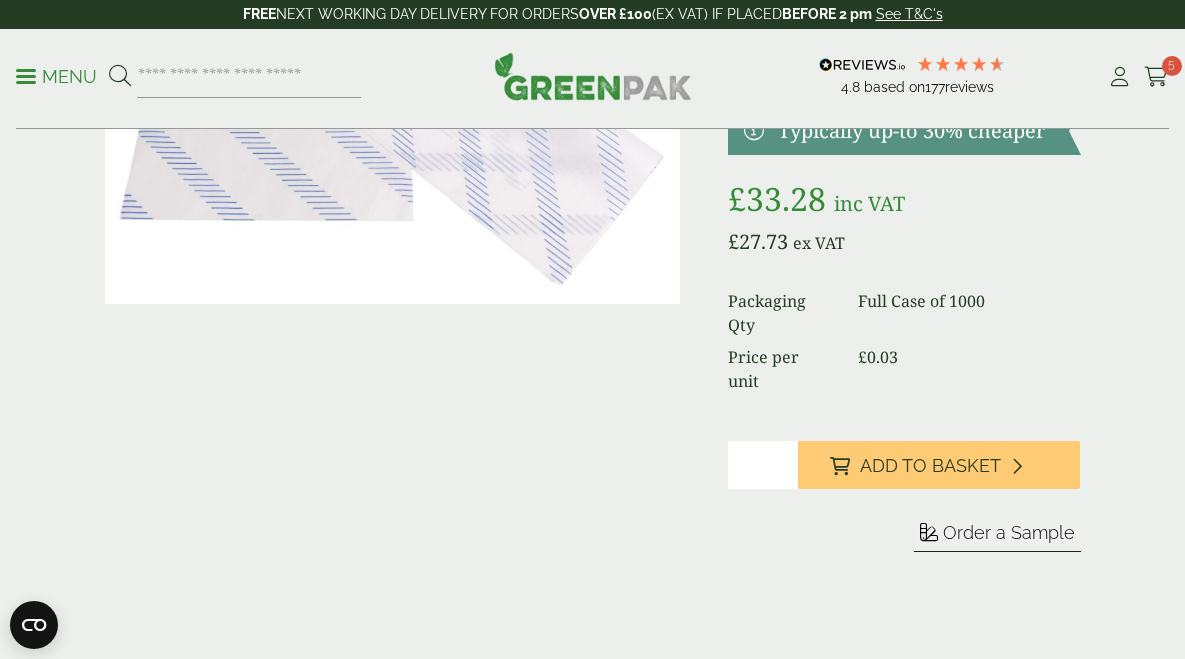 scroll, scrollTop: 0, scrollLeft: 0, axis: both 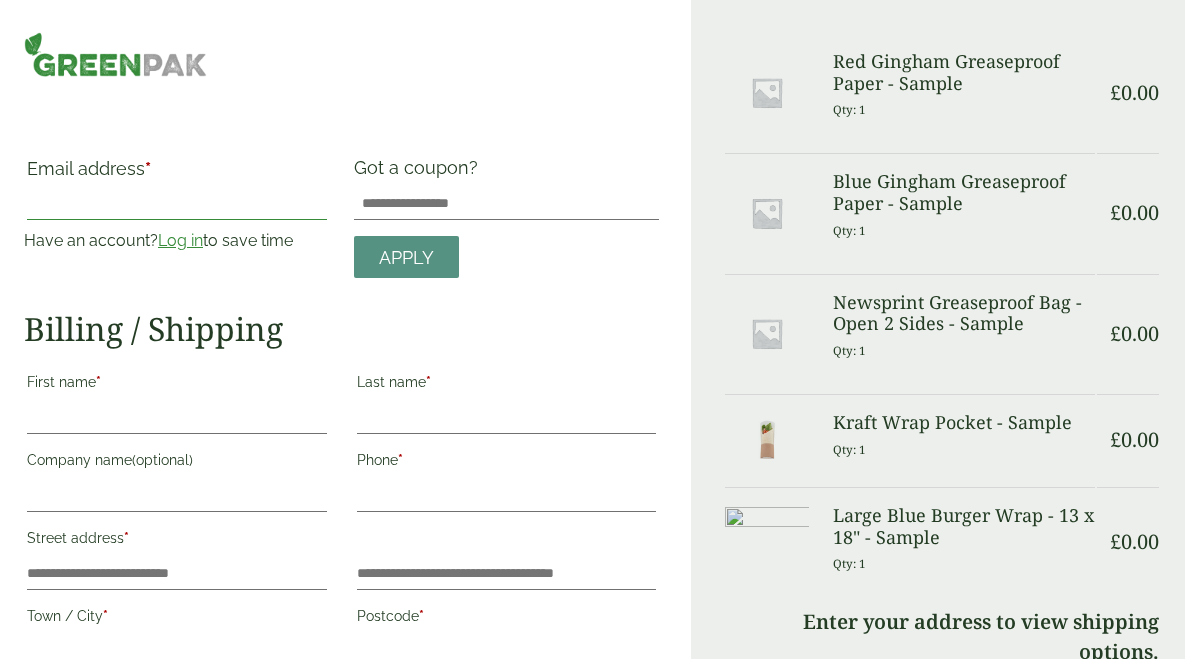 click on "Email address  *" at bounding box center (177, 204) 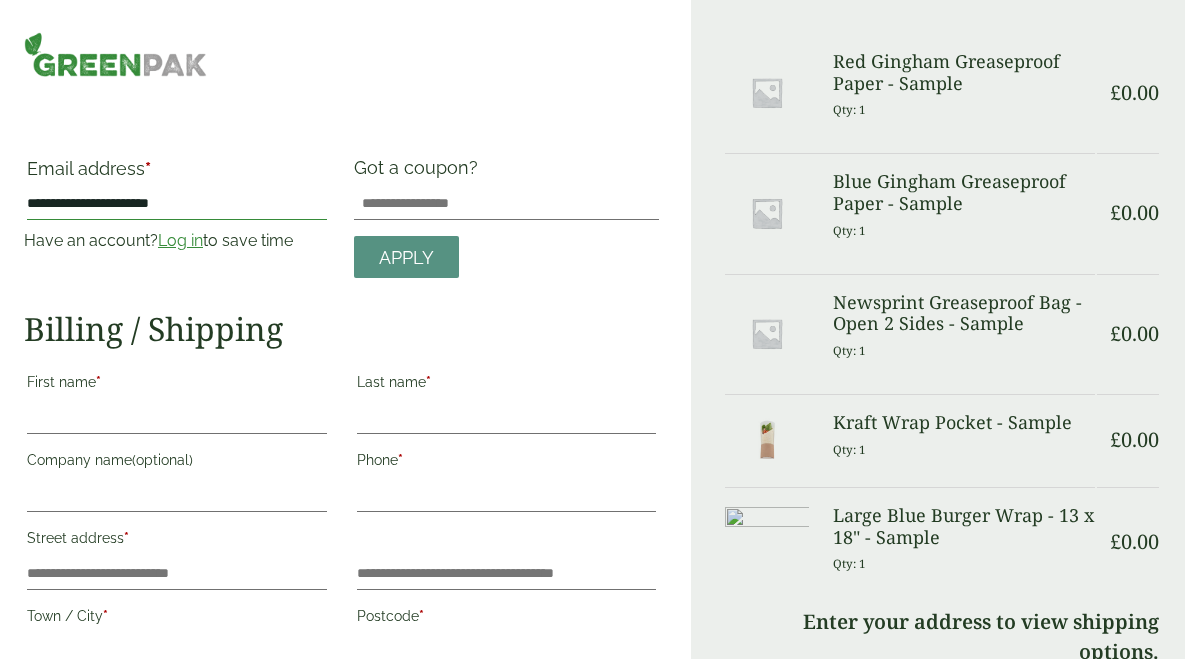 type on "**********" 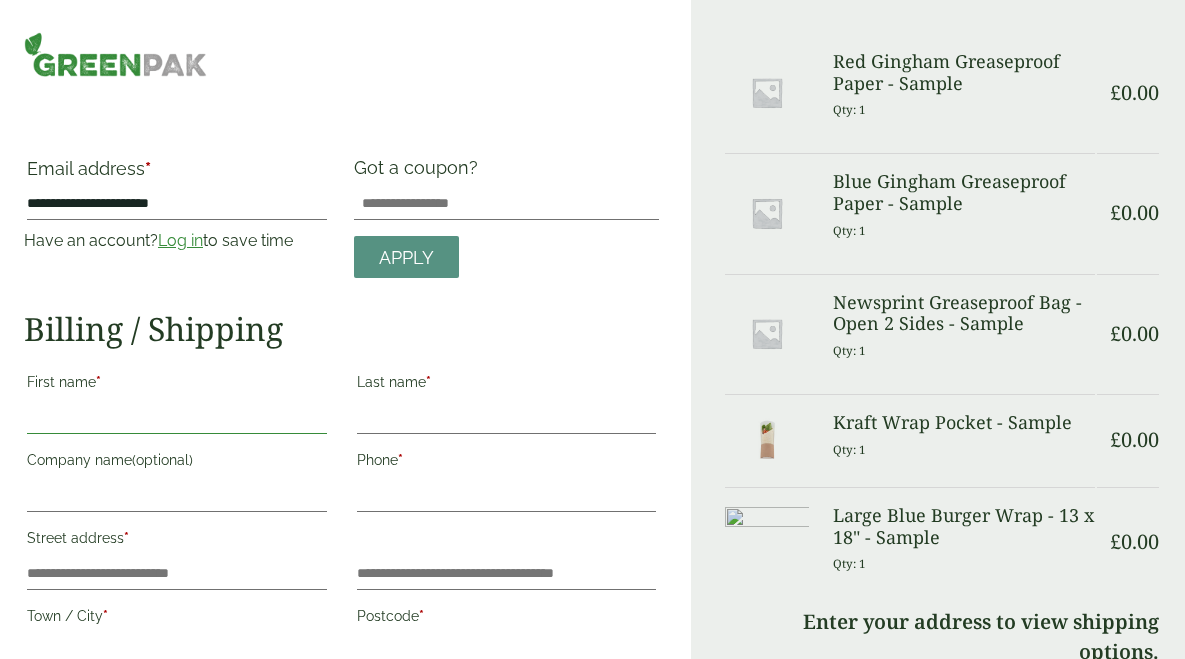 click on "First name  *" at bounding box center [177, 418] 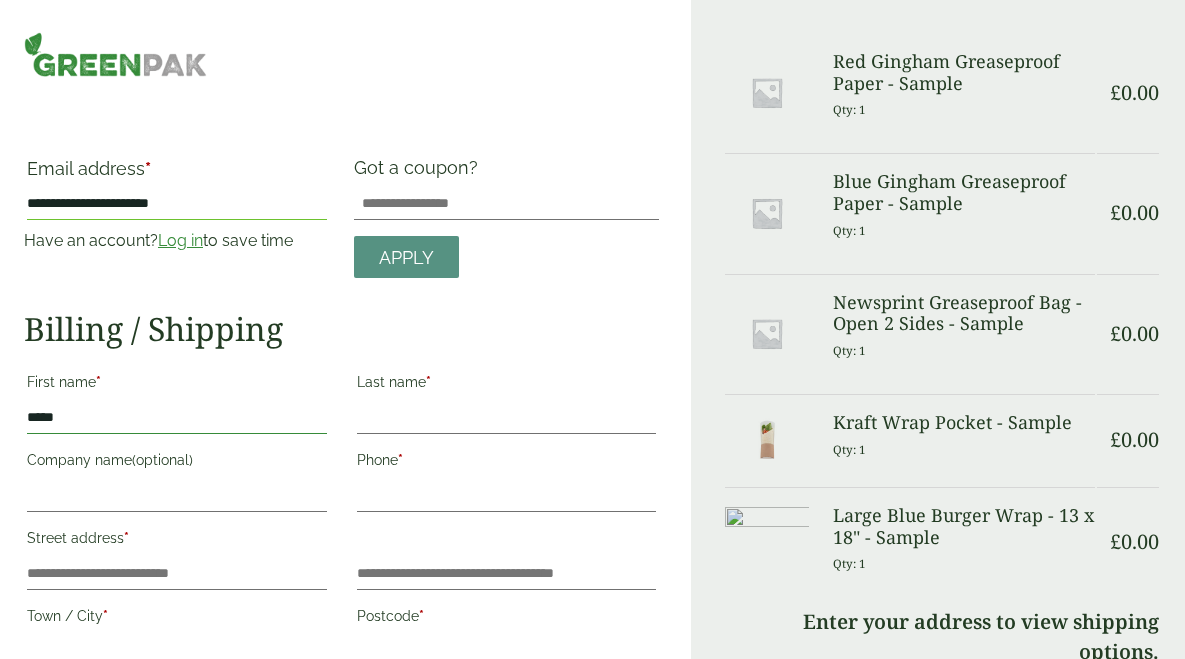 type on "****" 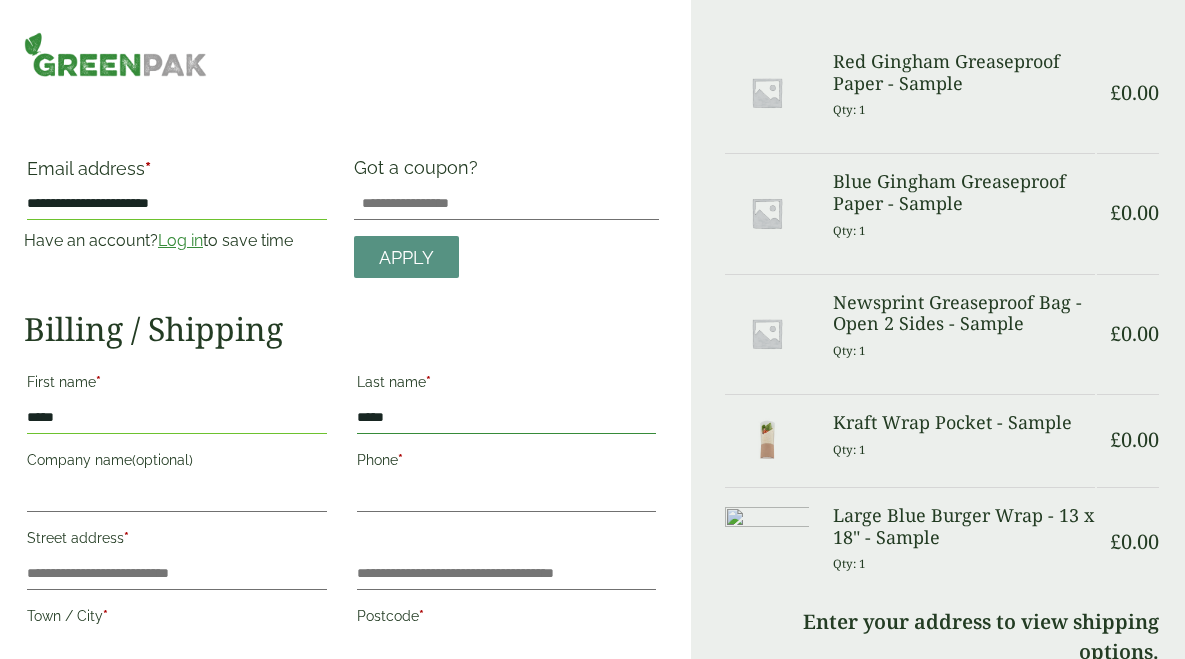 type on "*****" 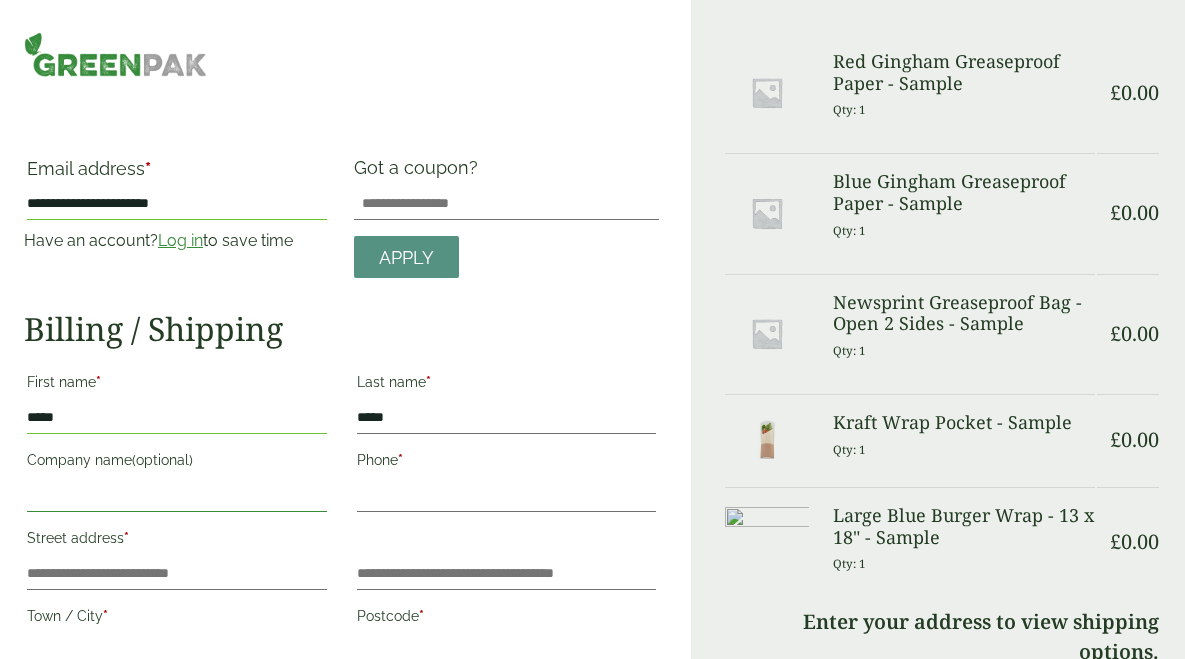 click on "Company name  (optional)" at bounding box center (177, 496) 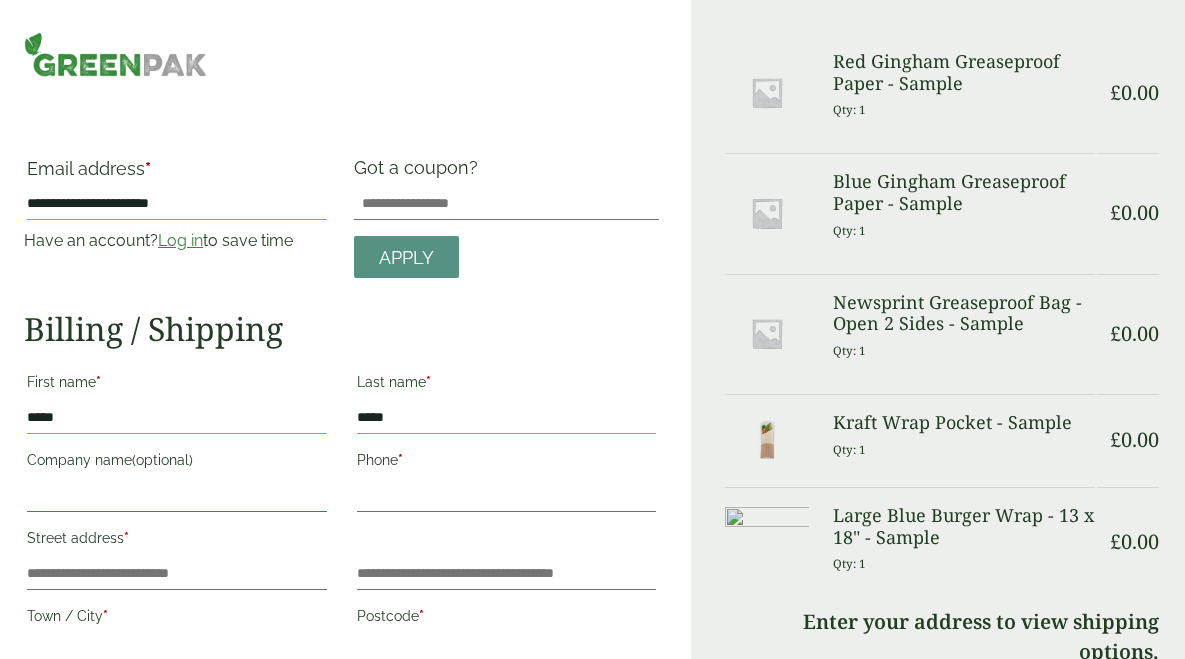 type on "*" 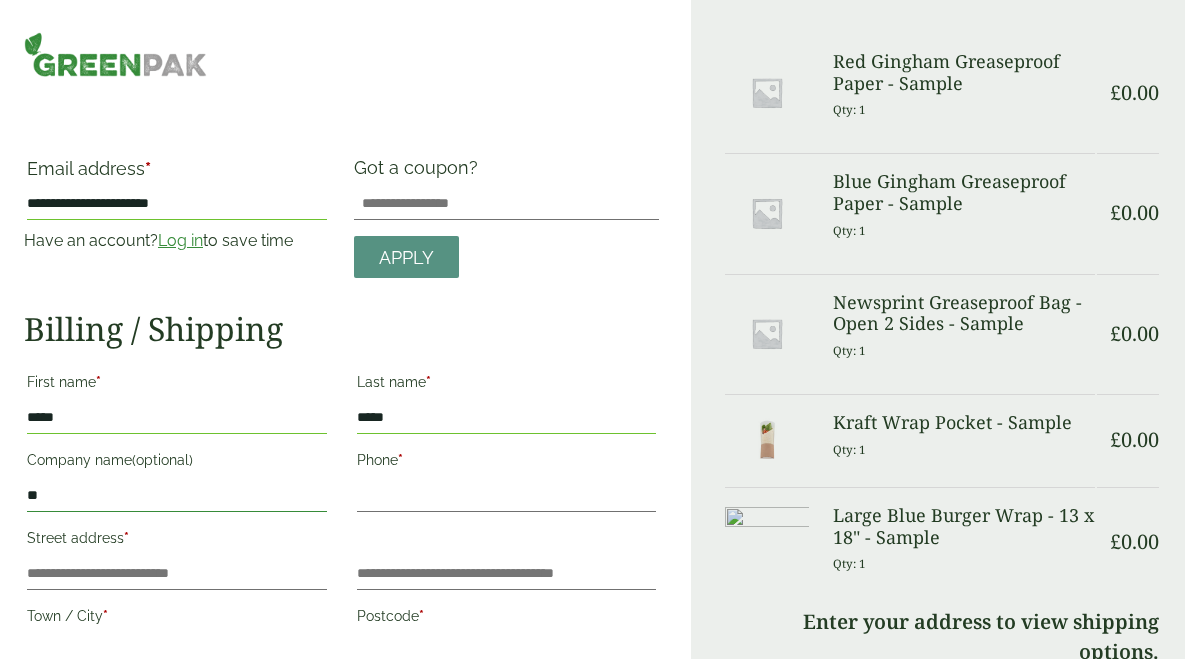 type on "*" 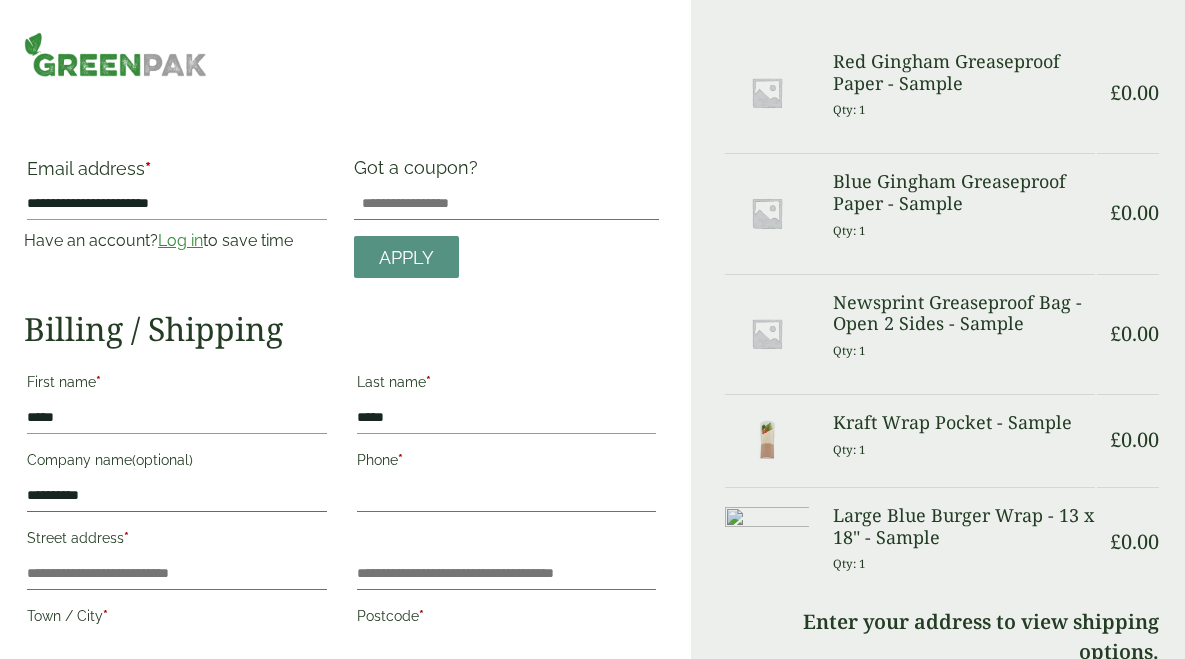 scroll, scrollTop: 219, scrollLeft: 0, axis: vertical 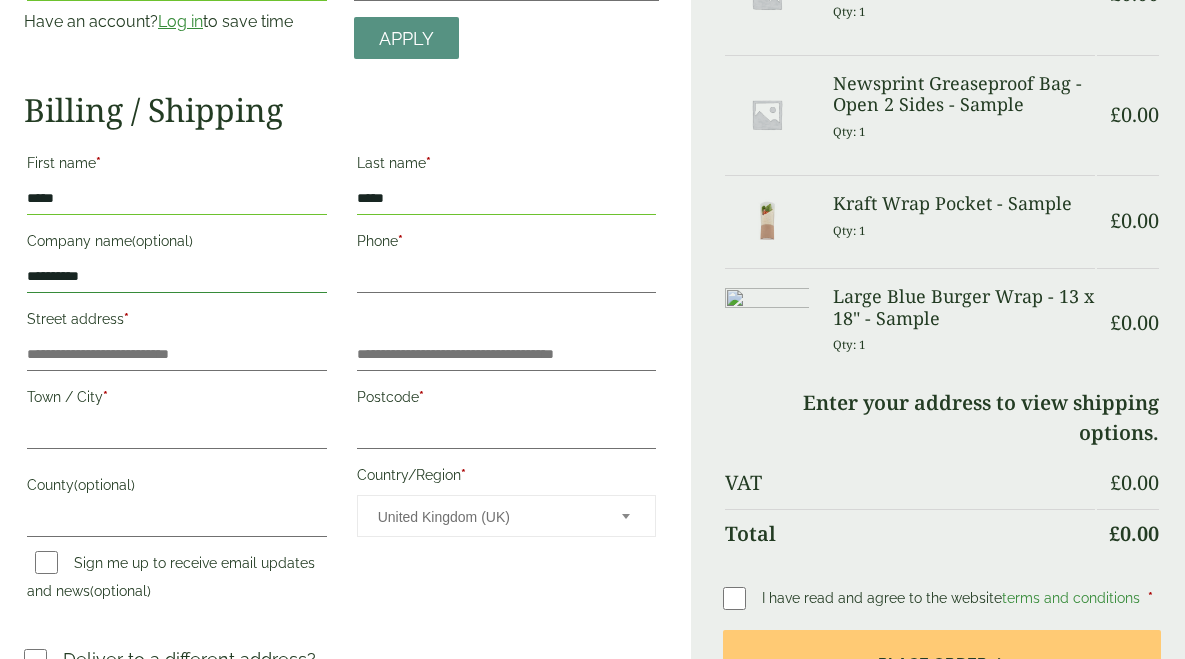 type on "*********" 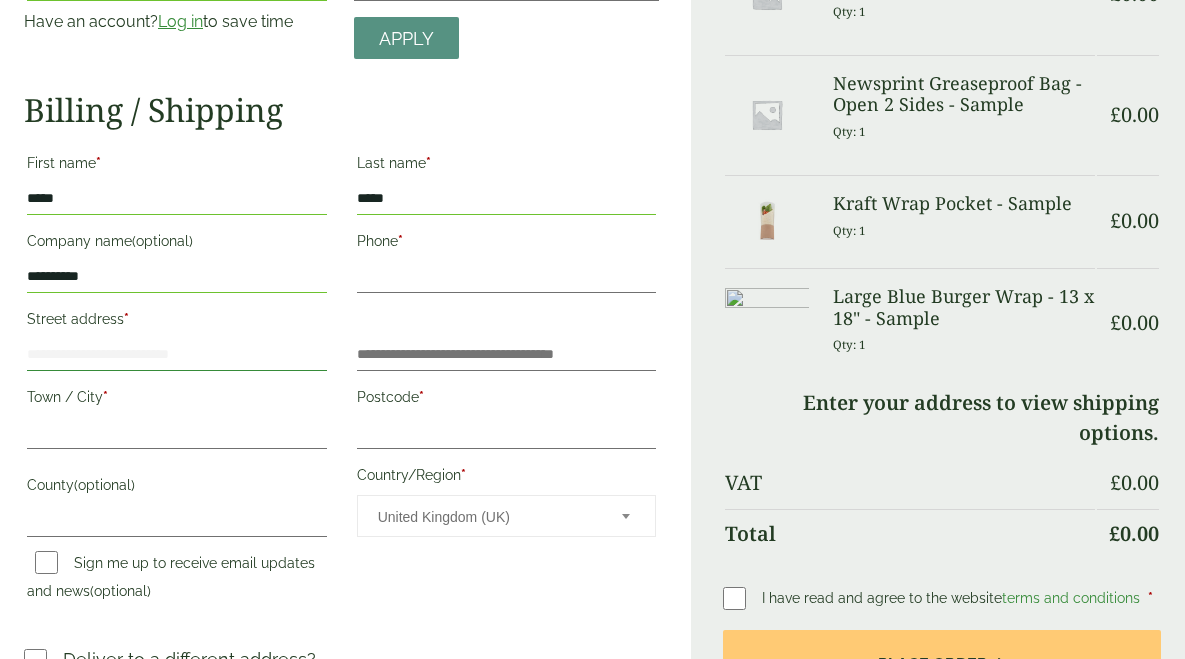 click on "Street address  *" at bounding box center (177, 355) 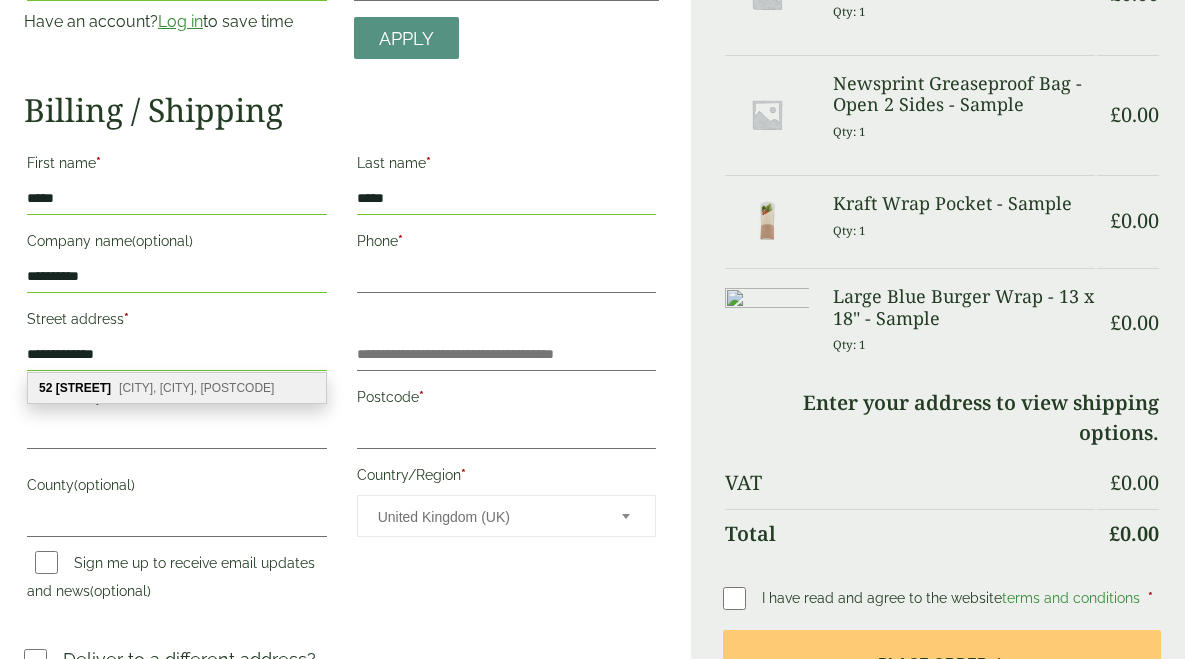 click on "Shoeburyness, Southend-on-Sea, SS3 8XL" at bounding box center (196, 388) 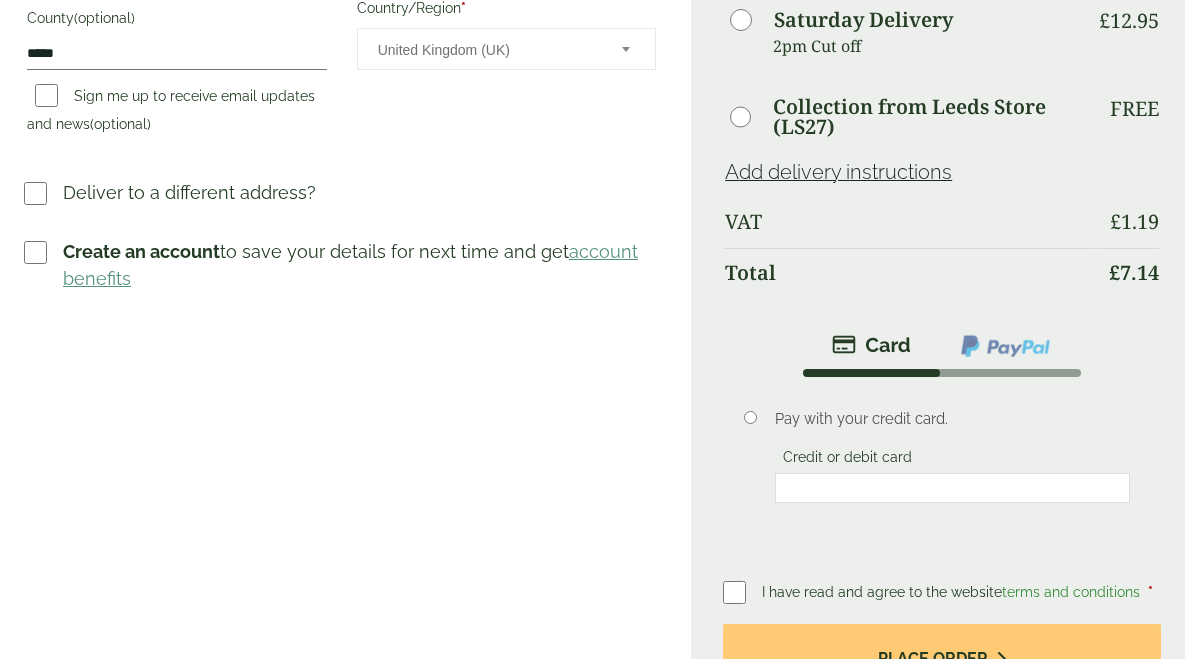scroll, scrollTop: 688, scrollLeft: 0, axis: vertical 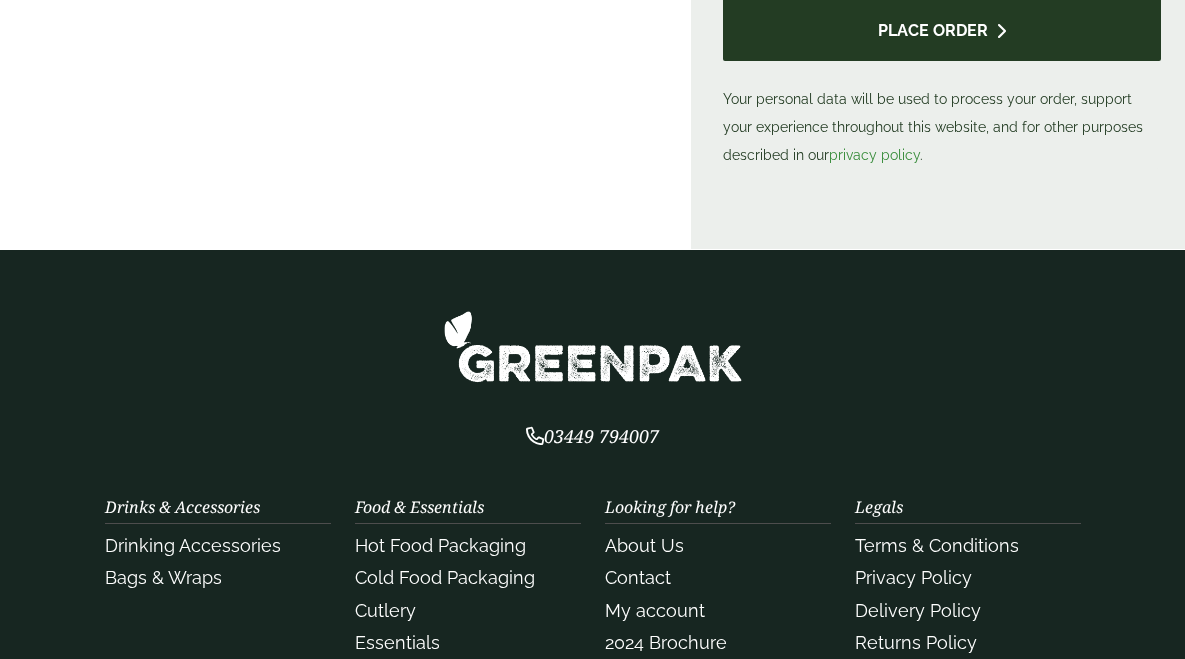 click on "Place order" at bounding box center [942, 28] 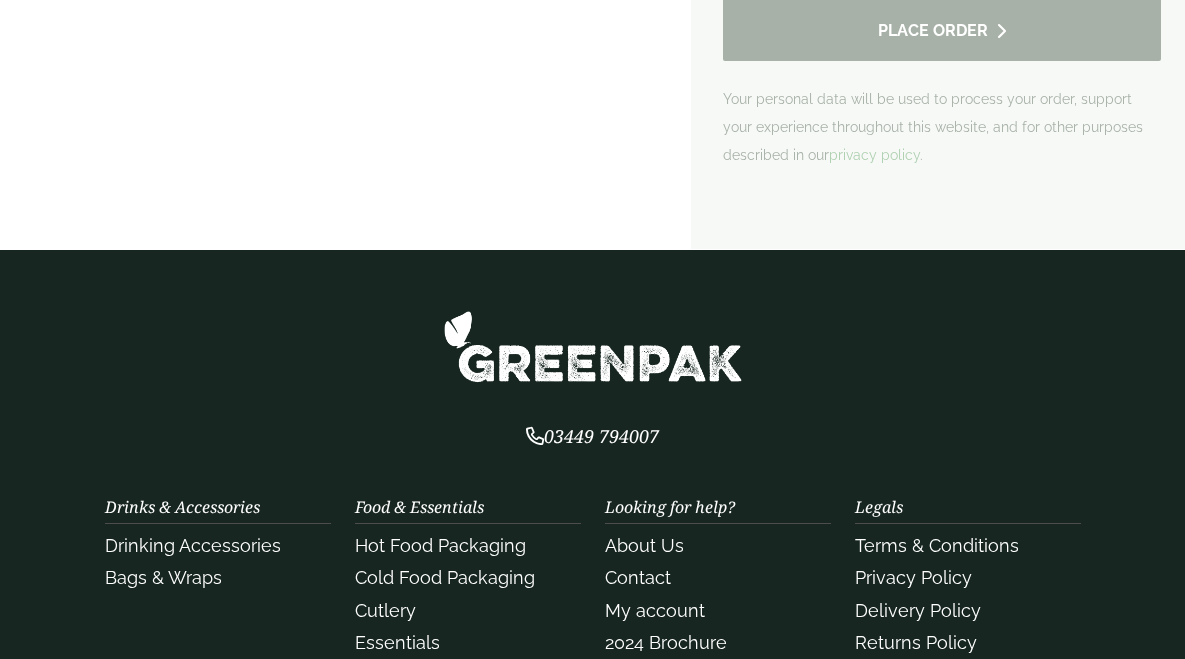 scroll, scrollTop: 0, scrollLeft: 0, axis: both 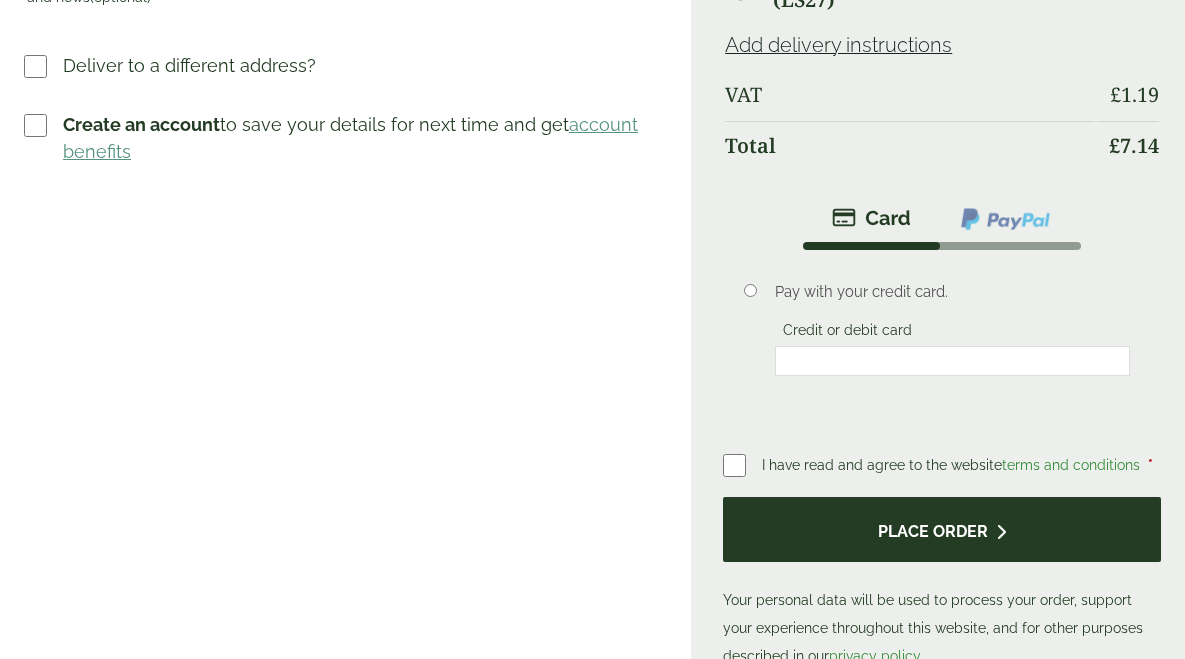 click on "Place order" at bounding box center (942, 529) 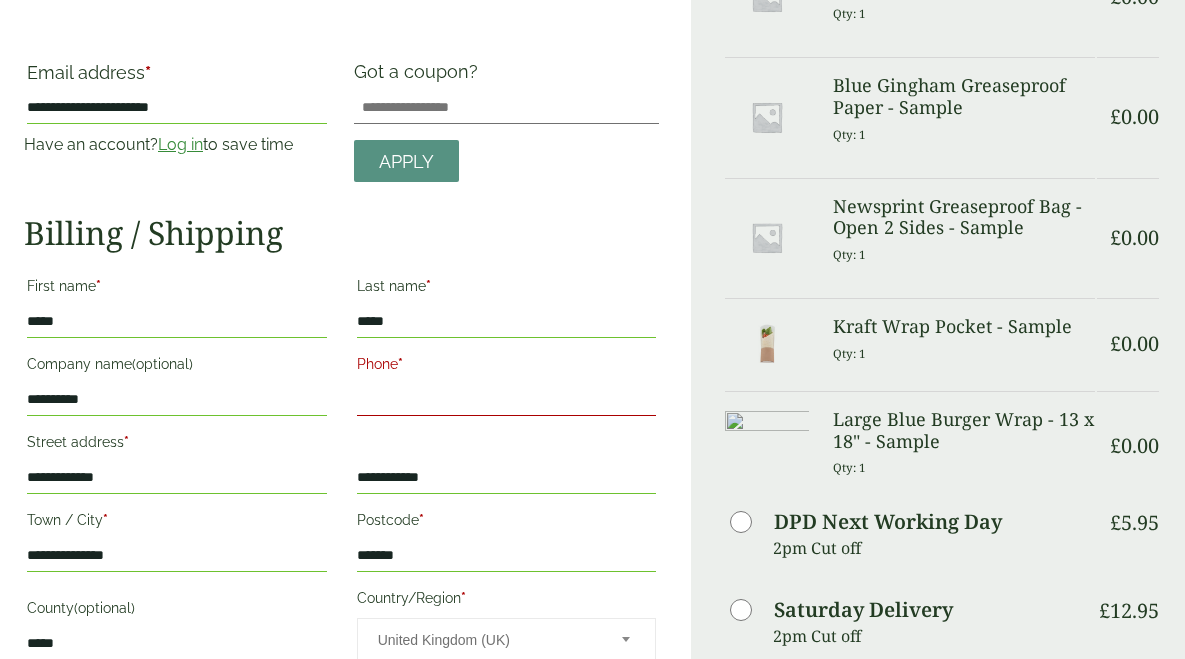 scroll, scrollTop: 294, scrollLeft: 0, axis: vertical 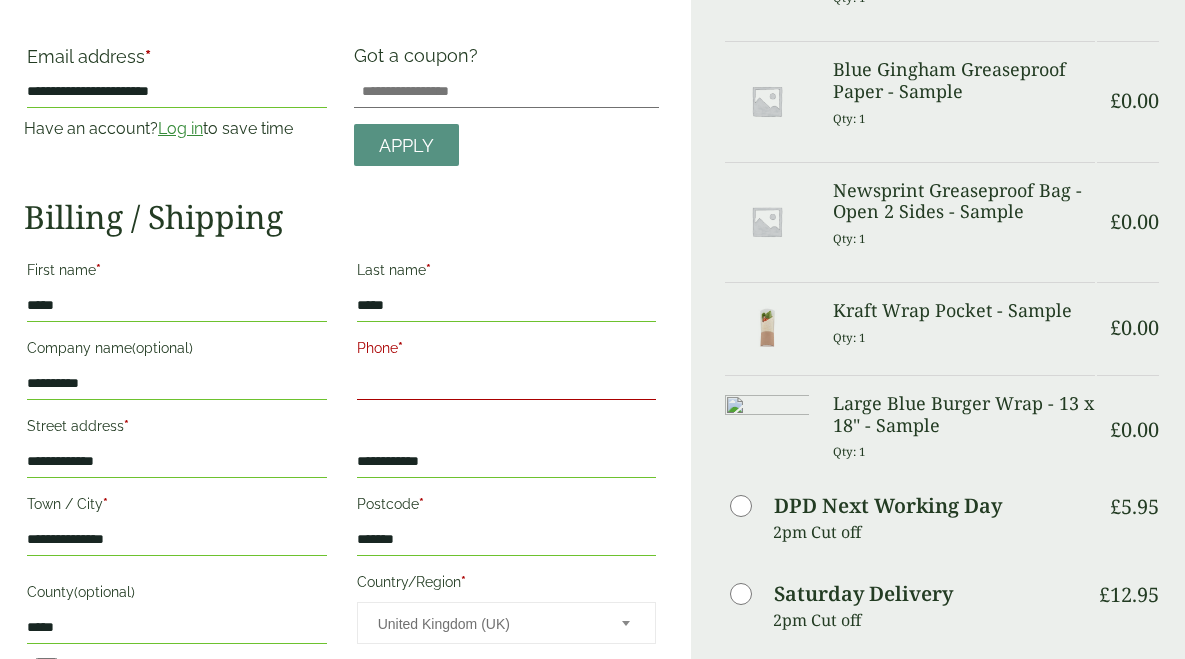 click on "Phone  *" at bounding box center [507, 384] 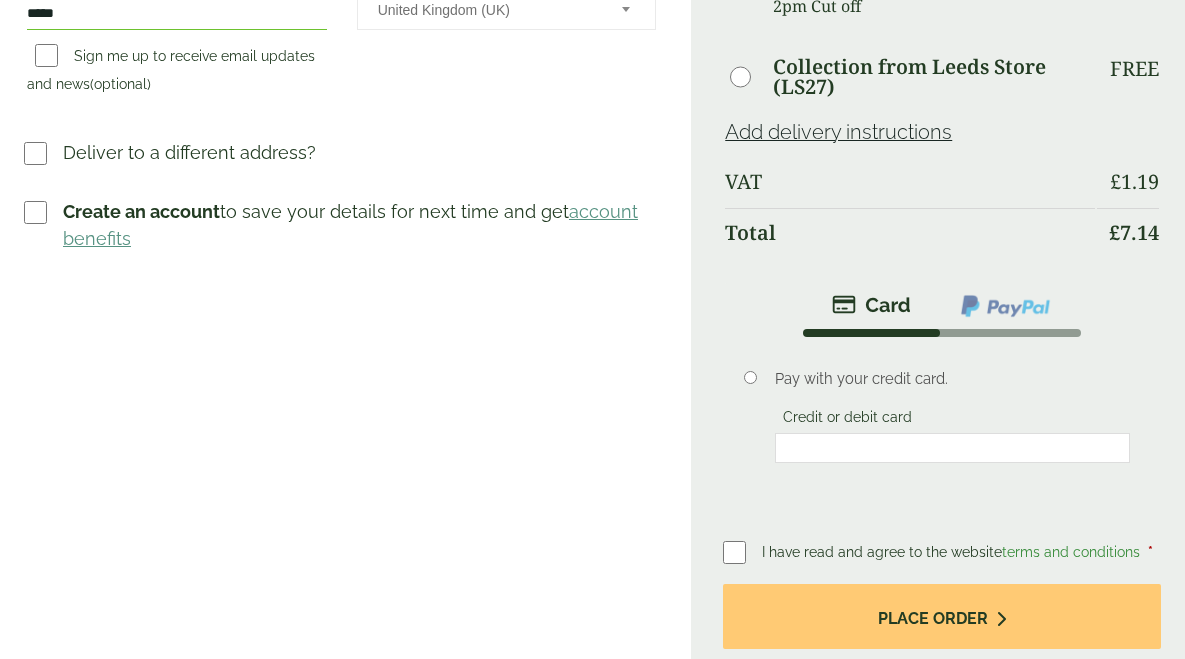 scroll, scrollTop: 923, scrollLeft: 0, axis: vertical 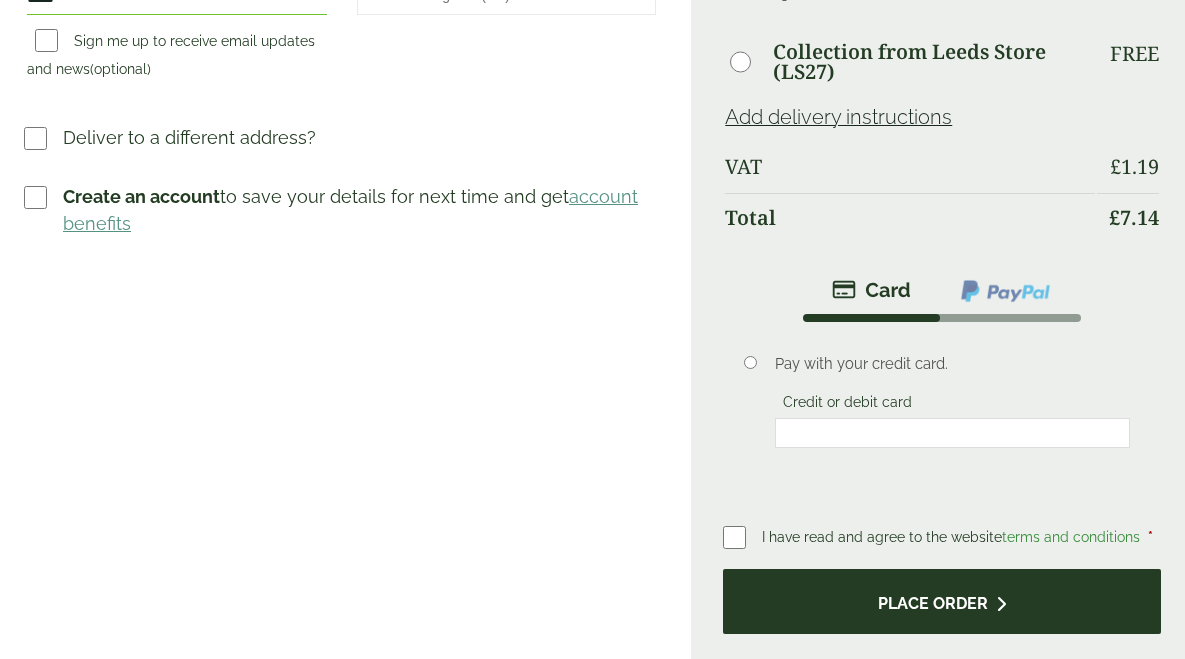 type on "**********" 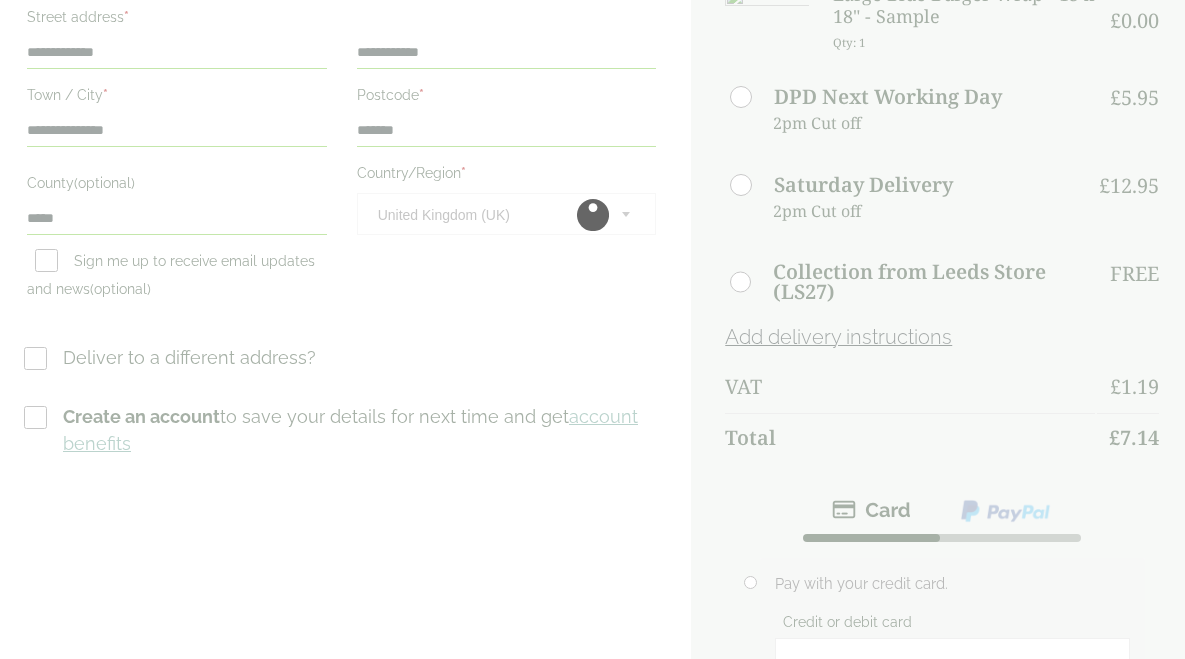scroll, scrollTop: 707, scrollLeft: 0, axis: vertical 